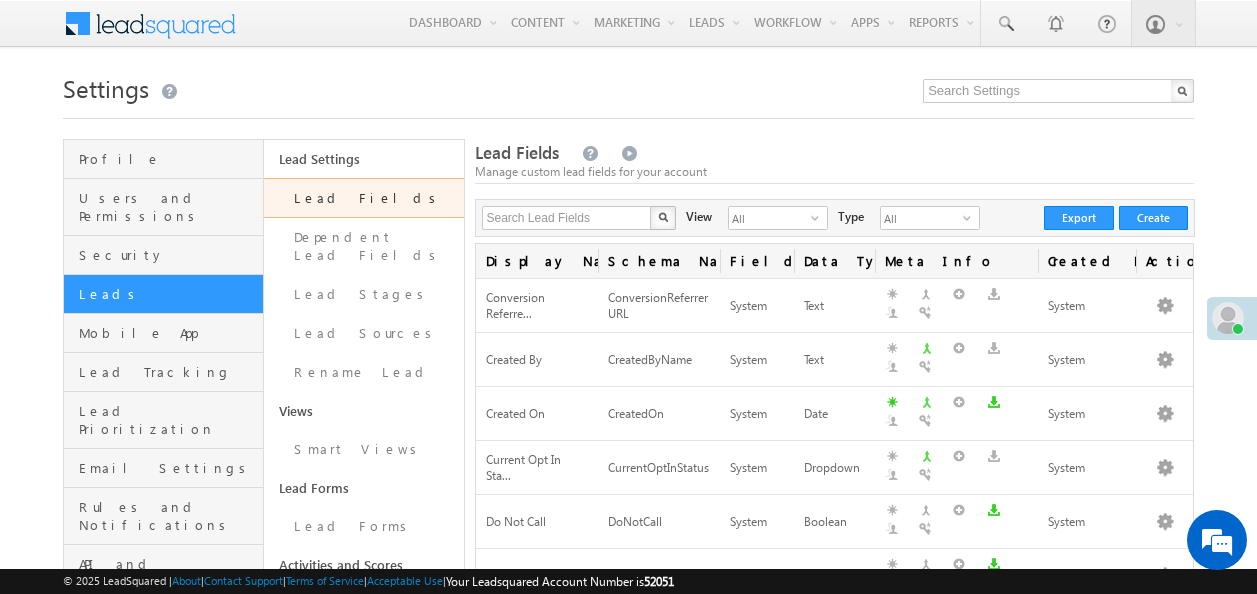 scroll, scrollTop: 0, scrollLeft: 0, axis: both 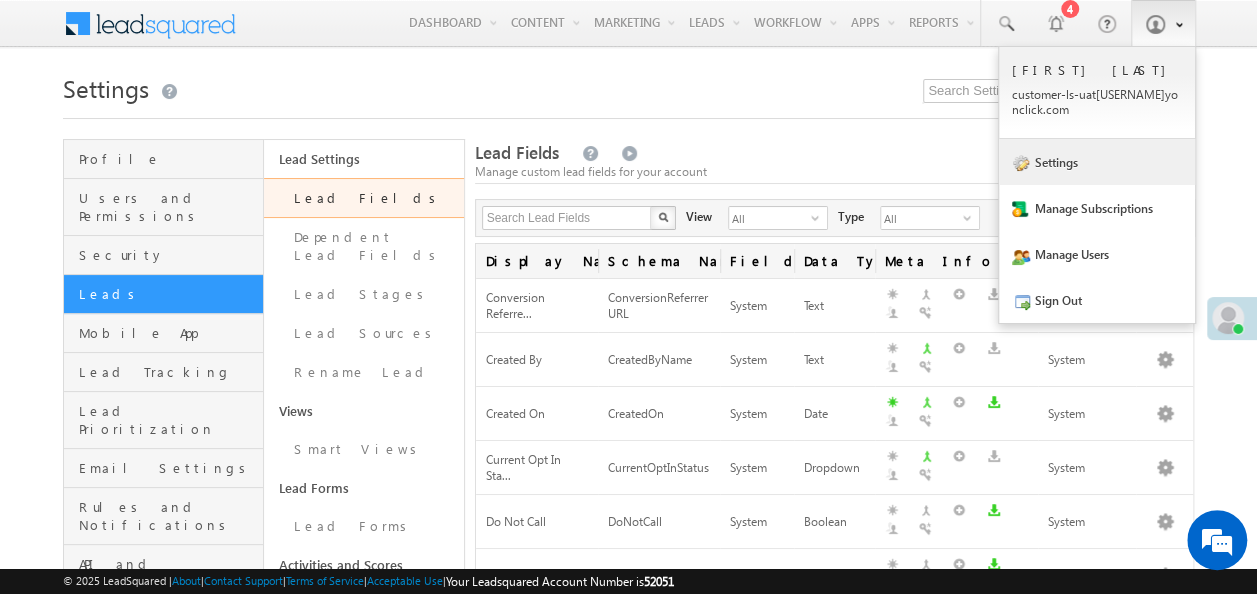 click on "Settings" at bounding box center (1097, 162) 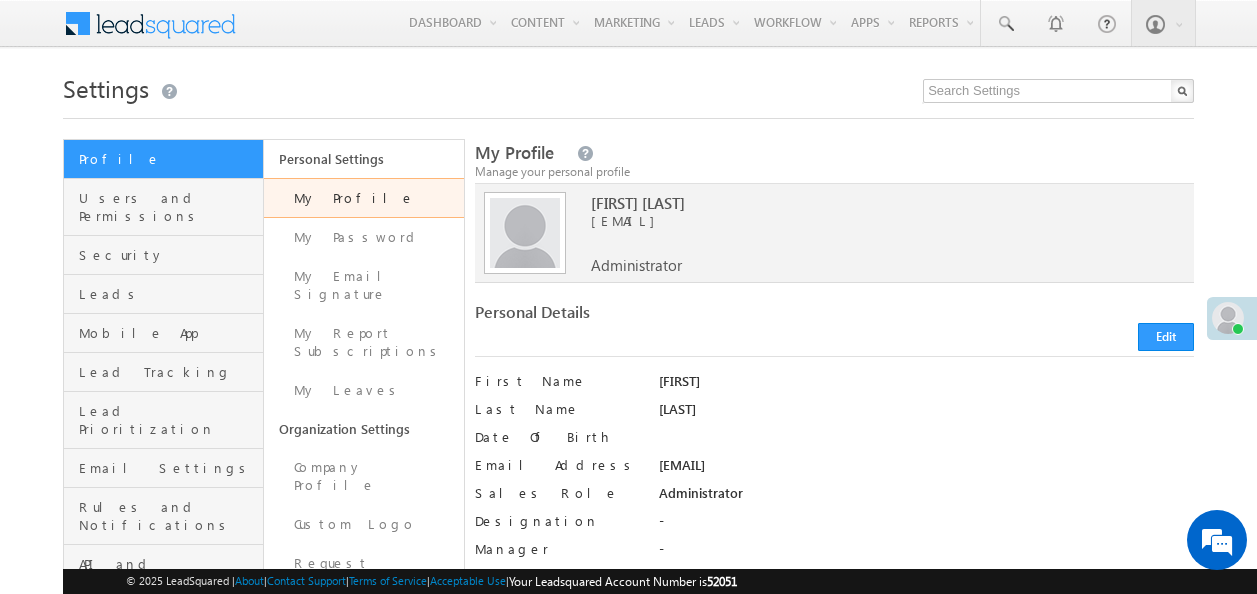 scroll, scrollTop: 0, scrollLeft: 0, axis: both 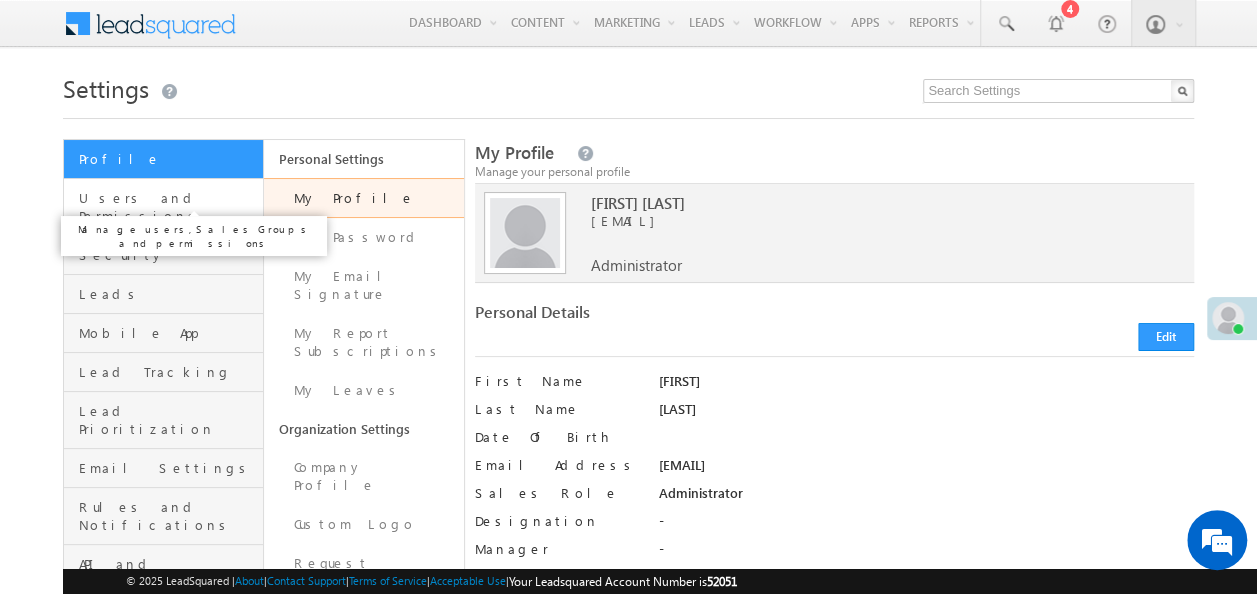 click on "Users and Permissions" at bounding box center (168, 207) 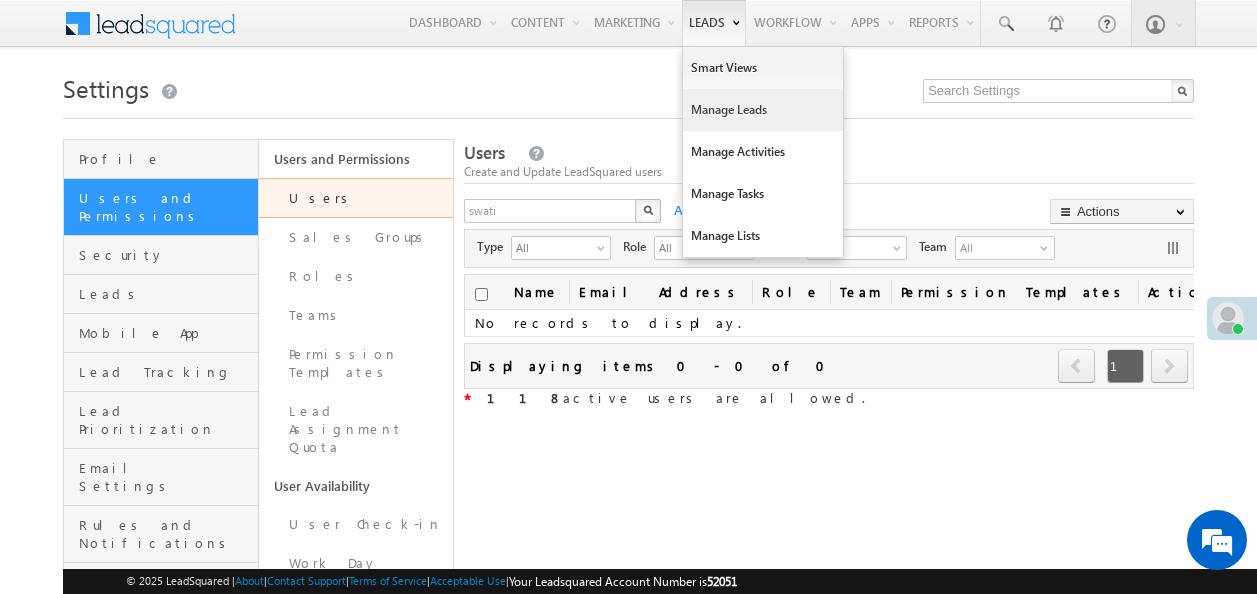 scroll, scrollTop: 0, scrollLeft: 0, axis: both 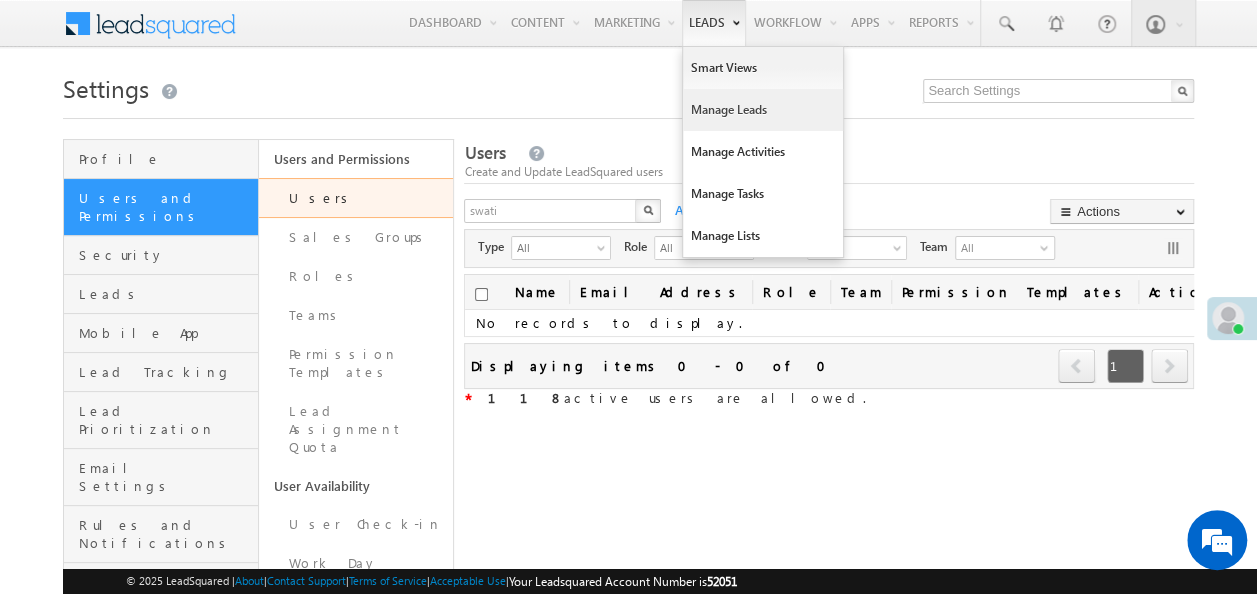click on "Manage Leads" at bounding box center [763, 110] 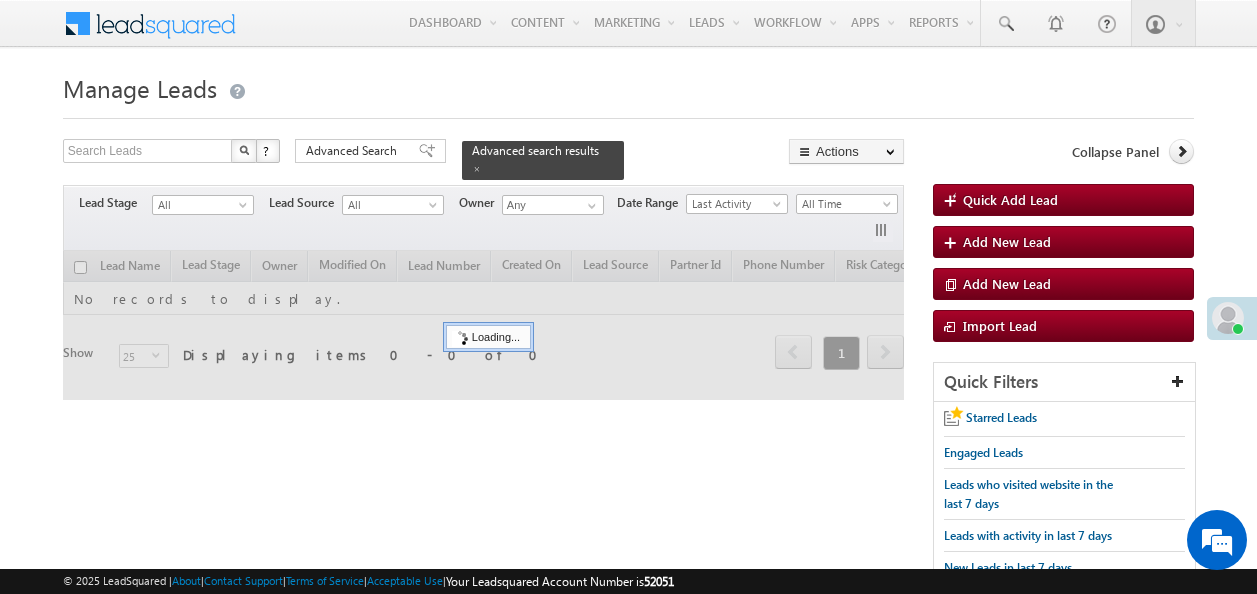 scroll, scrollTop: 0, scrollLeft: 0, axis: both 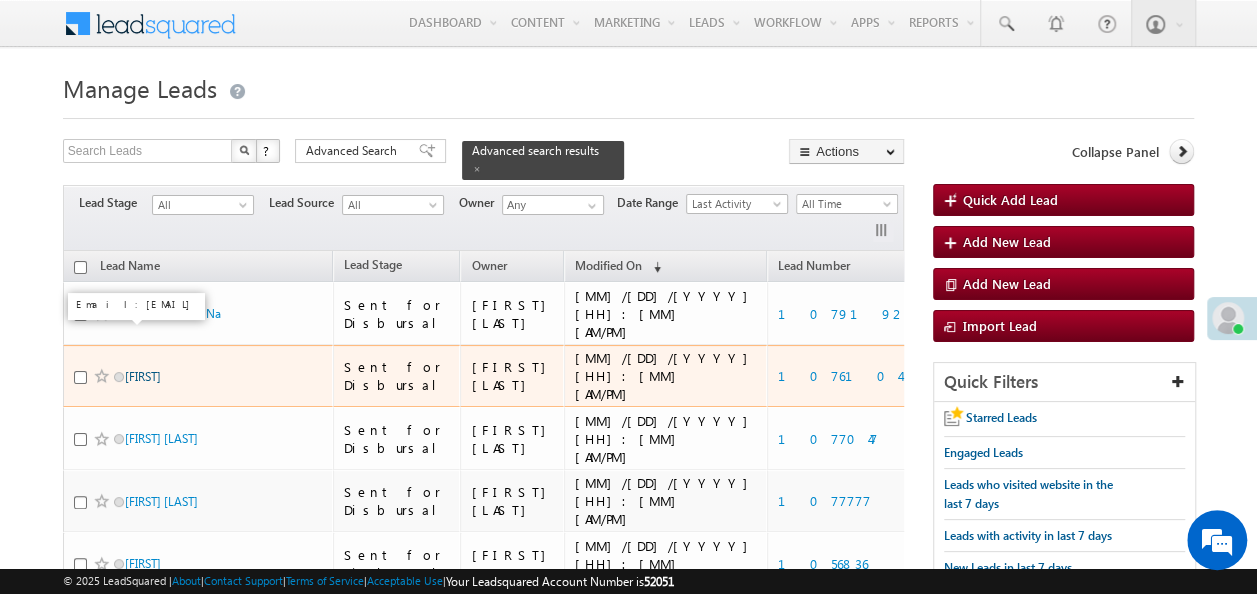 click on "[FIRST]" at bounding box center (143, 376) 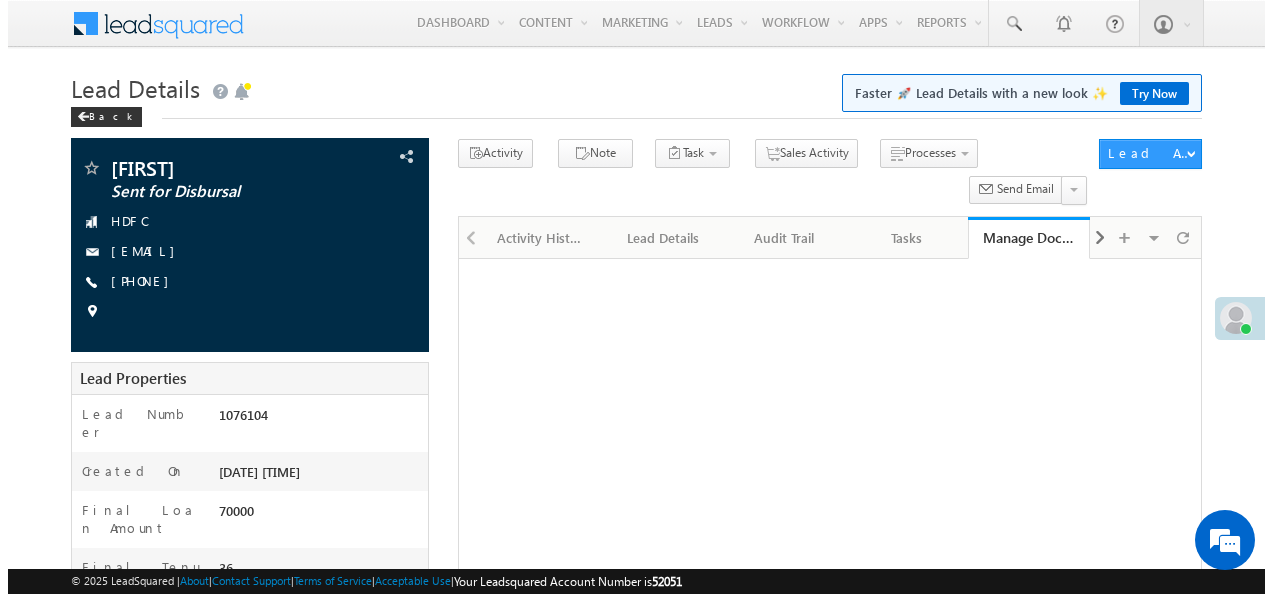 scroll, scrollTop: 0, scrollLeft: 0, axis: both 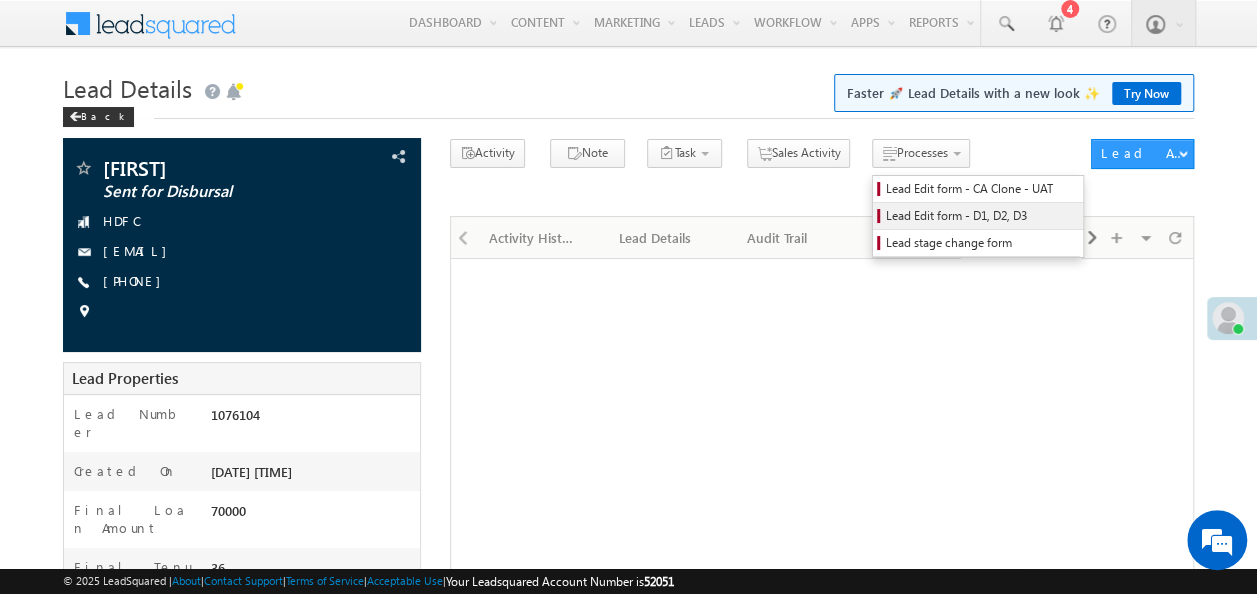 click on "Lead Edit form - D1, D2, D3" at bounding box center (981, 216) 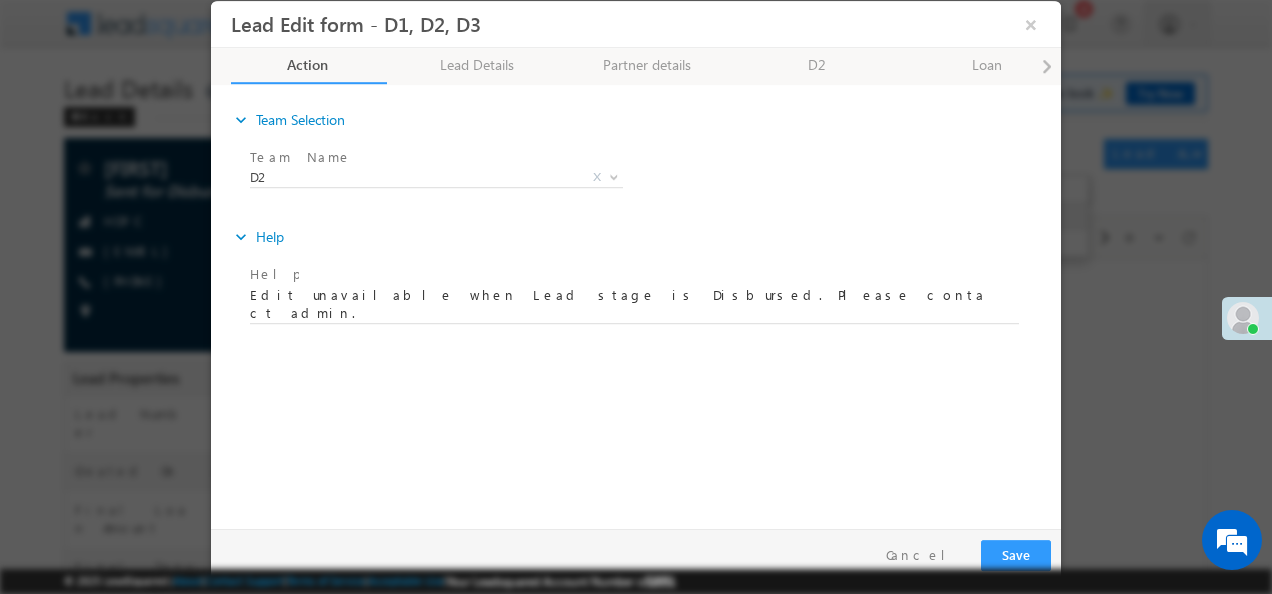 scroll, scrollTop: 0, scrollLeft: 0, axis: both 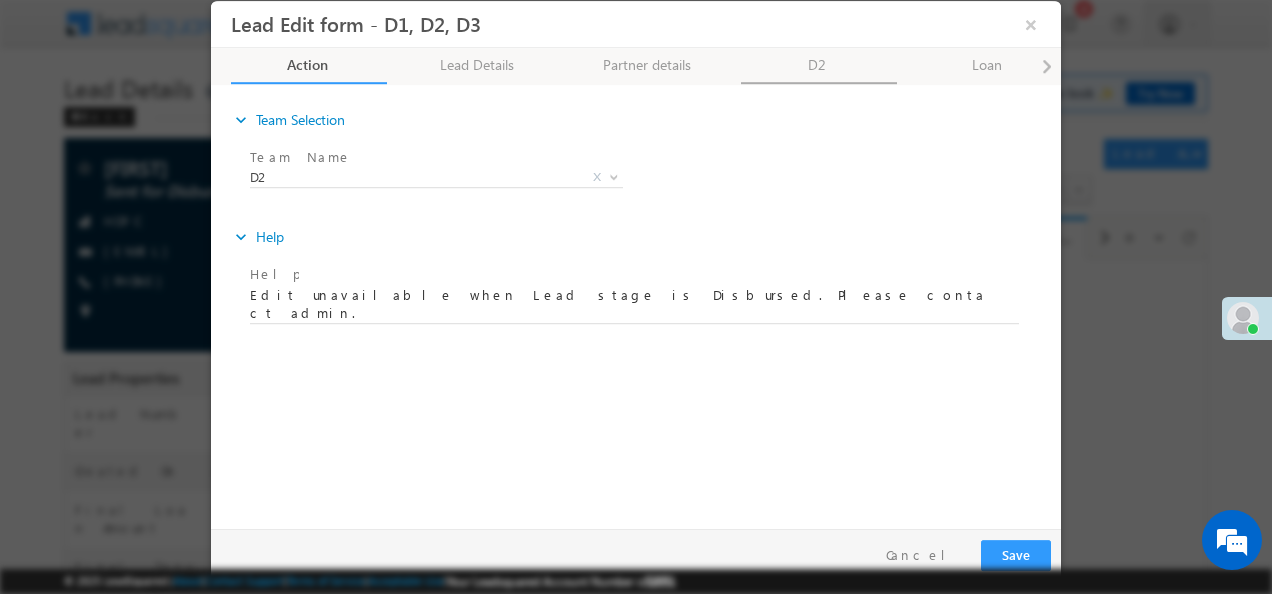 click on "D2" at bounding box center (819, 66) 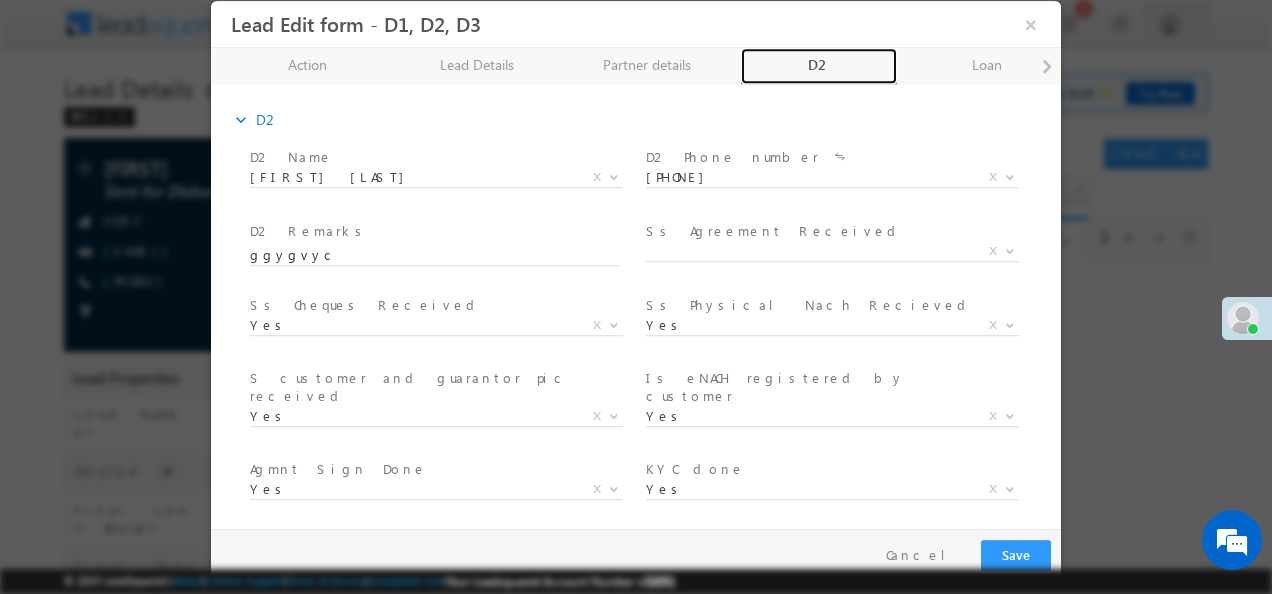 scroll, scrollTop: 369, scrollLeft: 0, axis: vertical 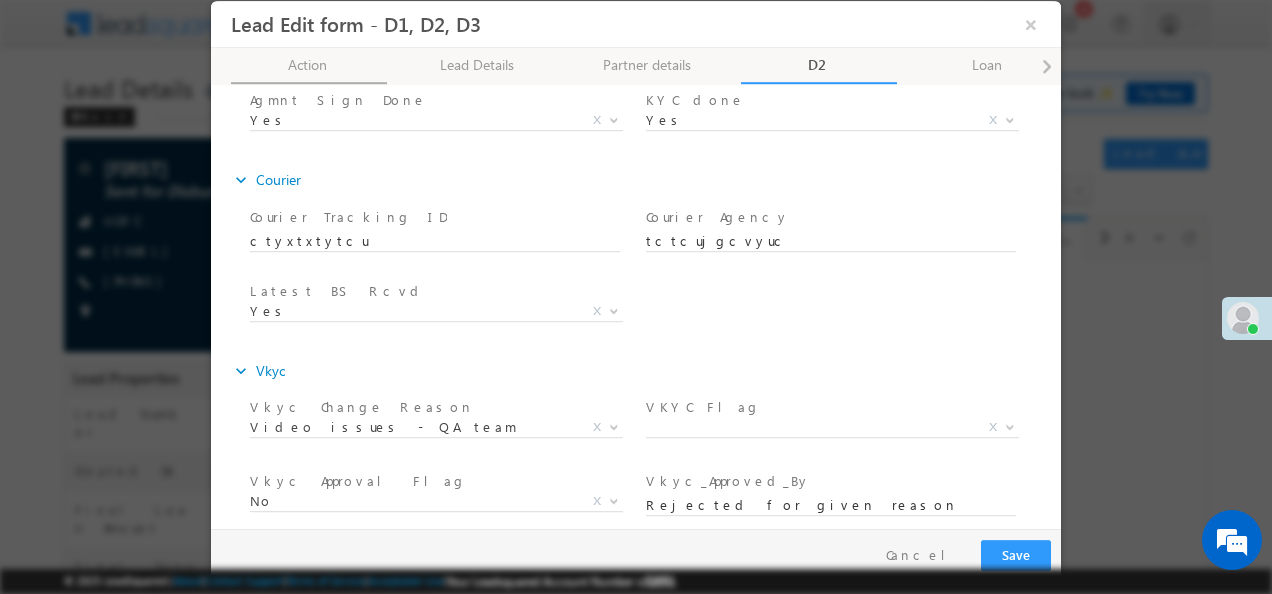 click on "Action 50% Completed" at bounding box center [309, 66] 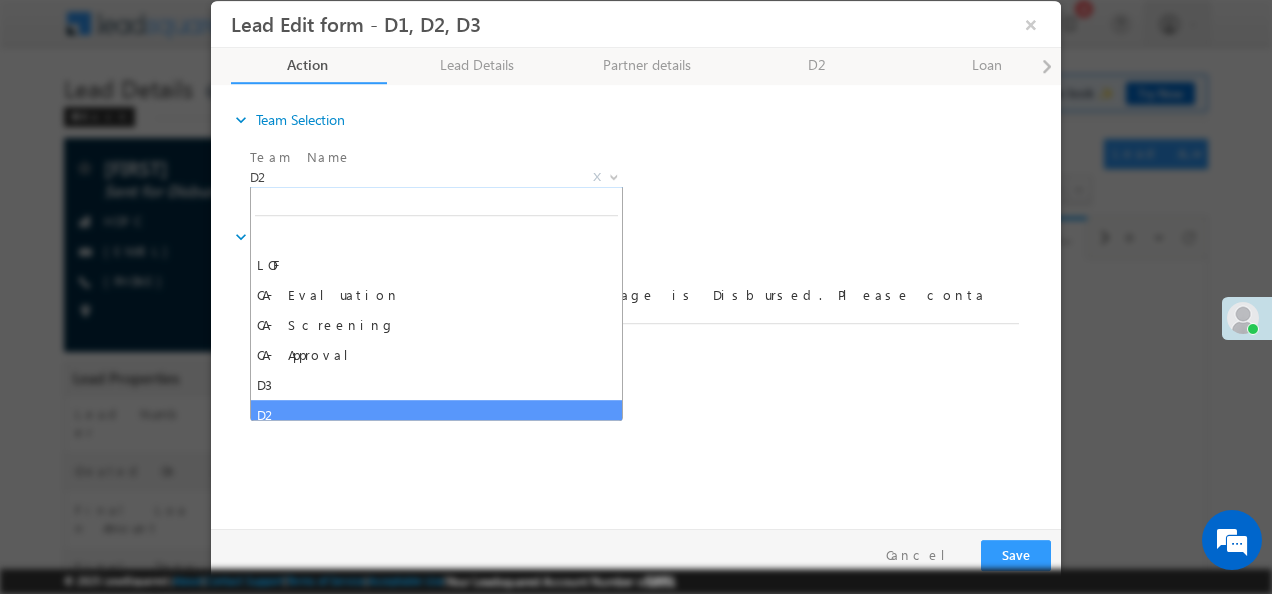 click at bounding box center [614, 176] 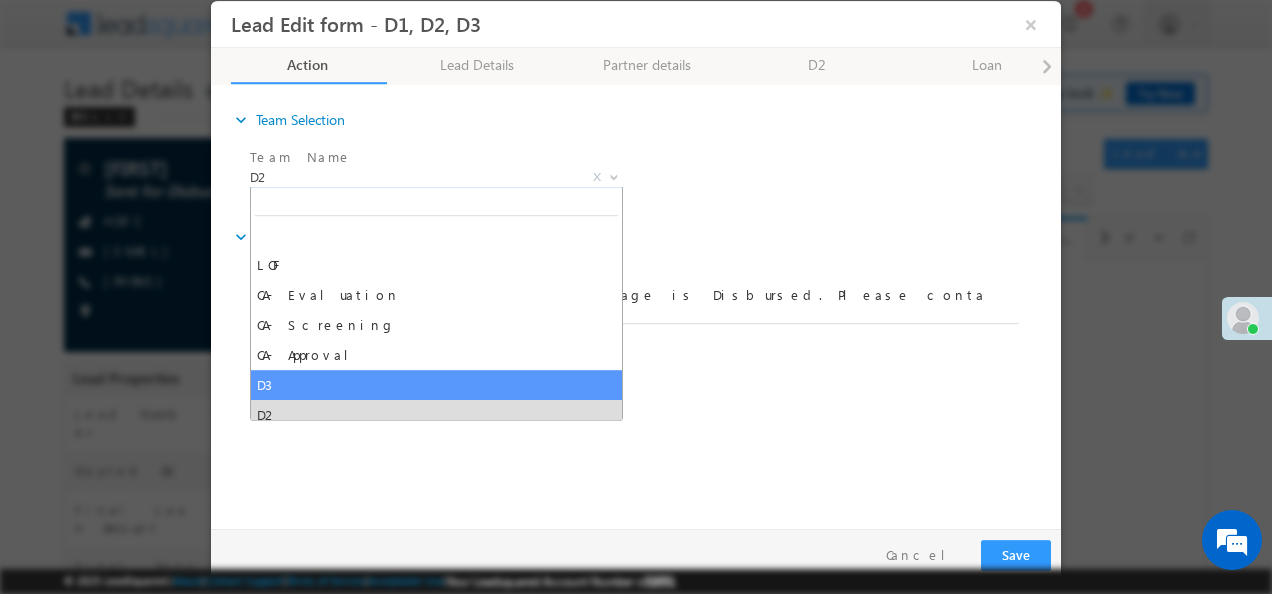 select on "D3" 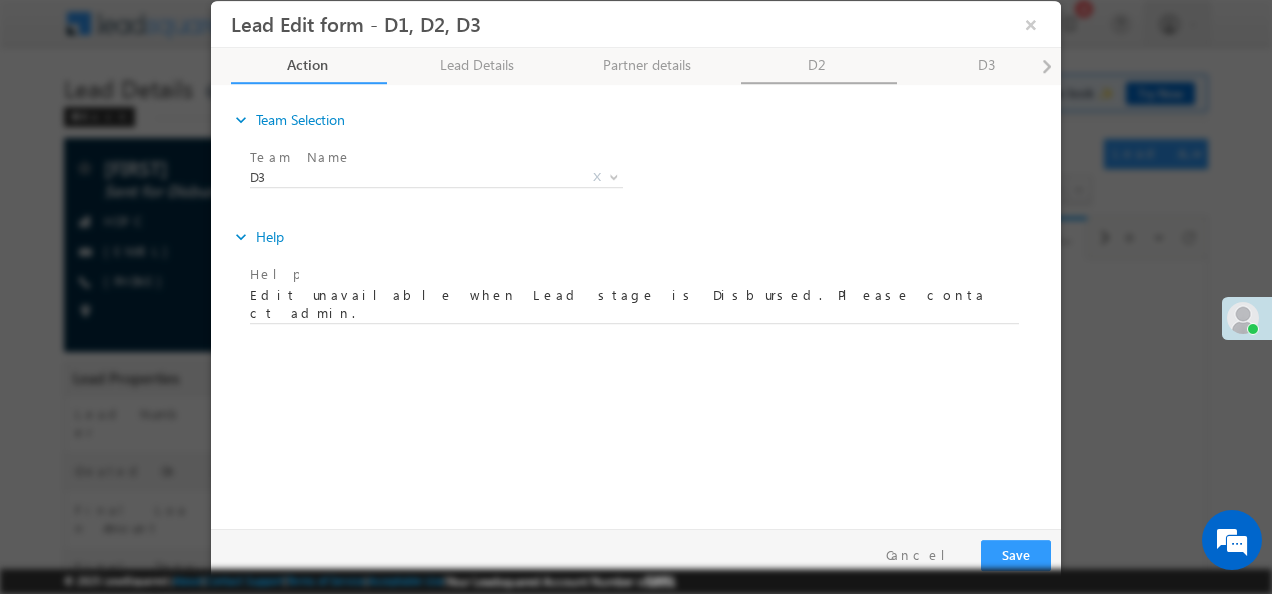 click on "D2" at bounding box center (819, 66) 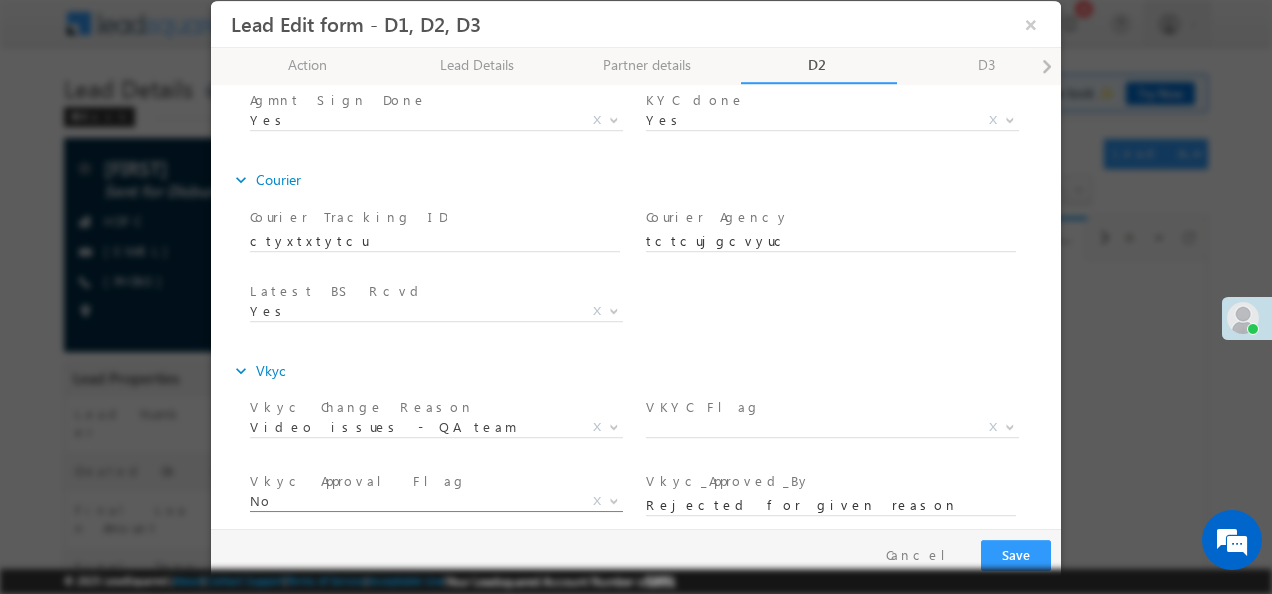 select 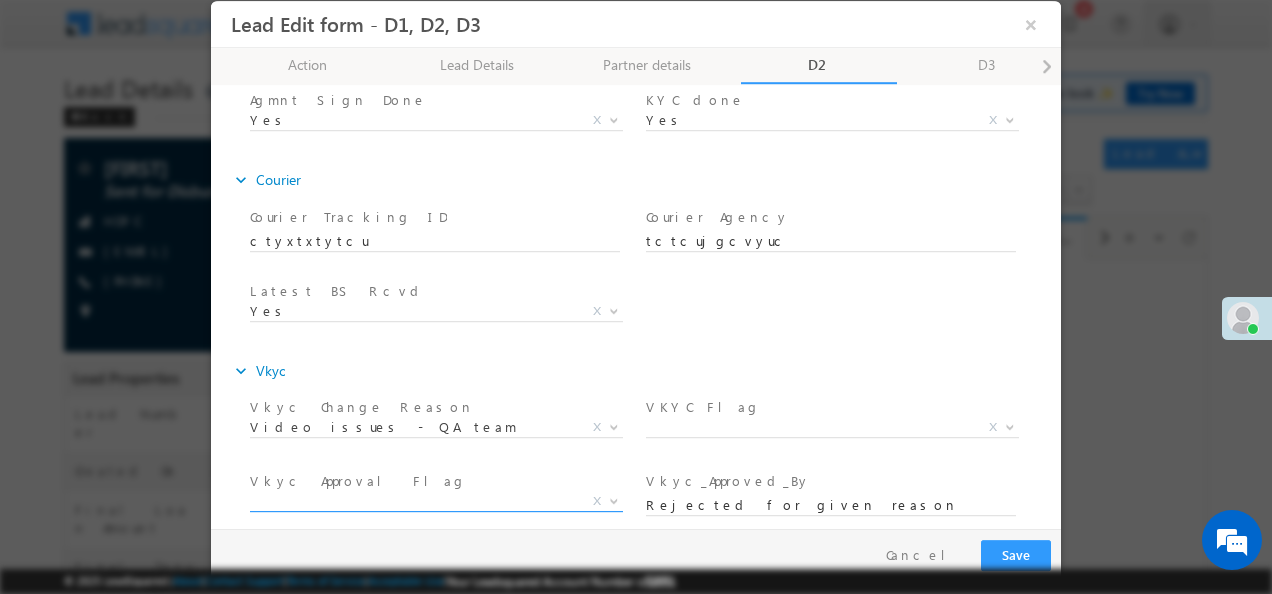 click on "X" at bounding box center [597, 501] 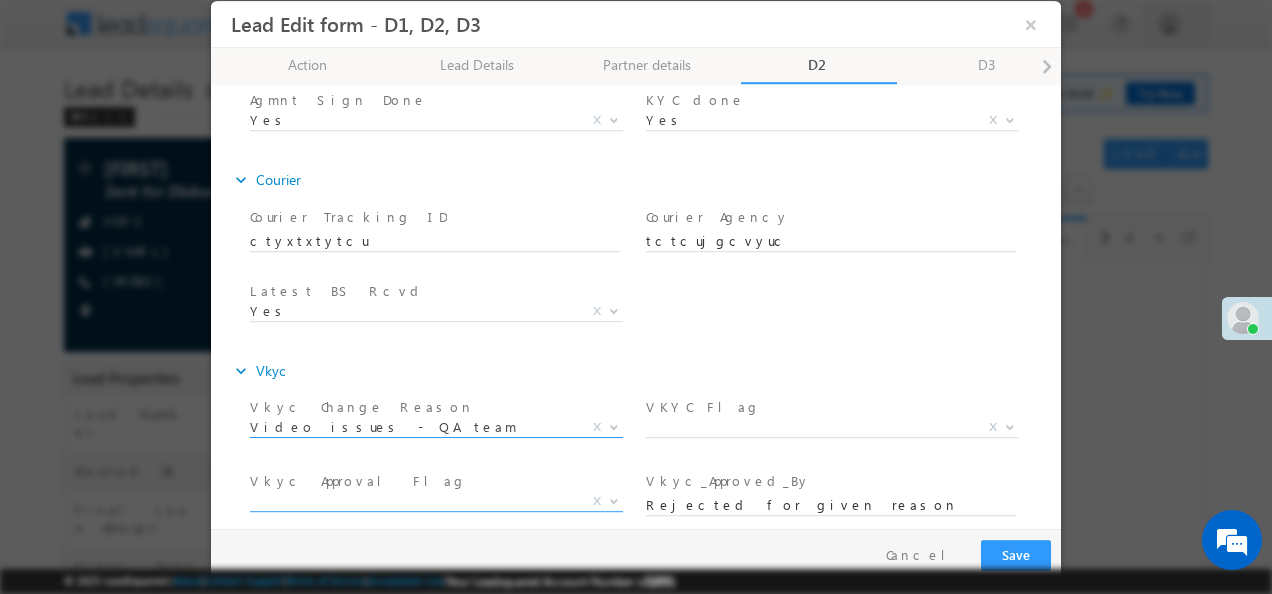 select 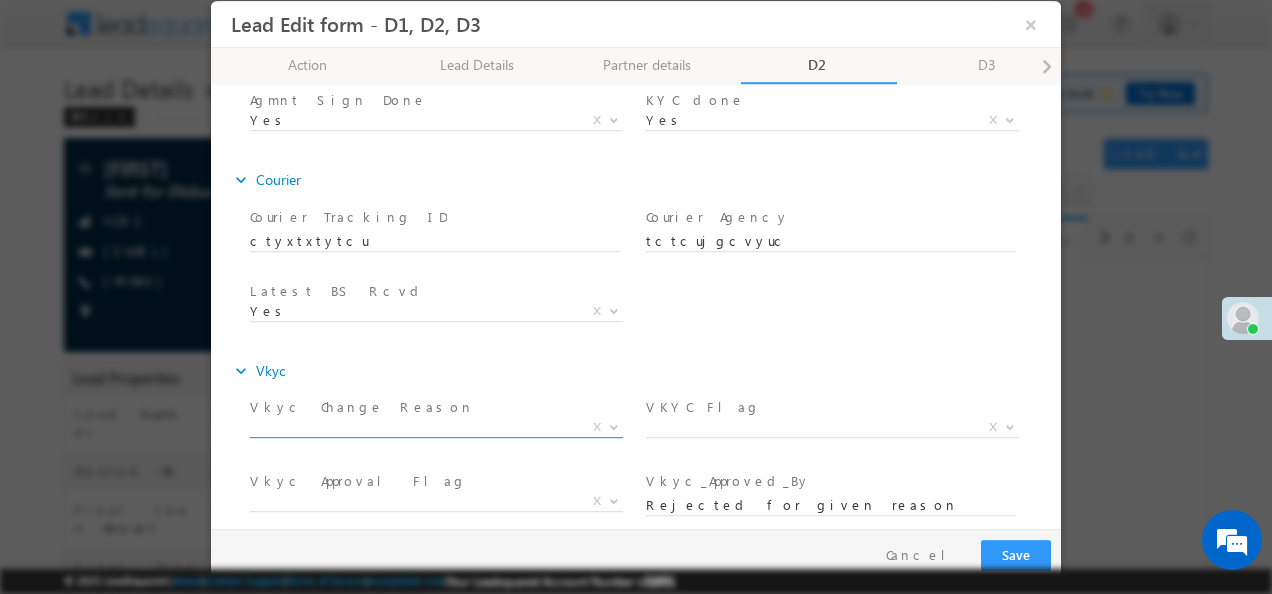 click on "X" at bounding box center (597, 428) 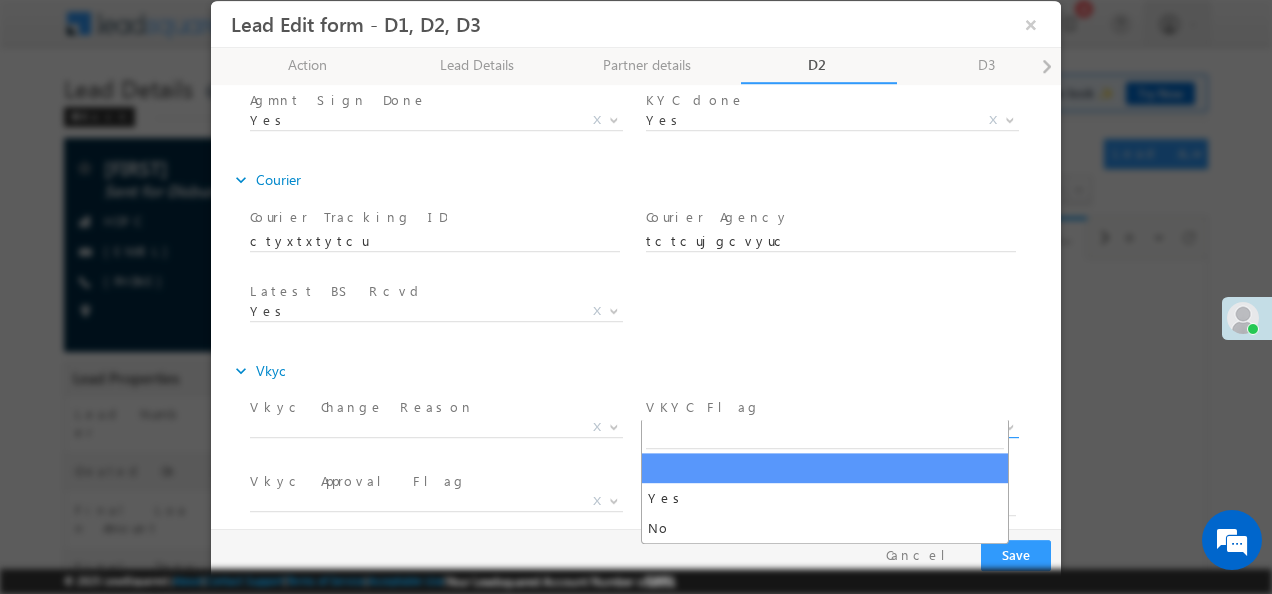click at bounding box center [1008, 427] 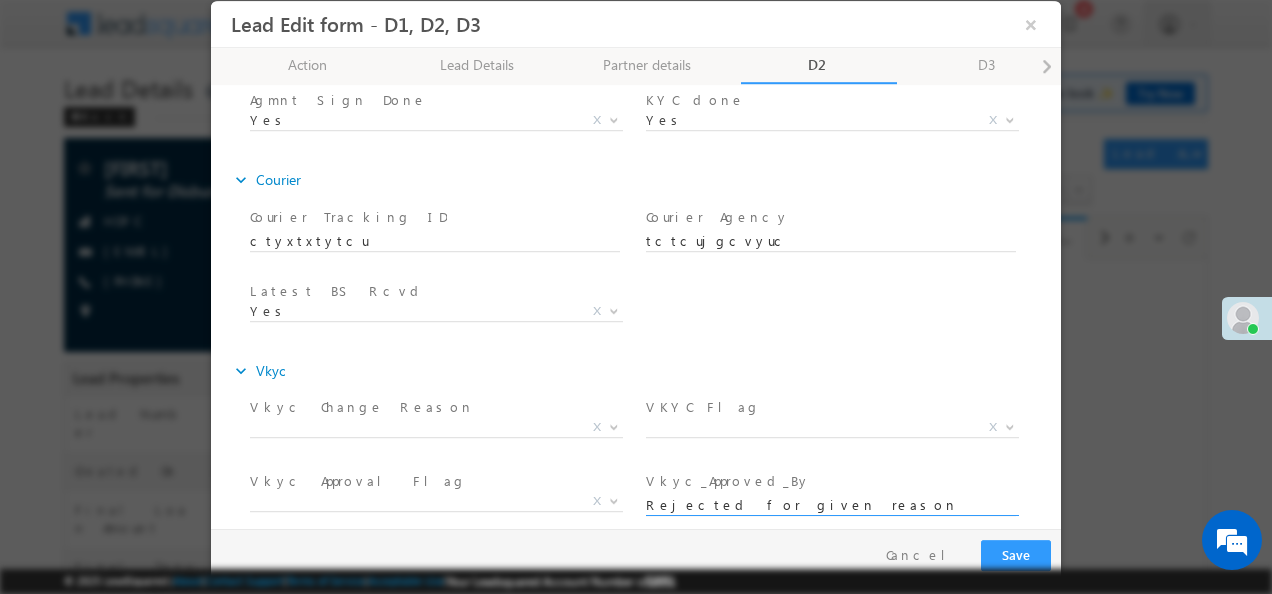 drag, startPoint x: 937, startPoint y: 491, endPoint x: 602, endPoint y: 496, distance: 335.03732 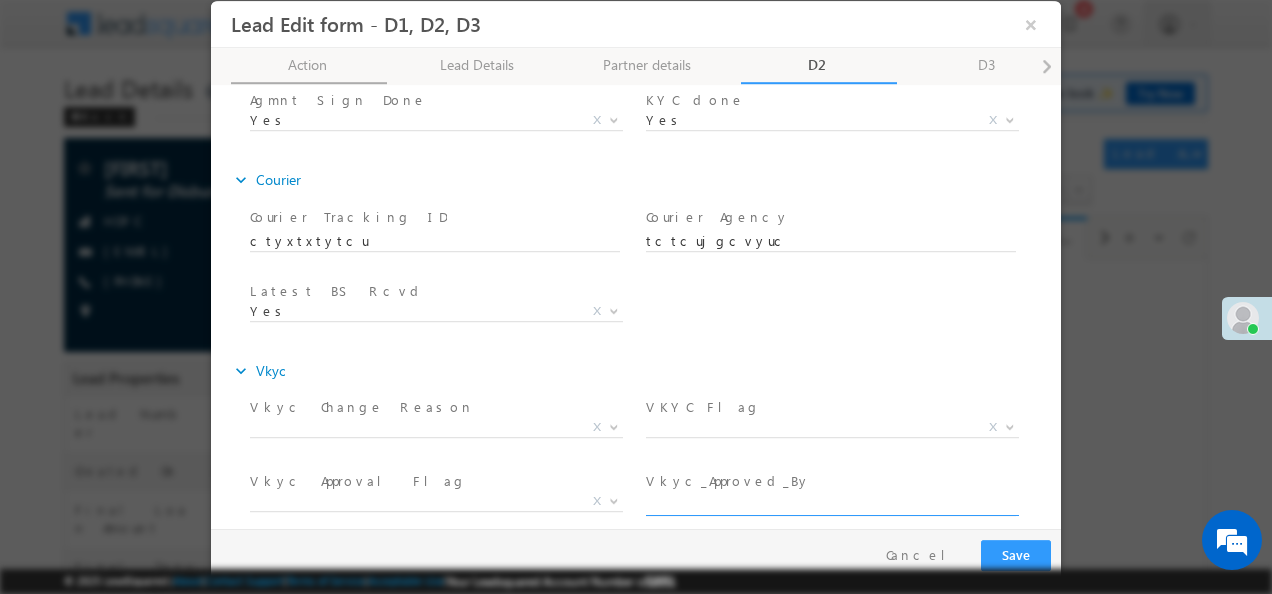 type 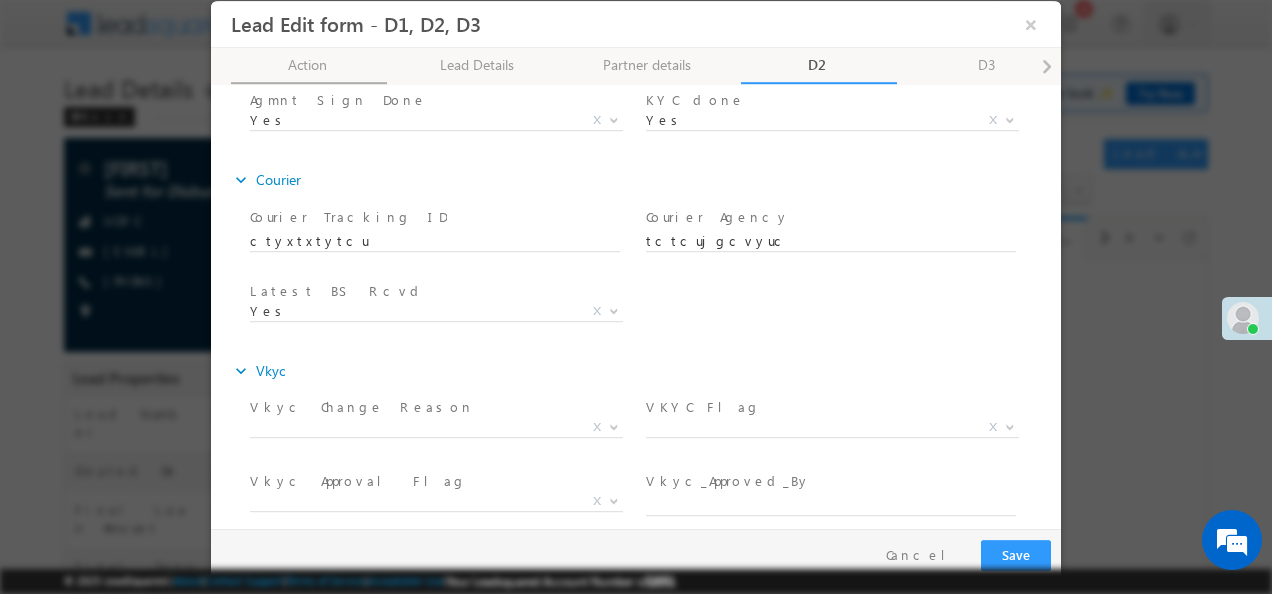 click on "Action 50% Completed" at bounding box center (309, 66) 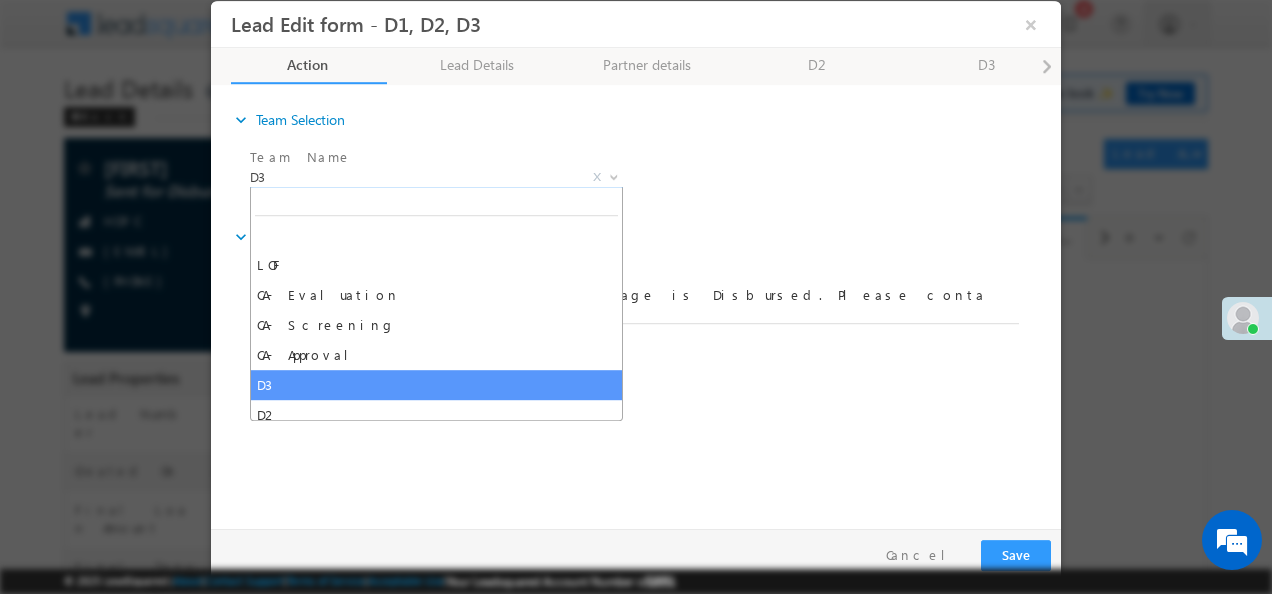 click at bounding box center [614, 176] 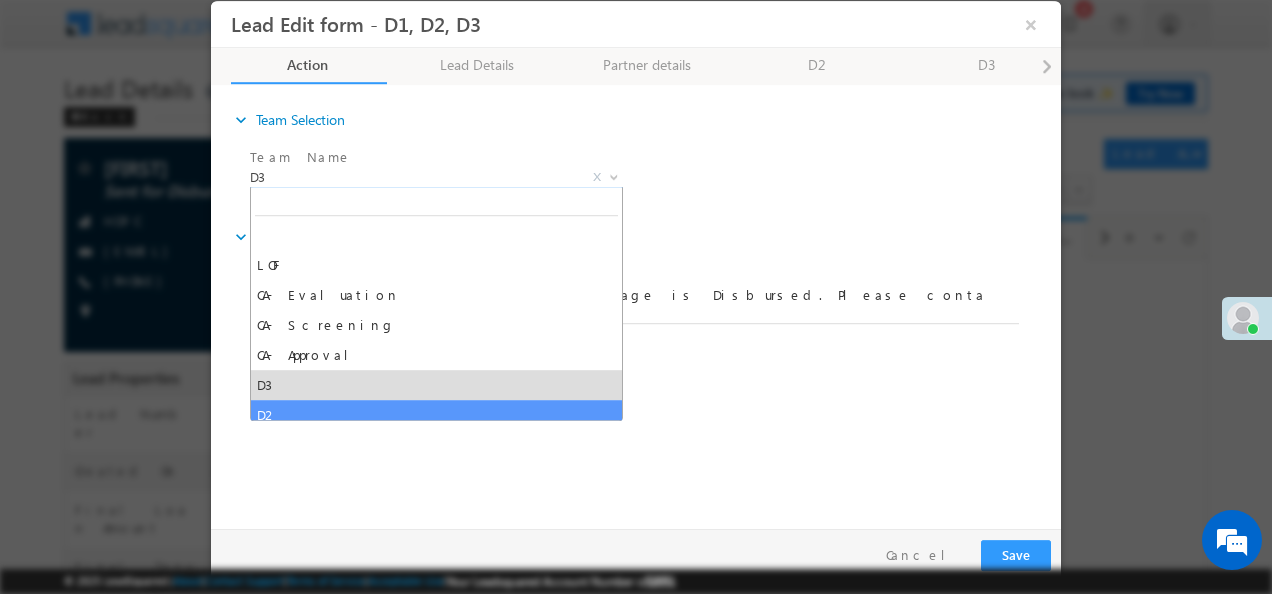 select on "D2" 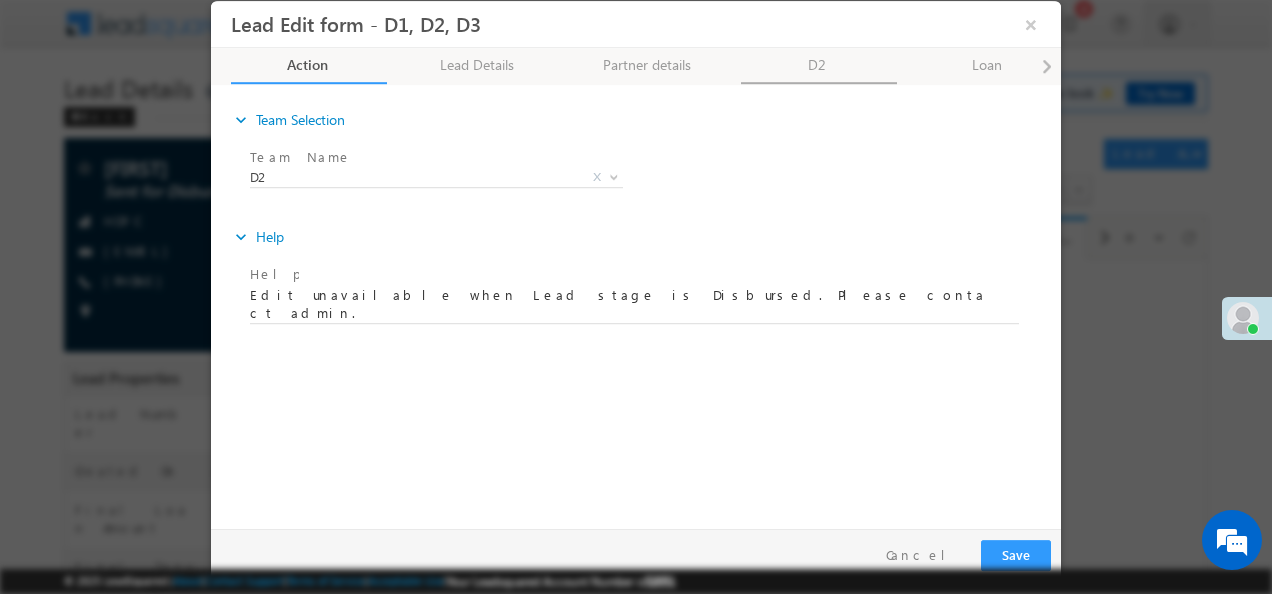click on "D2" at bounding box center [819, 66] 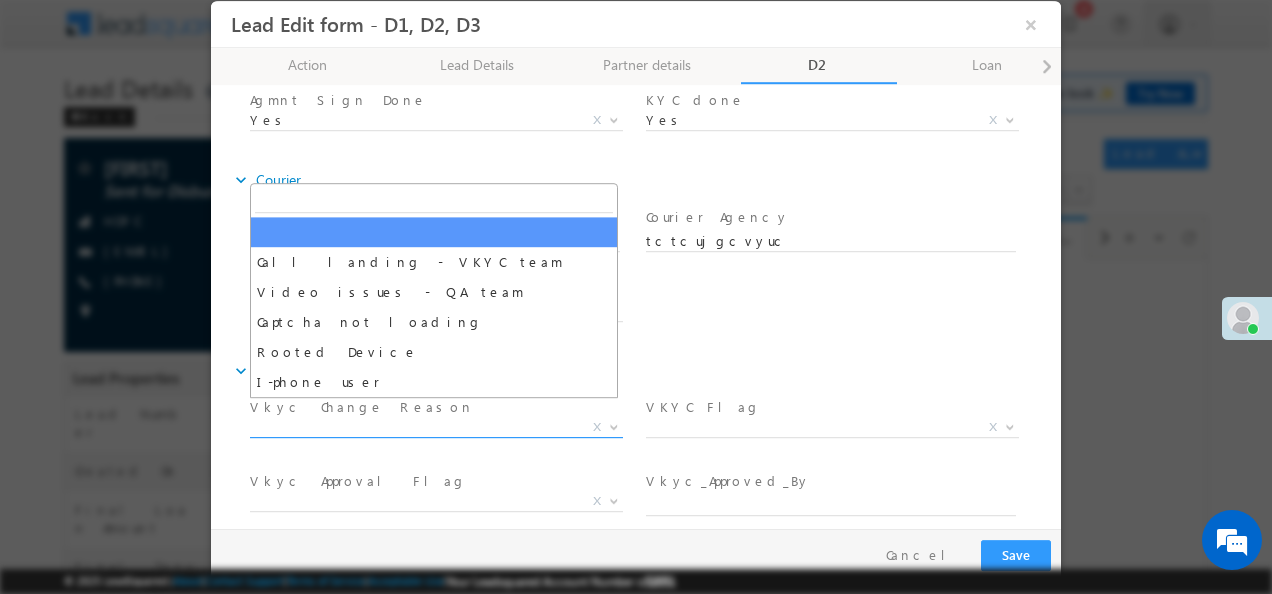 click at bounding box center (614, 426) 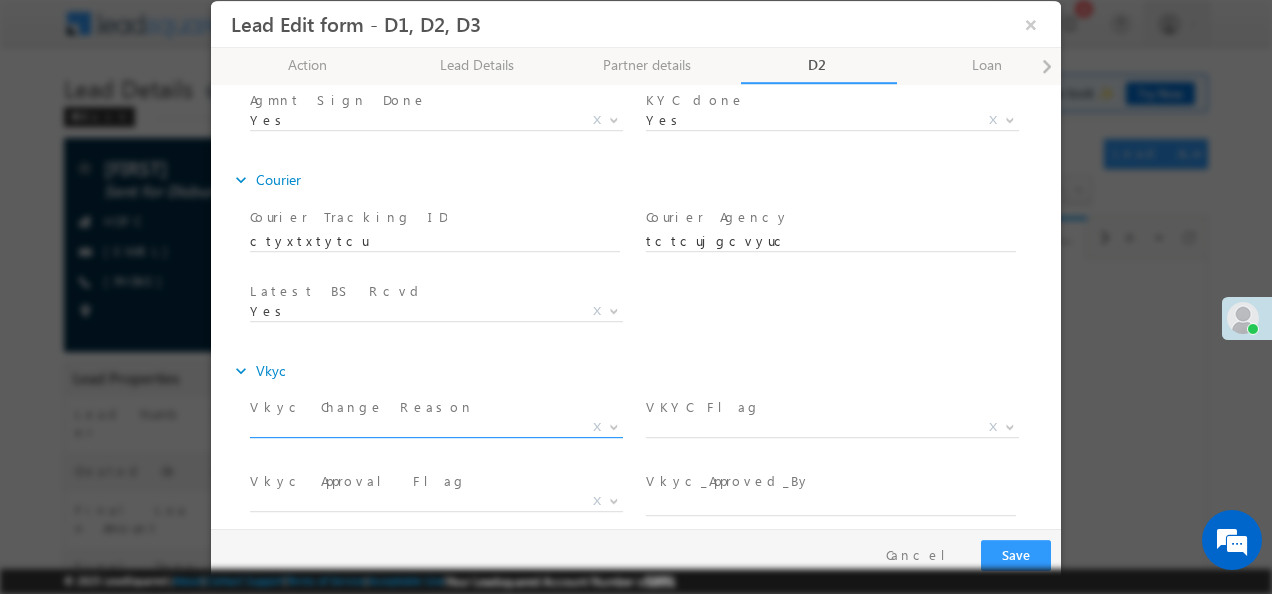 click at bounding box center (614, 426) 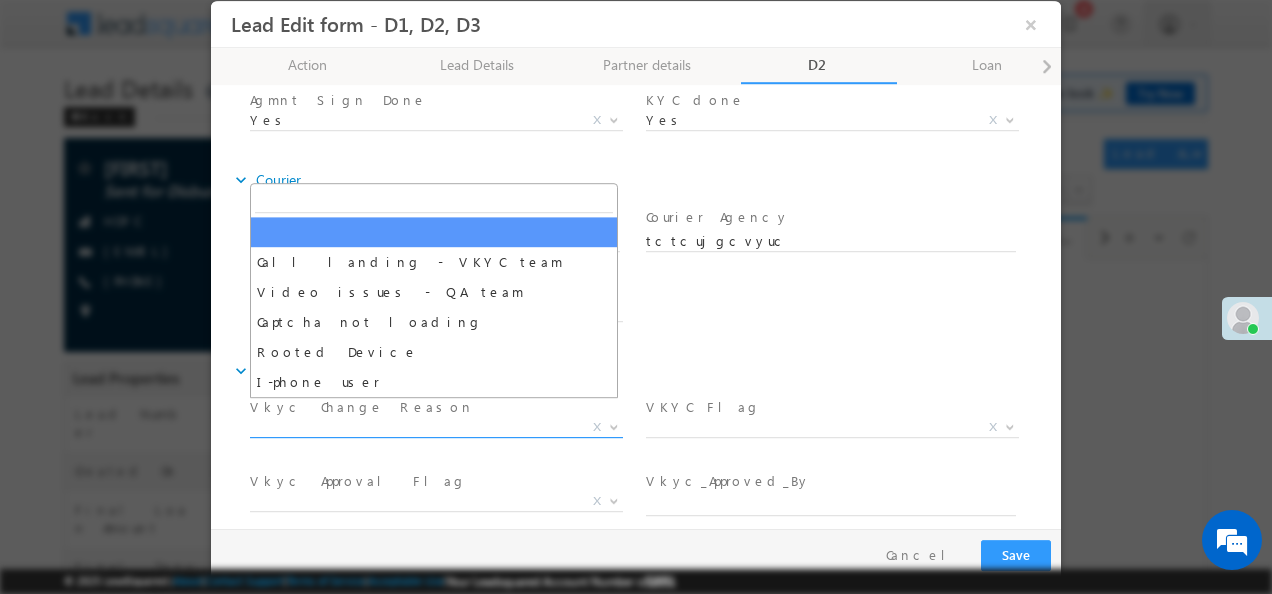 click at bounding box center [614, 426] 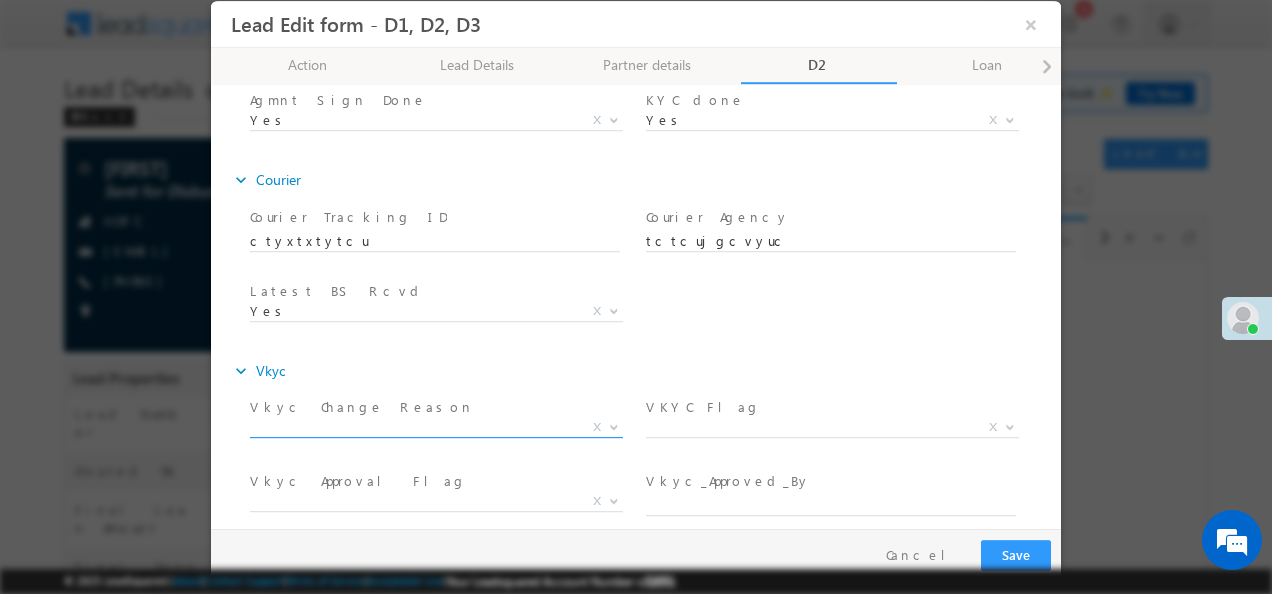 click at bounding box center [614, 426] 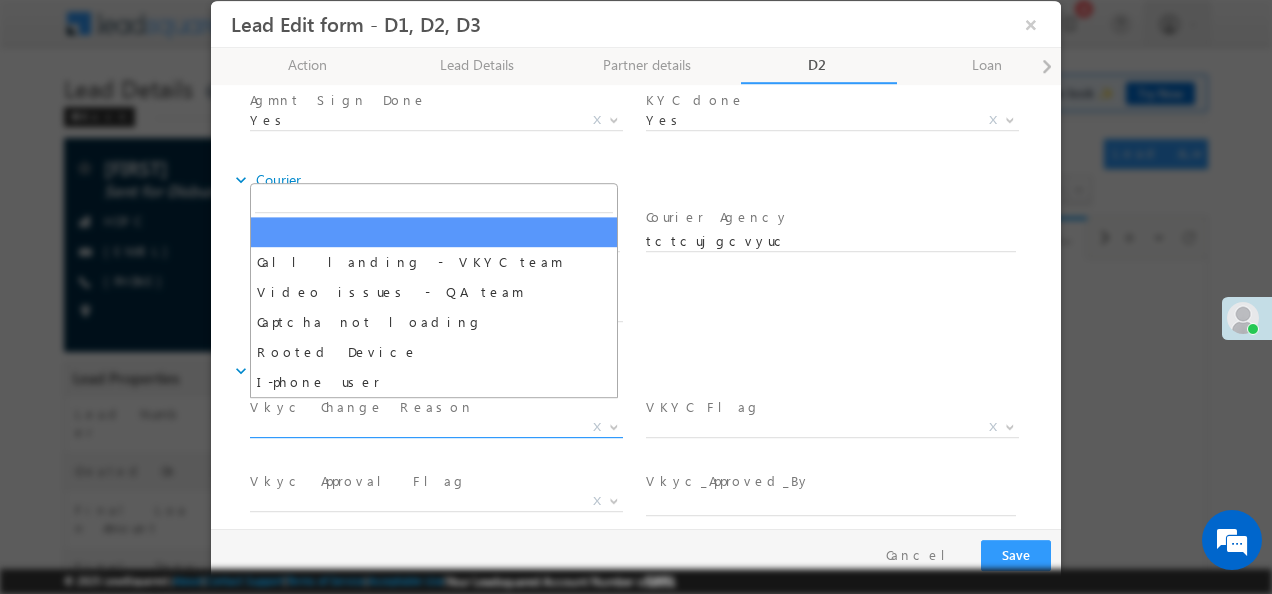 click at bounding box center (614, 426) 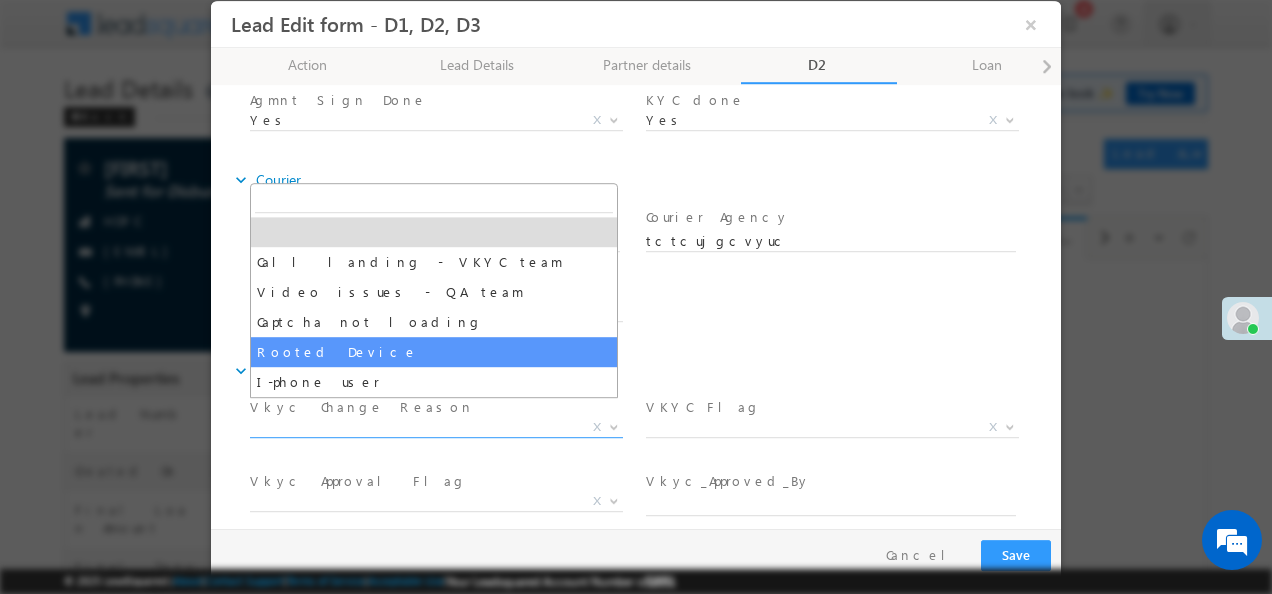 select on "Rooted Device" 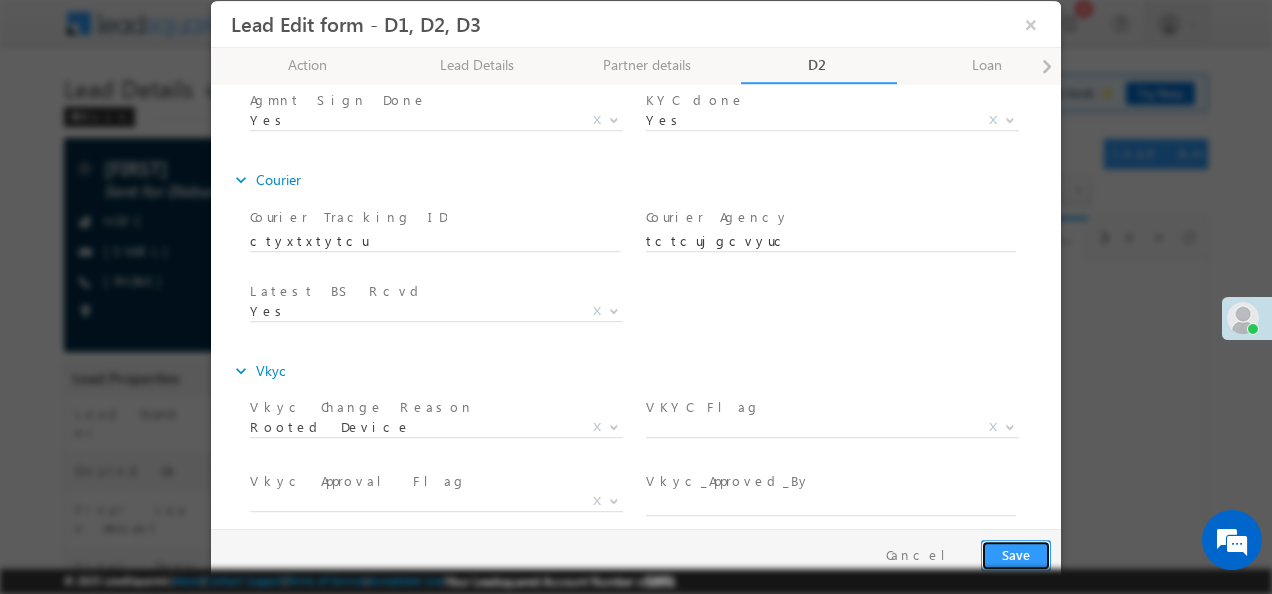 click on "Save" at bounding box center (1016, 555) 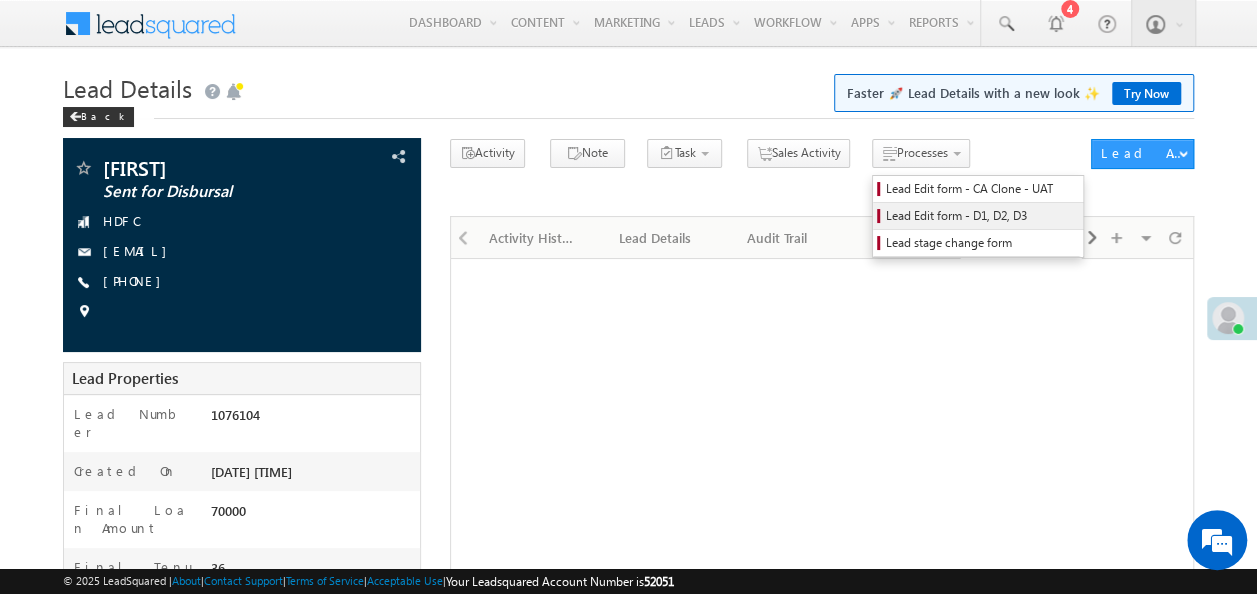 click on "Lead Edit form - D1, D2, D3" at bounding box center (978, 216) 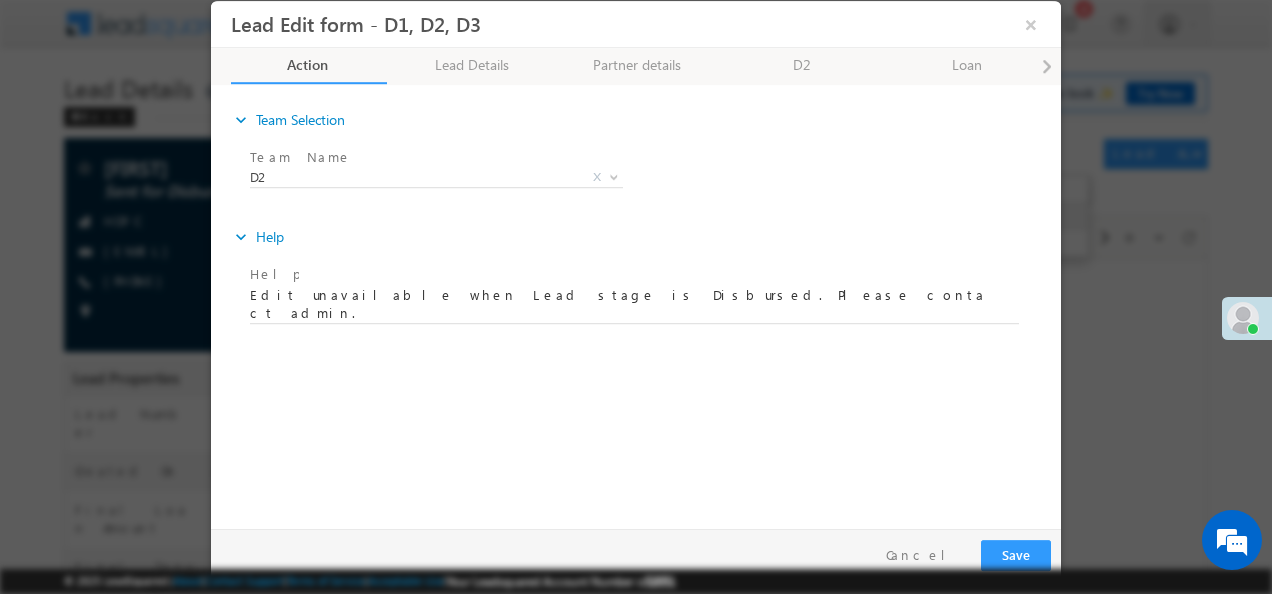 scroll, scrollTop: 0, scrollLeft: 0, axis: both 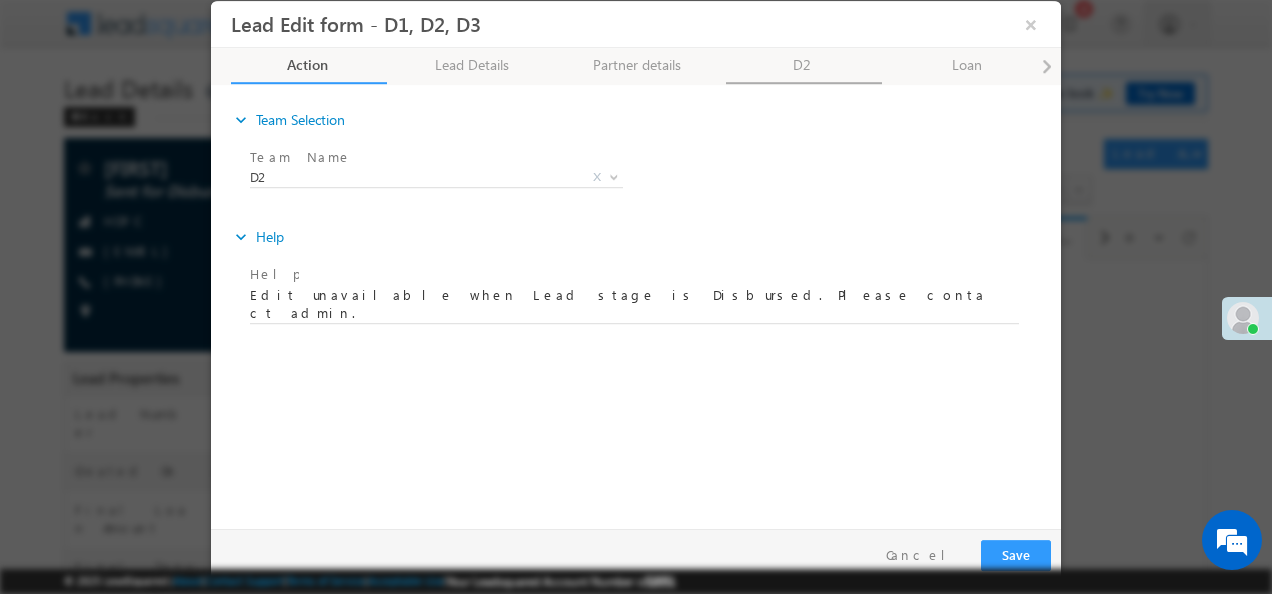 click on "D2" at bounding box center [804, 66] 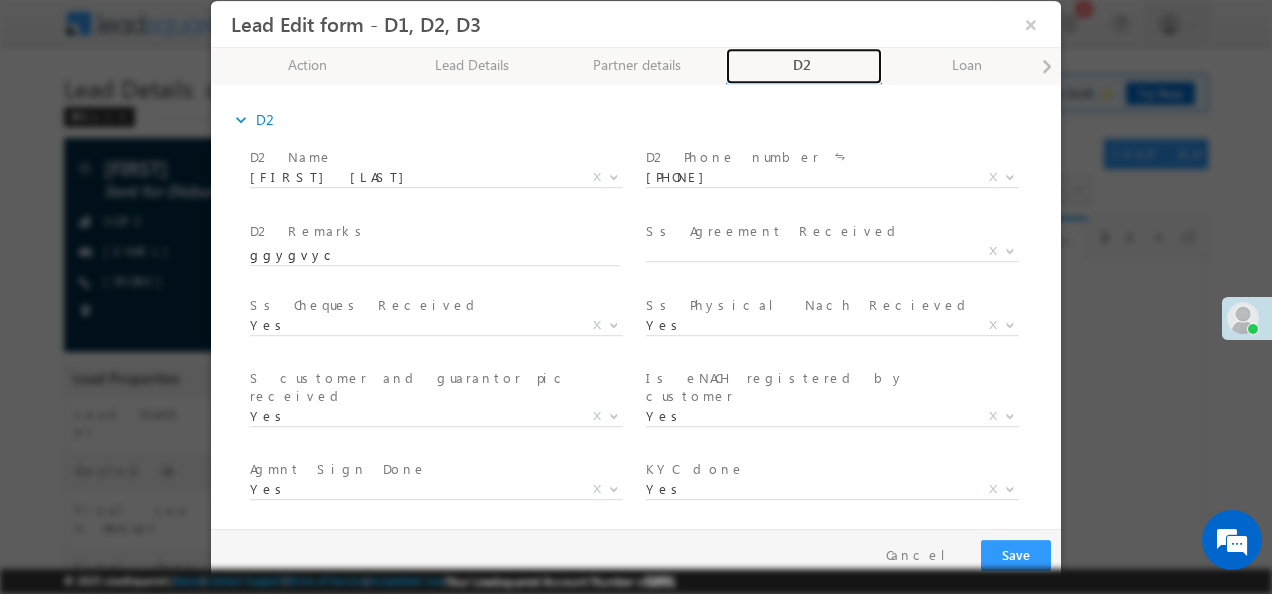 scroll, scrollTop: 369, scrollLeft: 0, axis: vertical 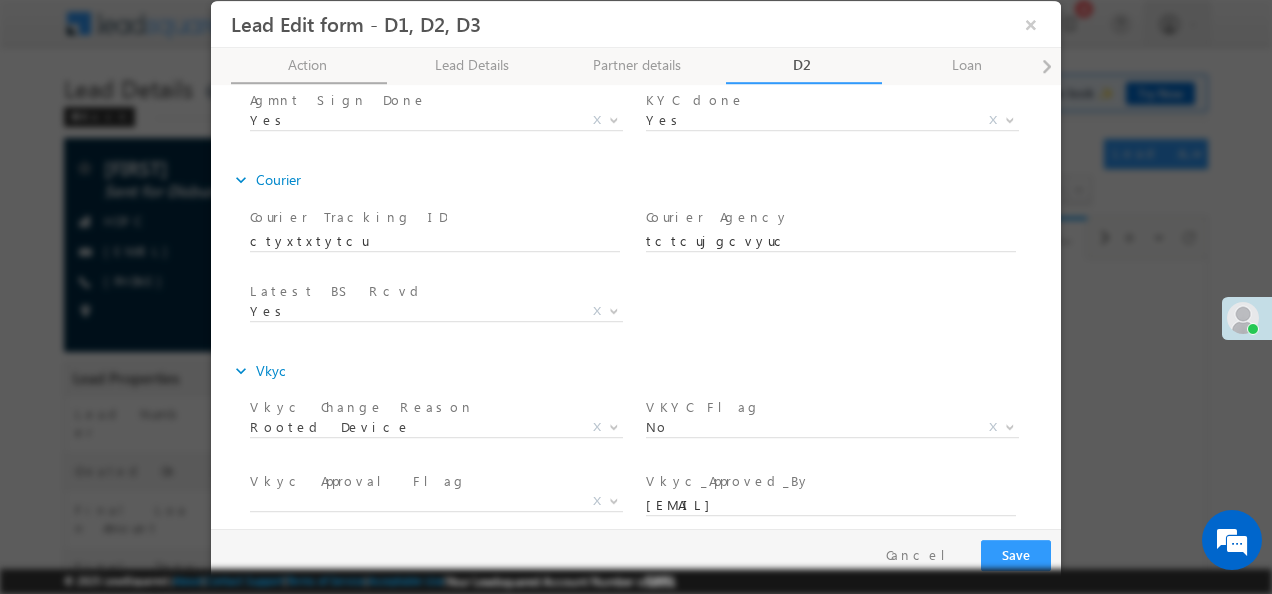 click on "Action 50% Completed" at bounding box center (309, 66) 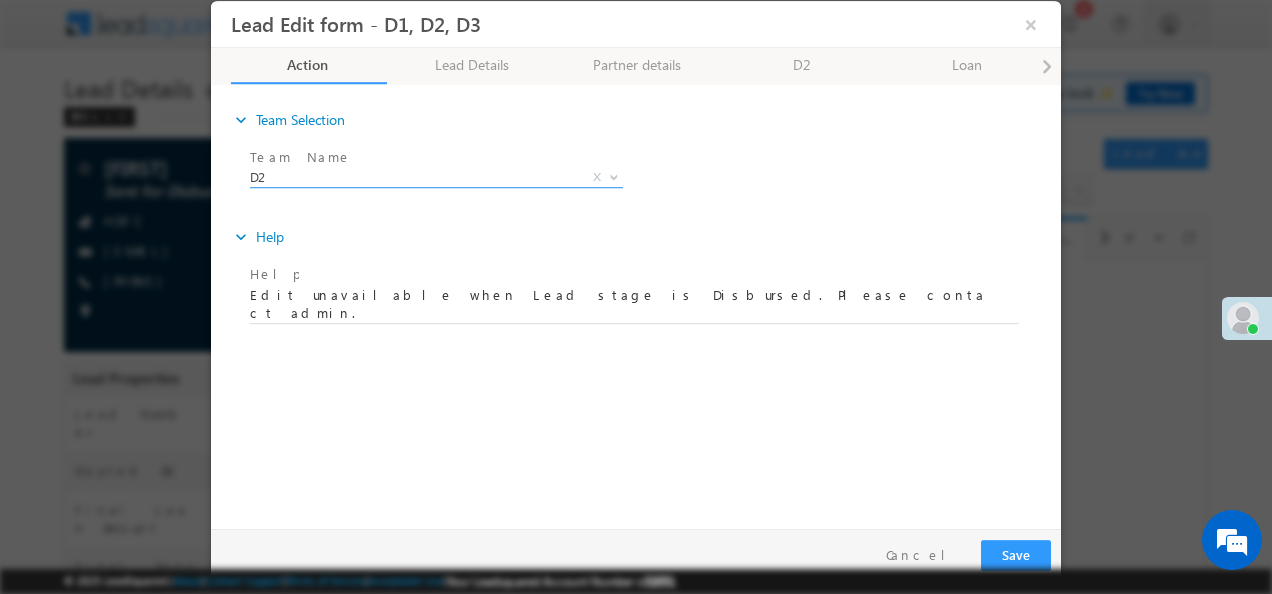 click at bounding box center (612, 177) 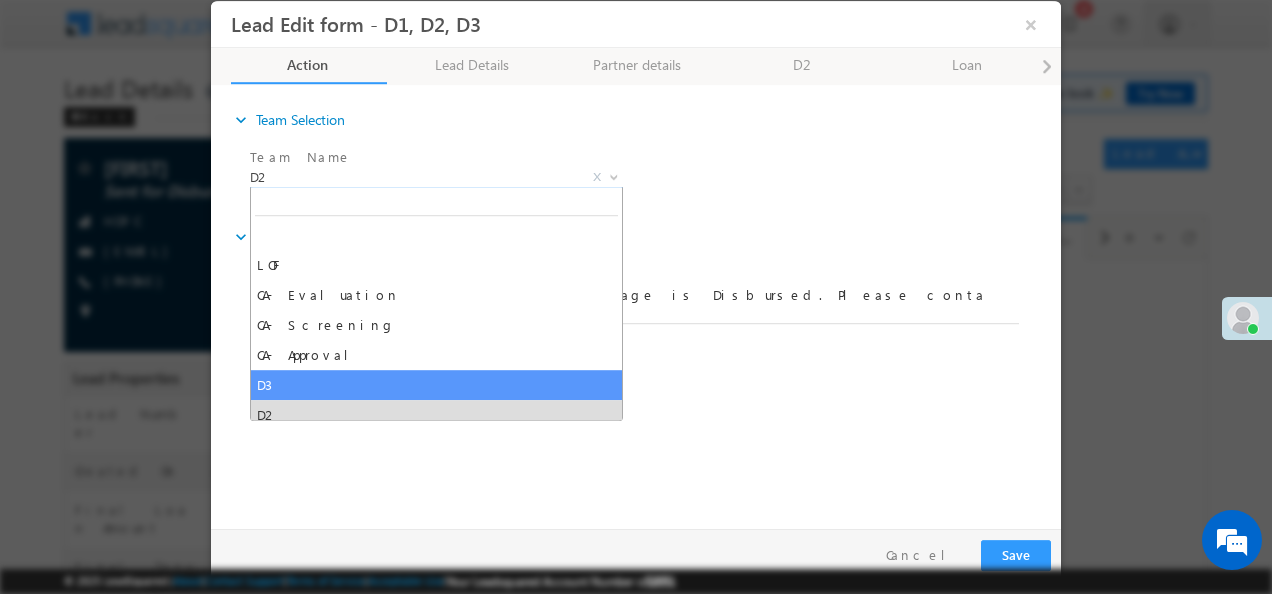select on "D3" 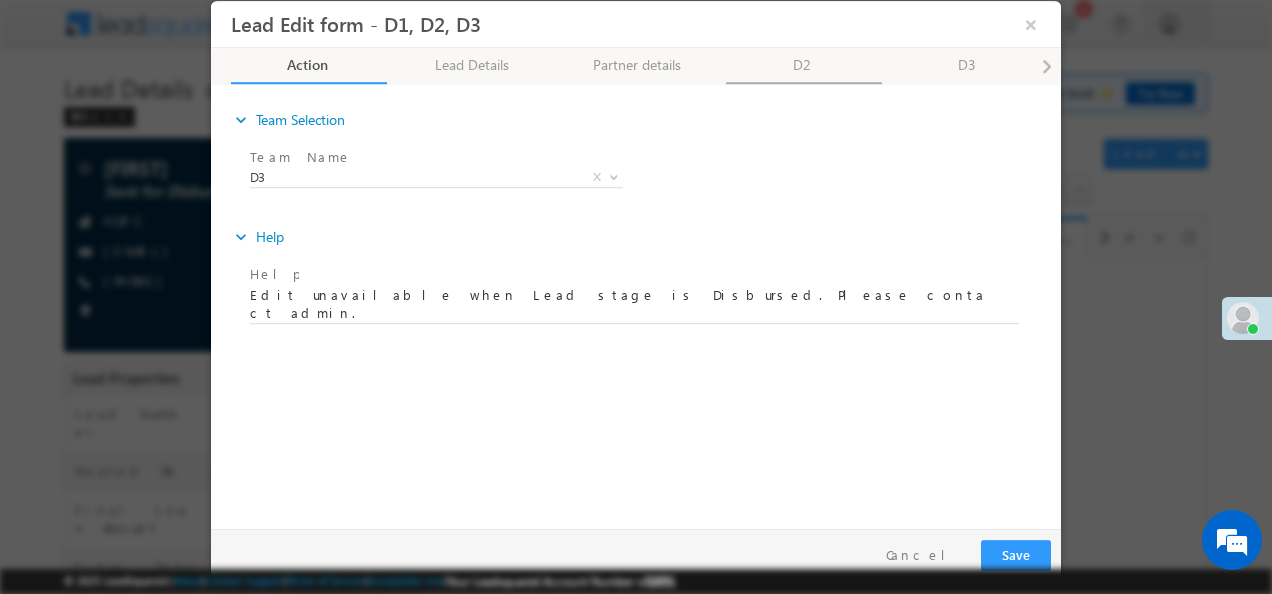 click on "D2" at bounding box center (804, 66) 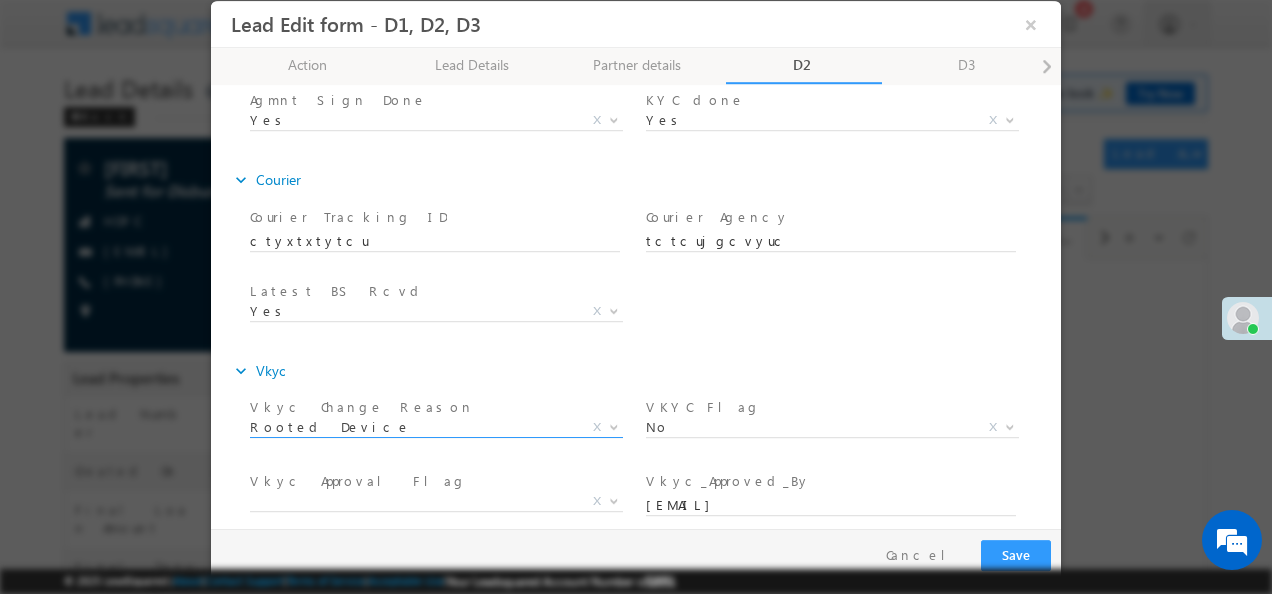 select 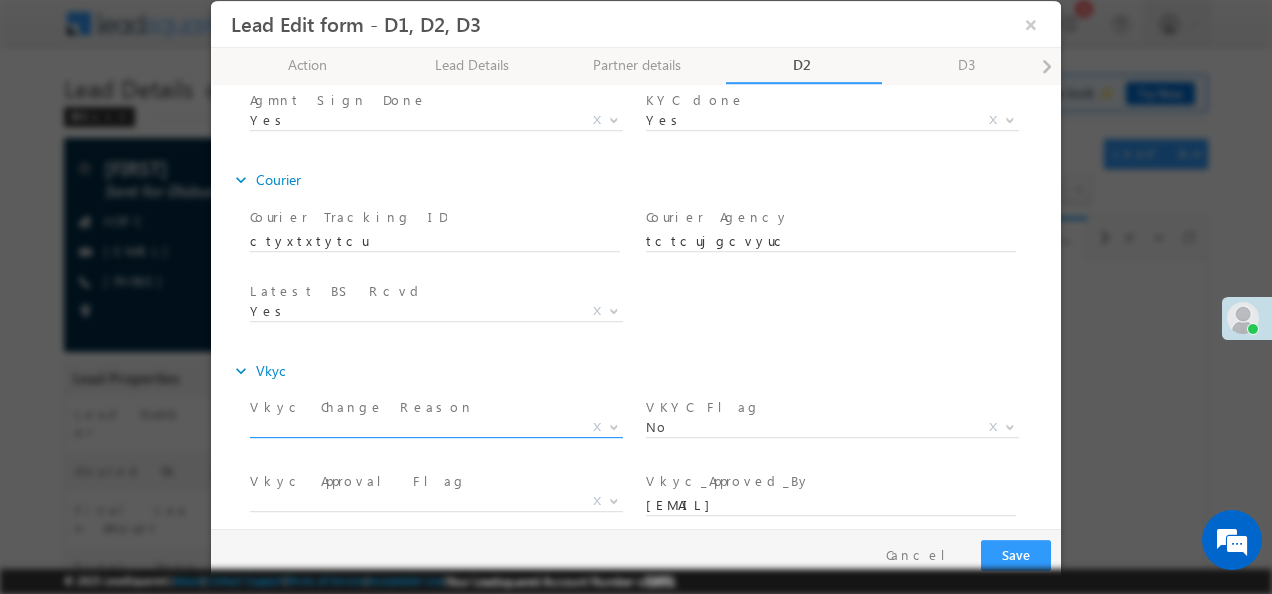 click on "X" at bounding box center (597, 428) 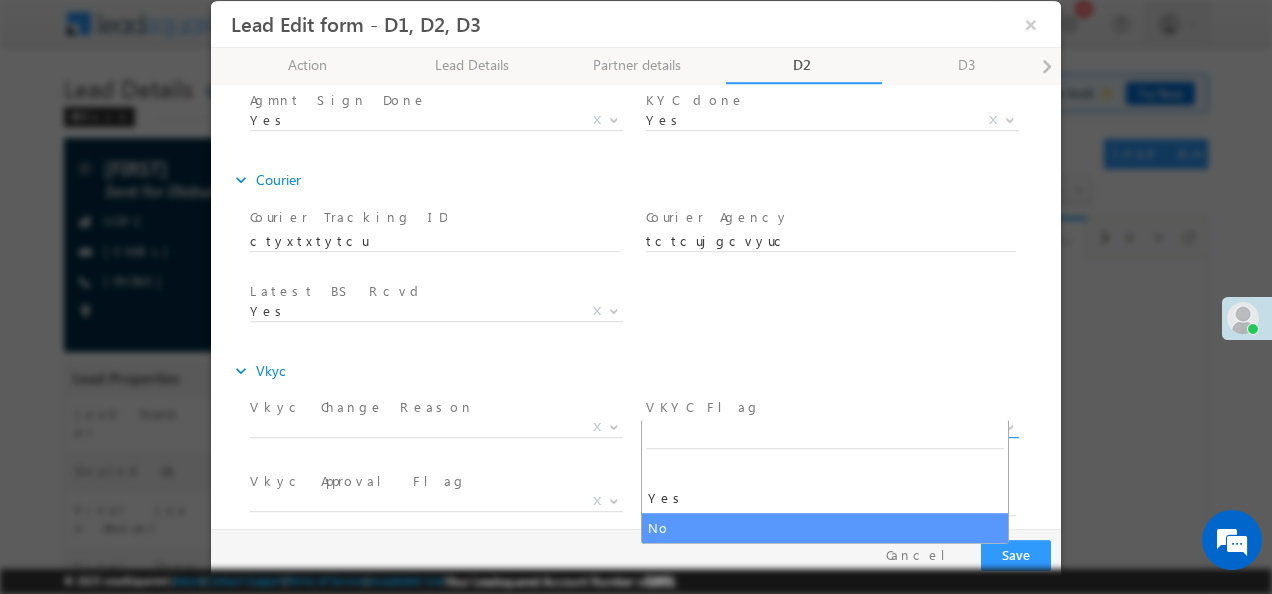 click on "No X" at bounding box center (832, 428) 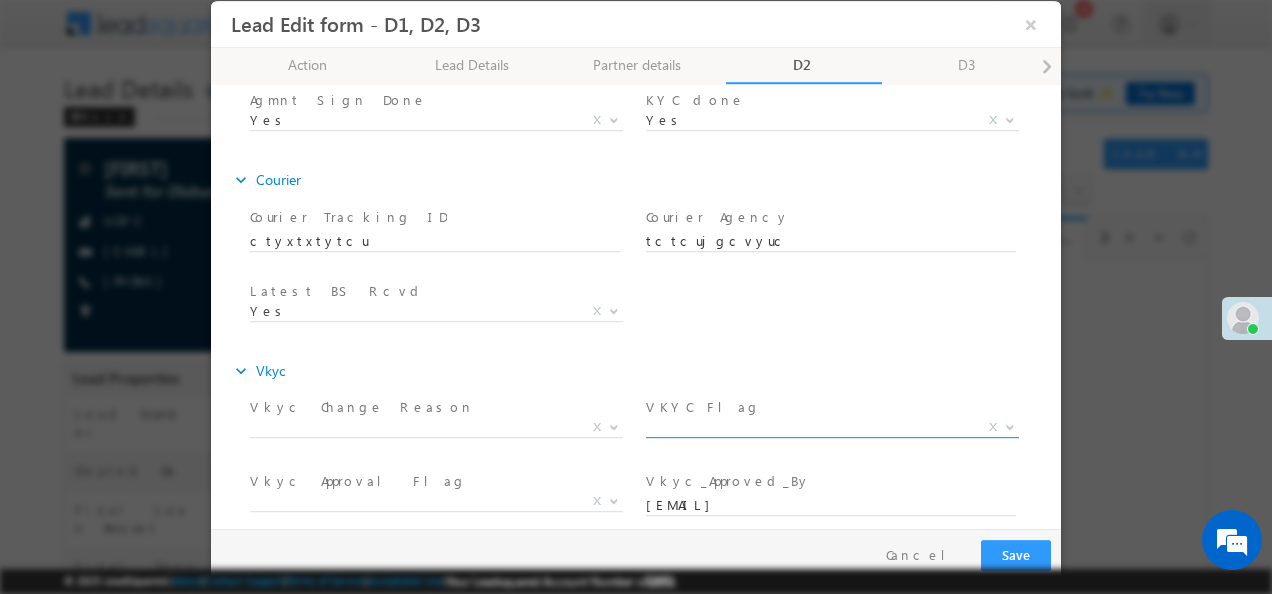 click on "X" at bounding box center (993, 428) 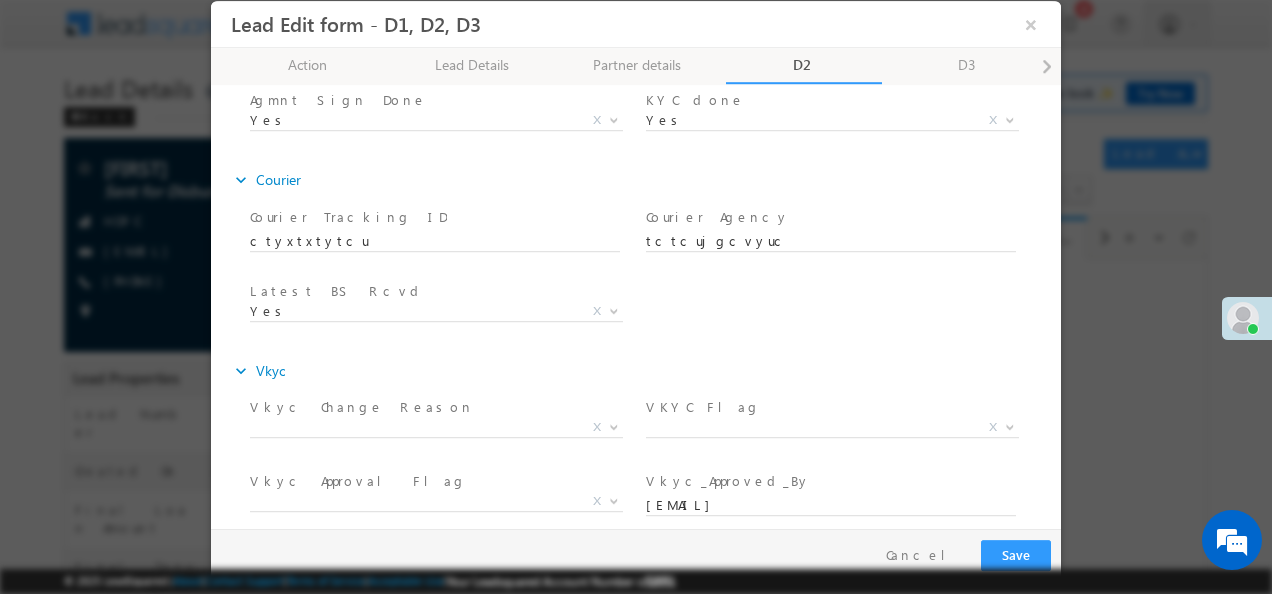 click on "jayendra.parate@moneyonclick.com" at bounding box center (840, 506) 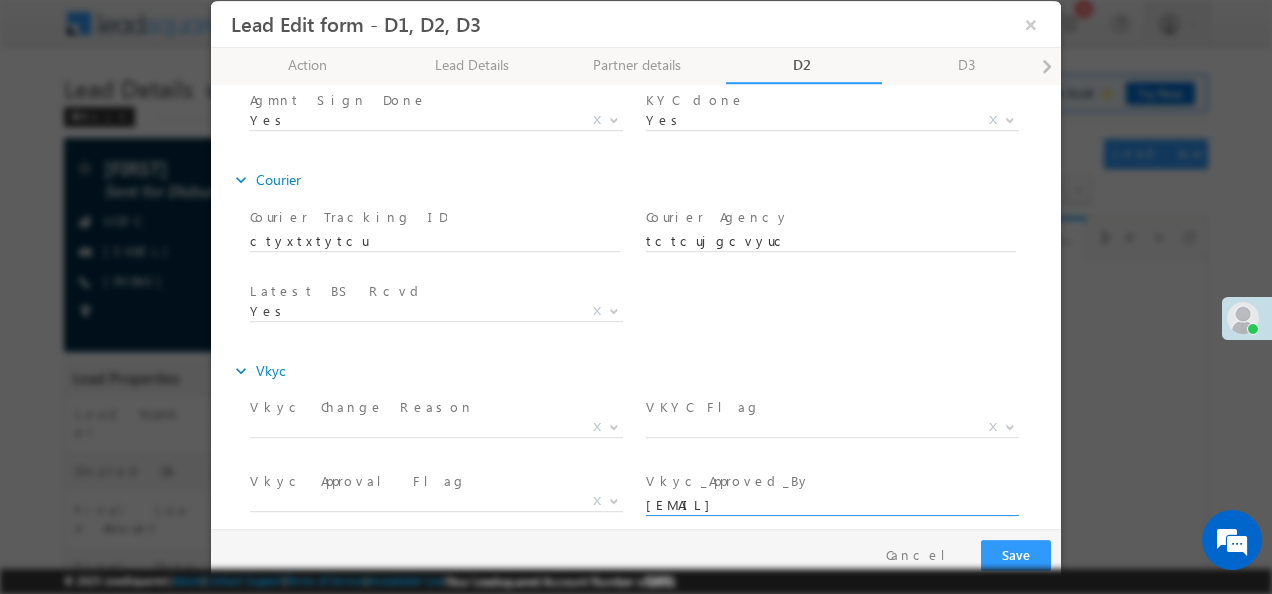 click on "jayendra.parate@moneyonclick.com" at bounding box center [831, 506] 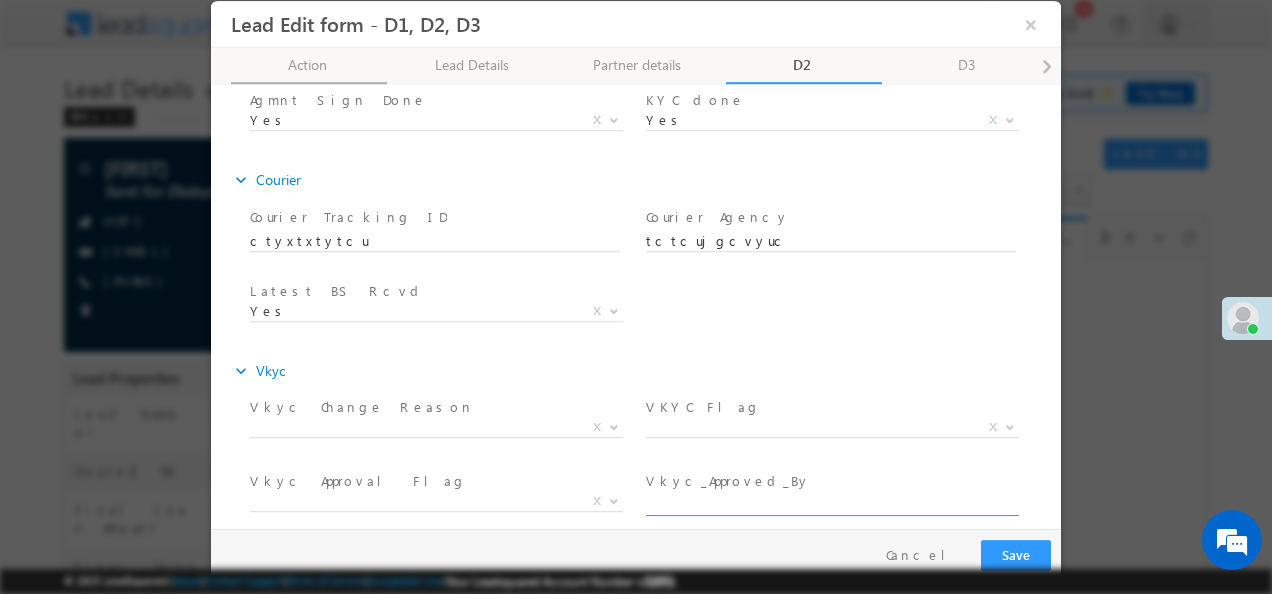 type 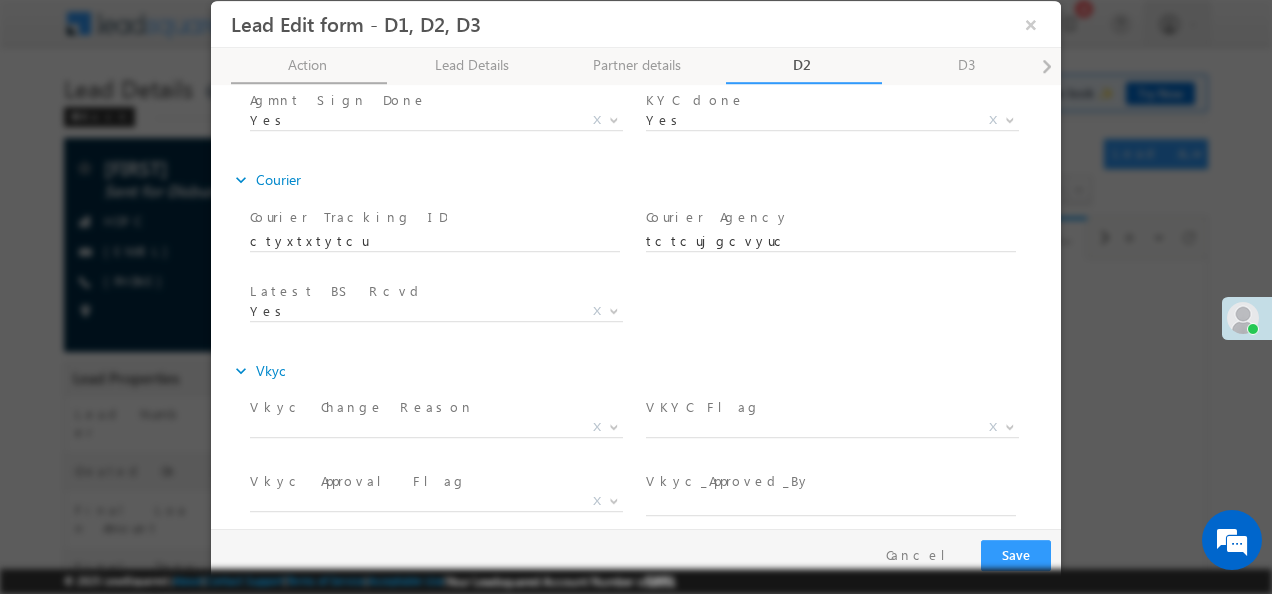 click on "Action 50% Completed" at bounding box center [309, 66] 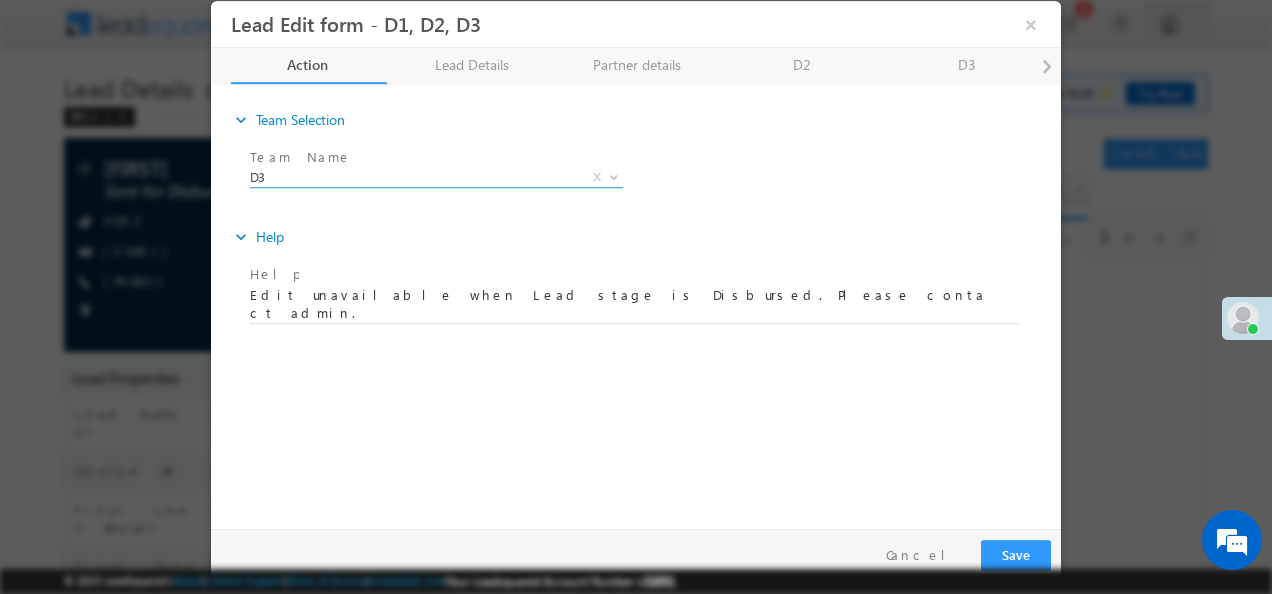click on "D3 X" at bounding box center [436, 178] 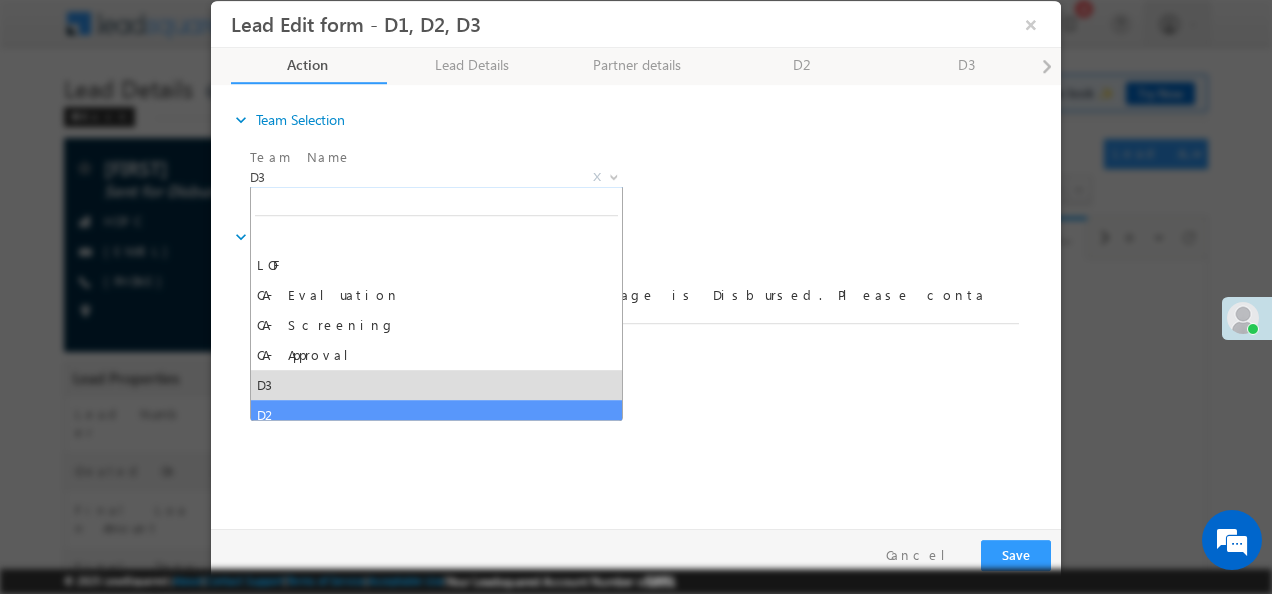 select on "D2" 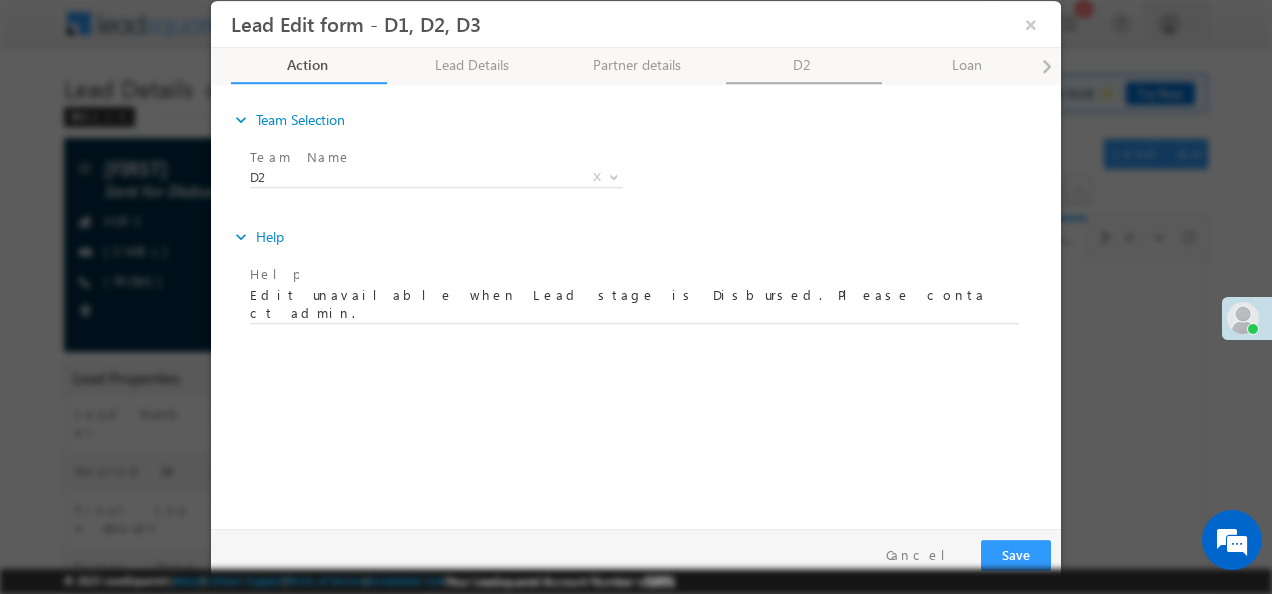 click on "D2" at bounding box center (804, 66) 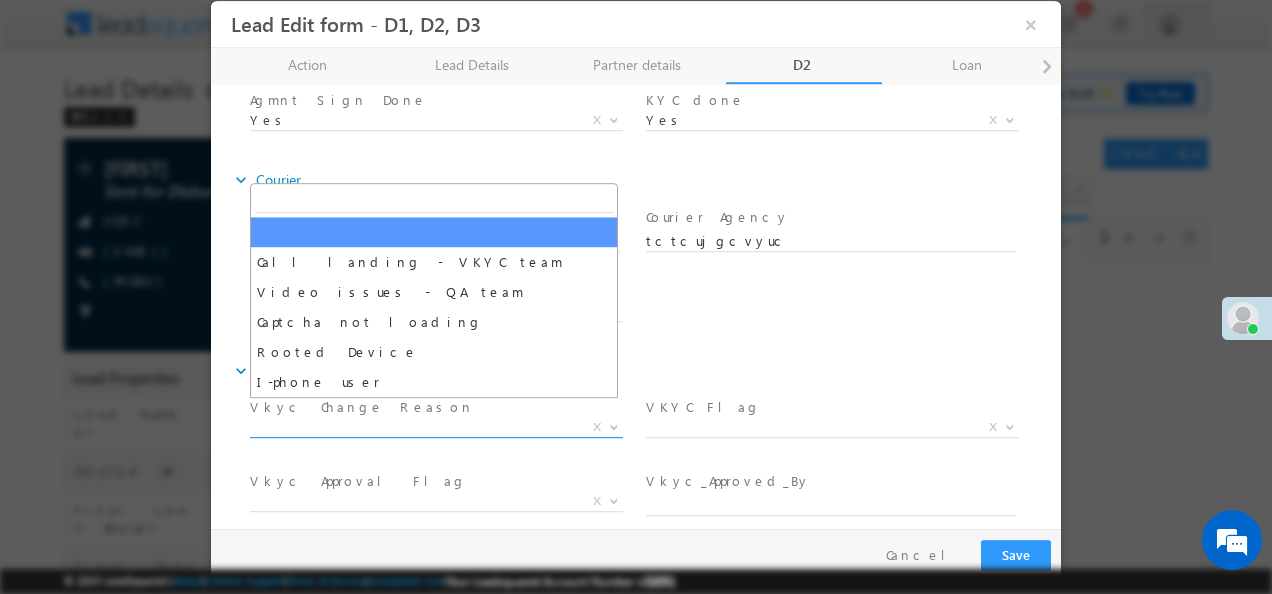 click at bounding box center (614, 426) 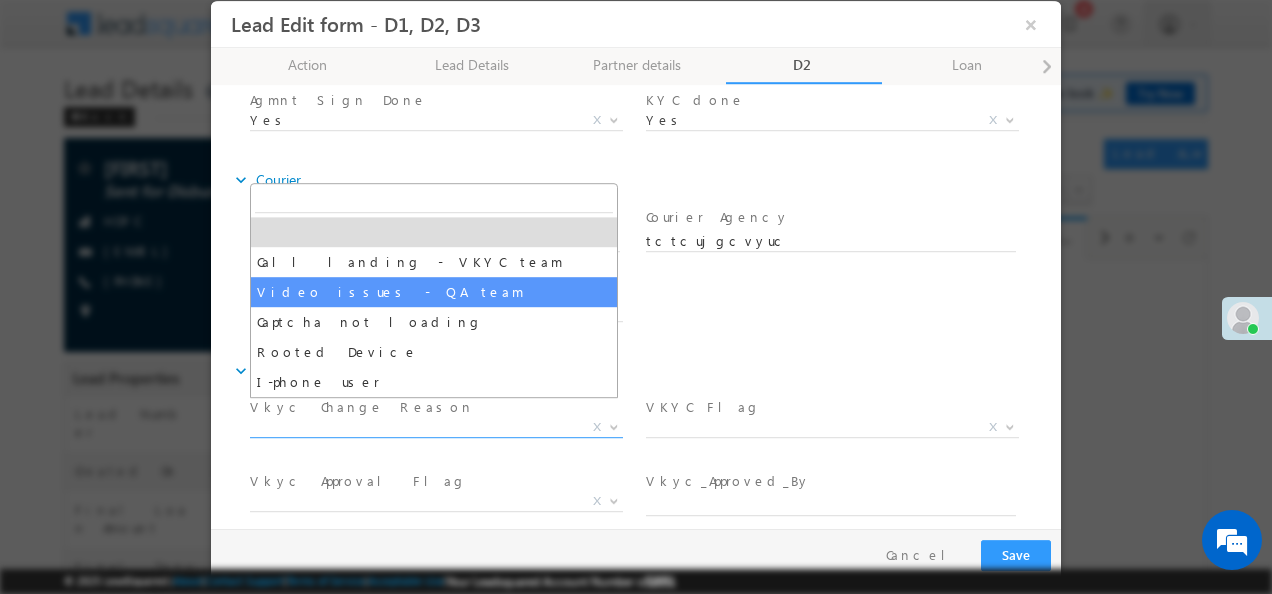 select on "Video issues - QA team" 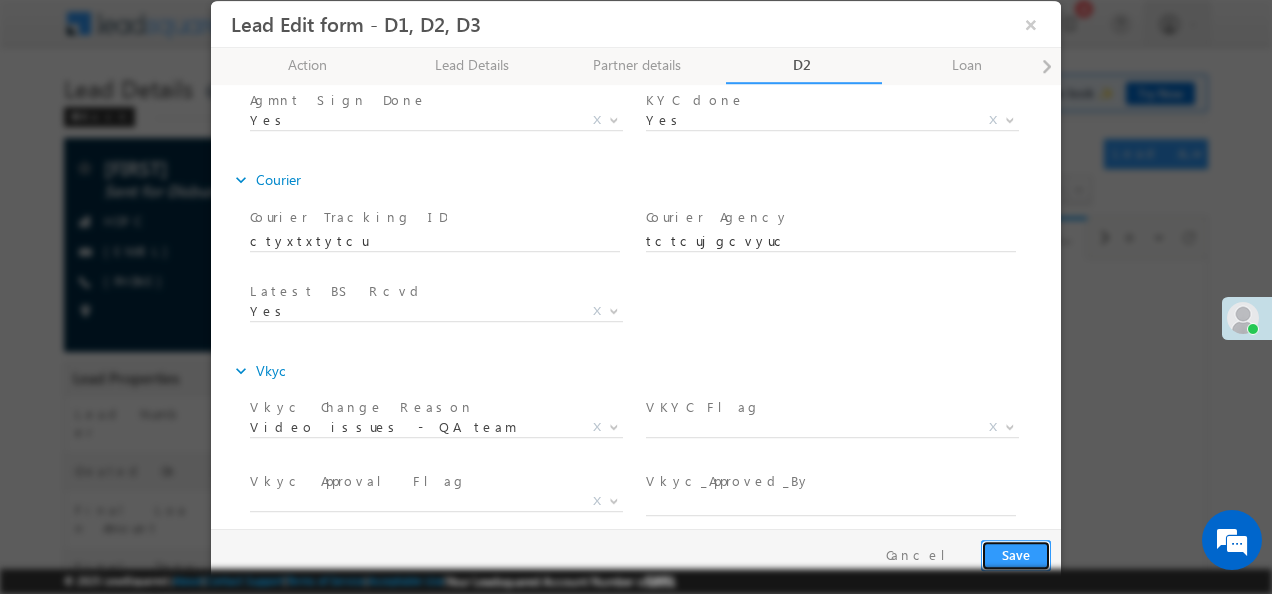 click on "Save" at bounding box center (1016, 555) 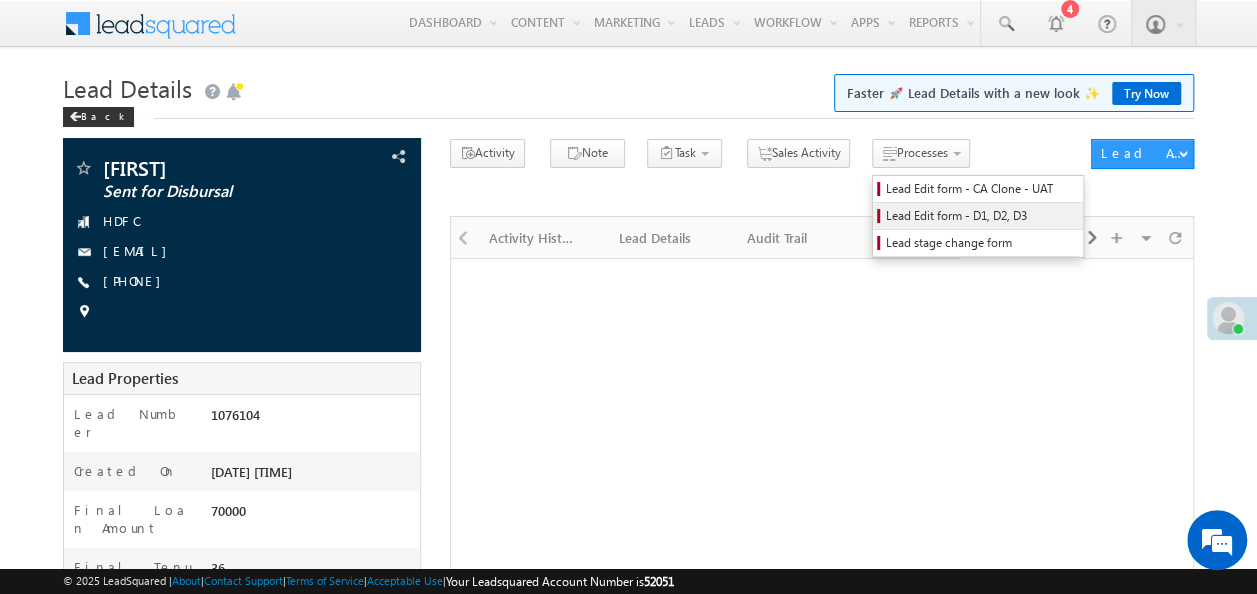 click on "Lead Edit form - D1, D2, D3" at bounding box center (981, 216) 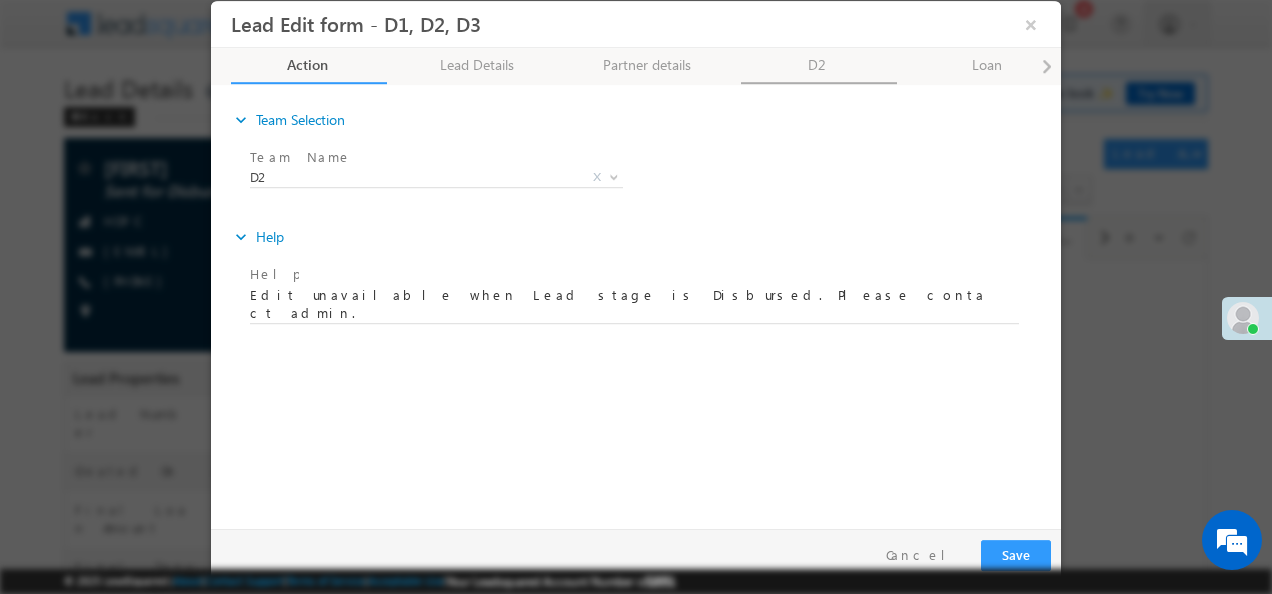 scroll, scrollTop: 0, scrollLeft: 0, axis: both 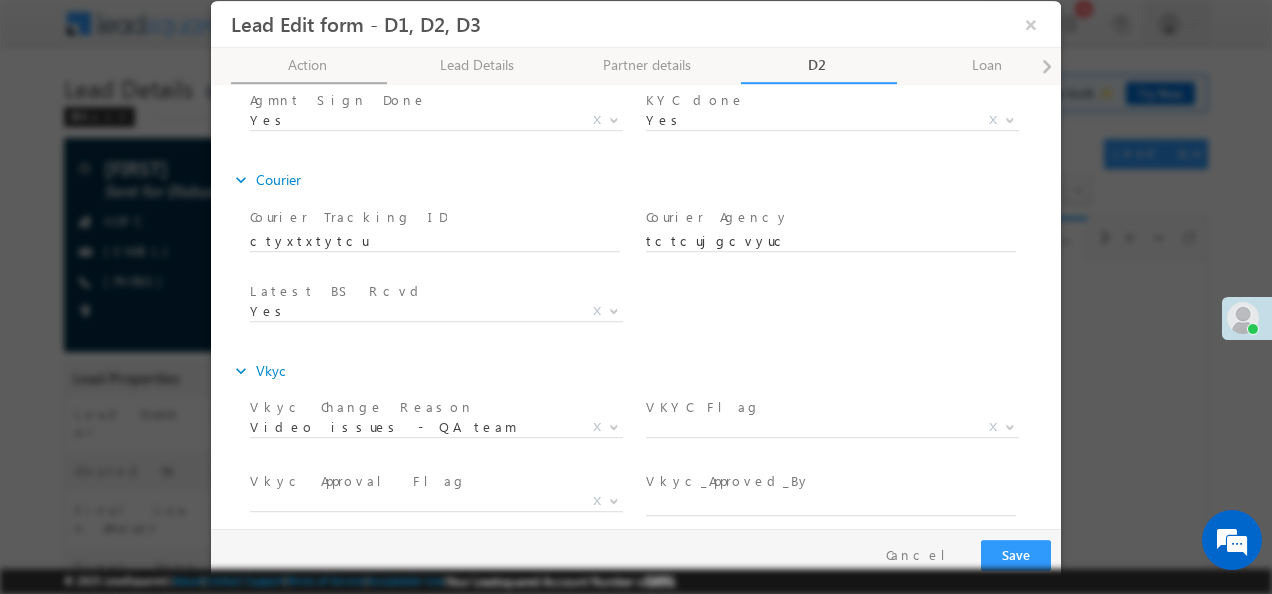 click on "Action 50% Completed" at bounding box center (309, 66) 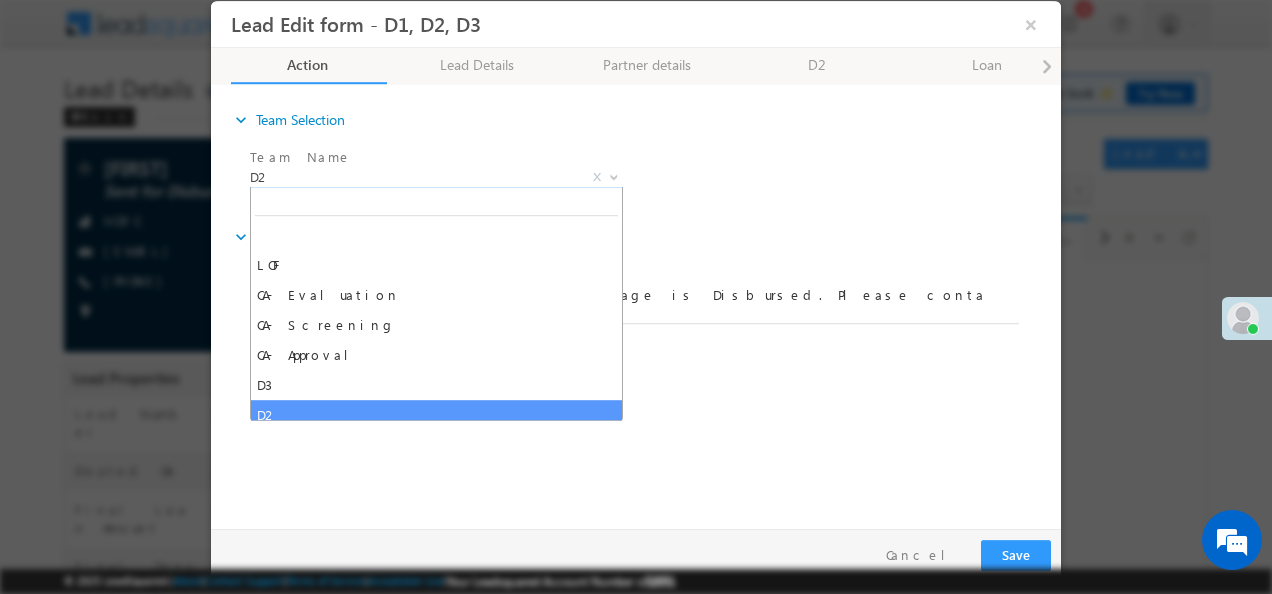 click at bounding box center [612, 177] 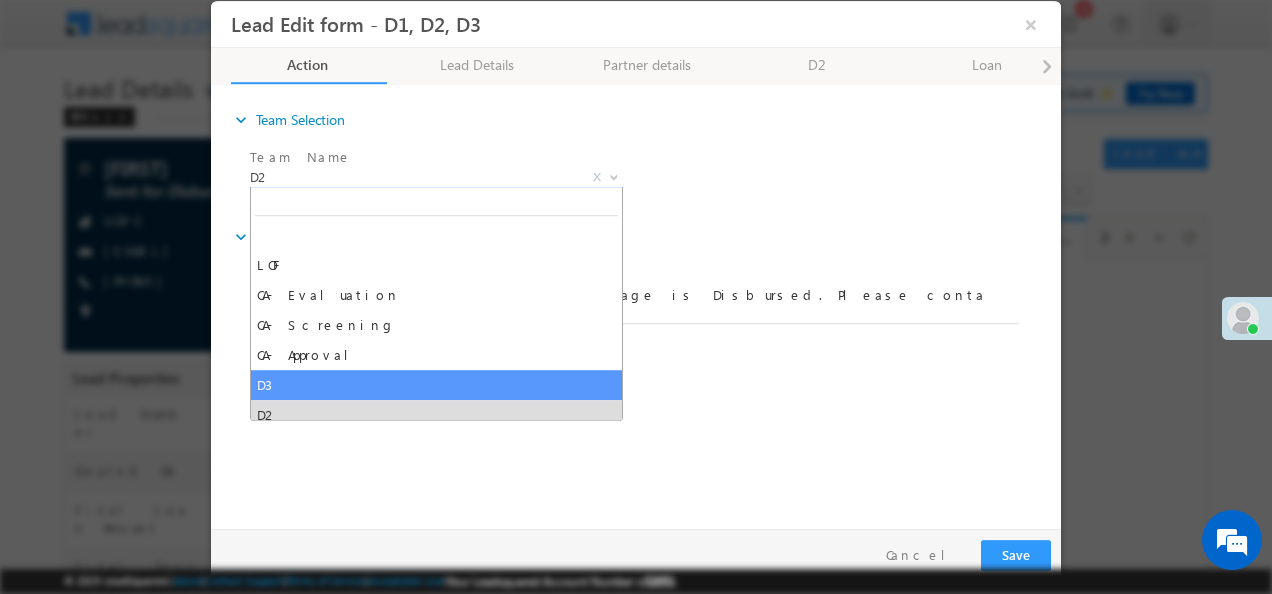 select on "D3" 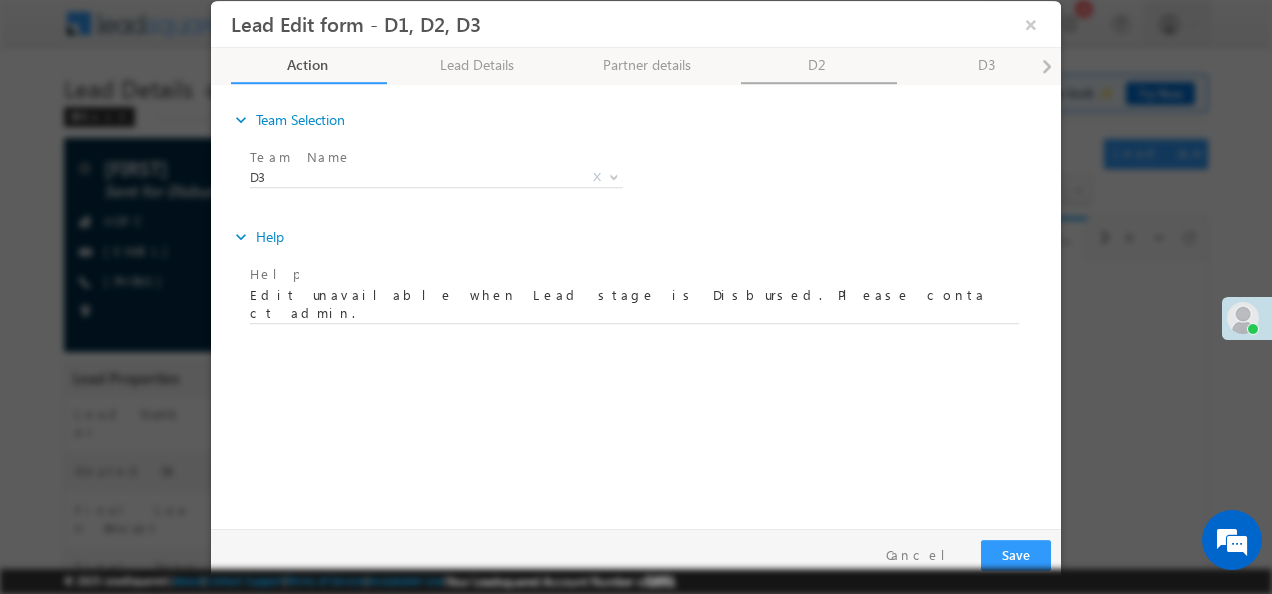 click on "D2" at bounding box center (819, 66) 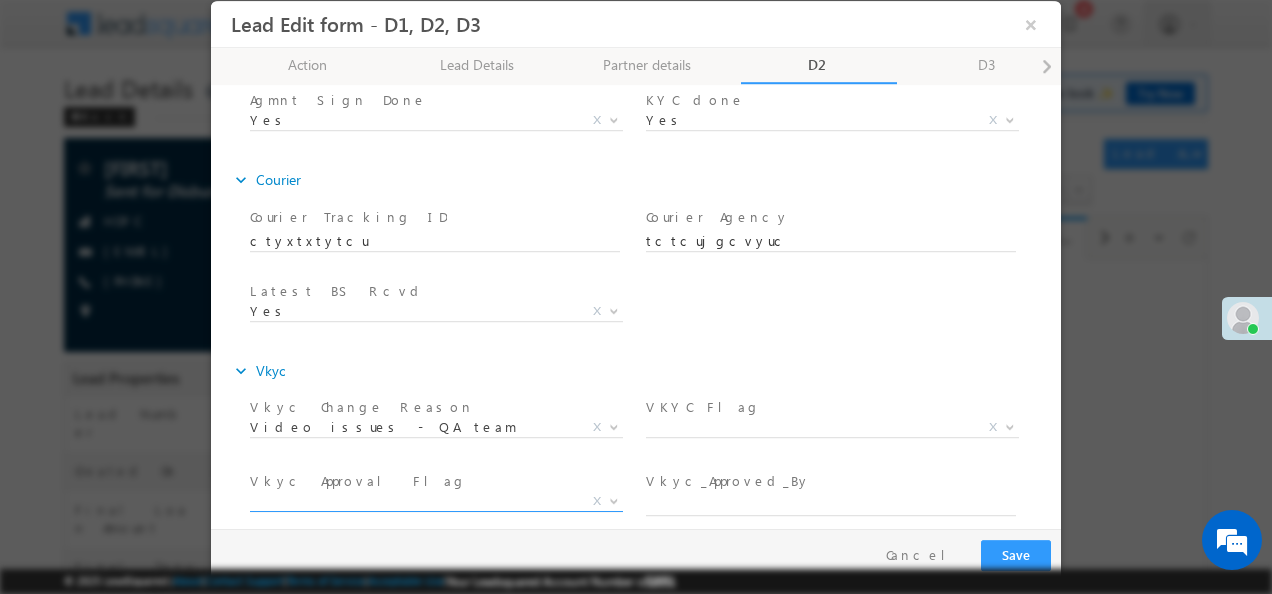 click at bounding box center [614, 500] 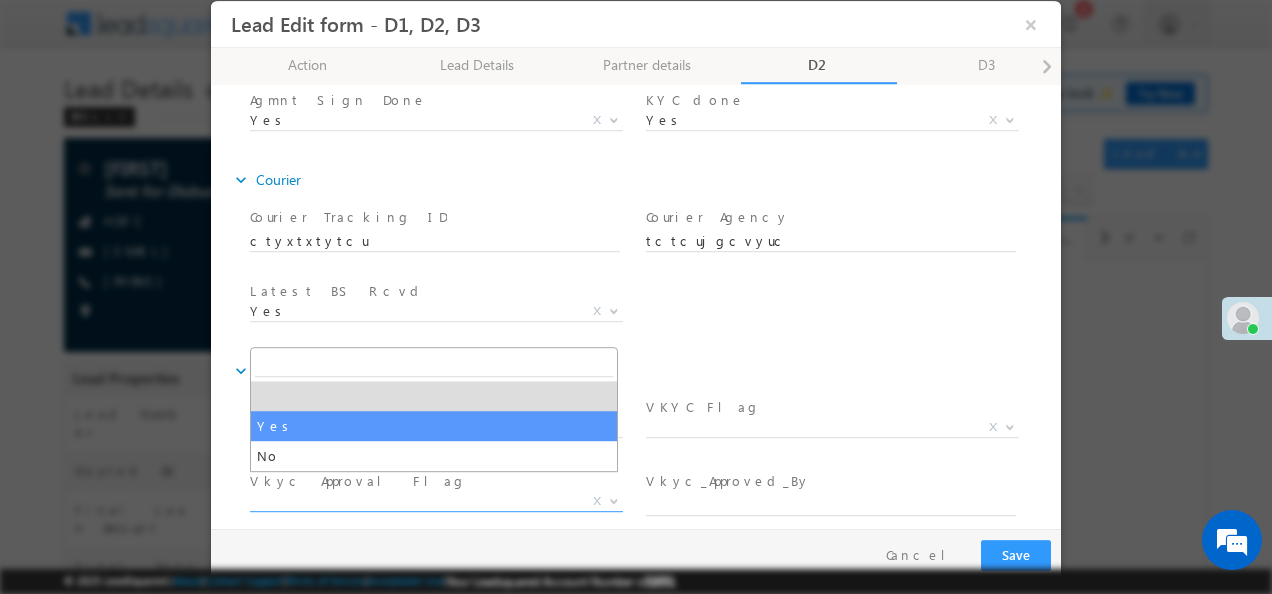 select on "Yes" 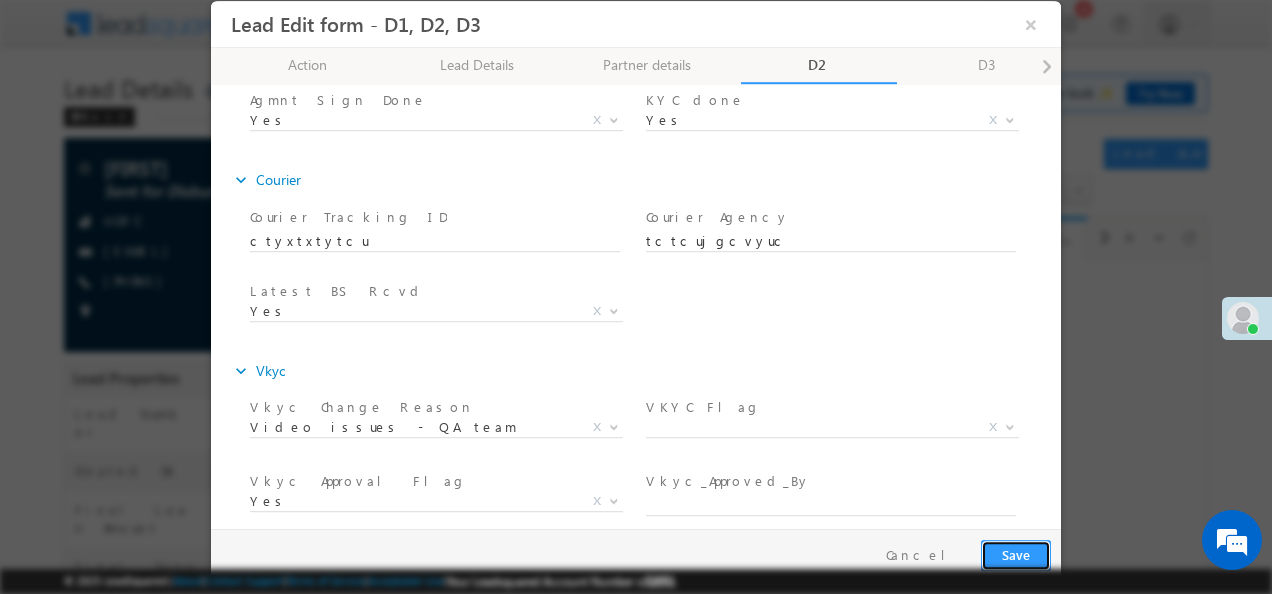 click on "Save" at bounding box center (1016, 555) 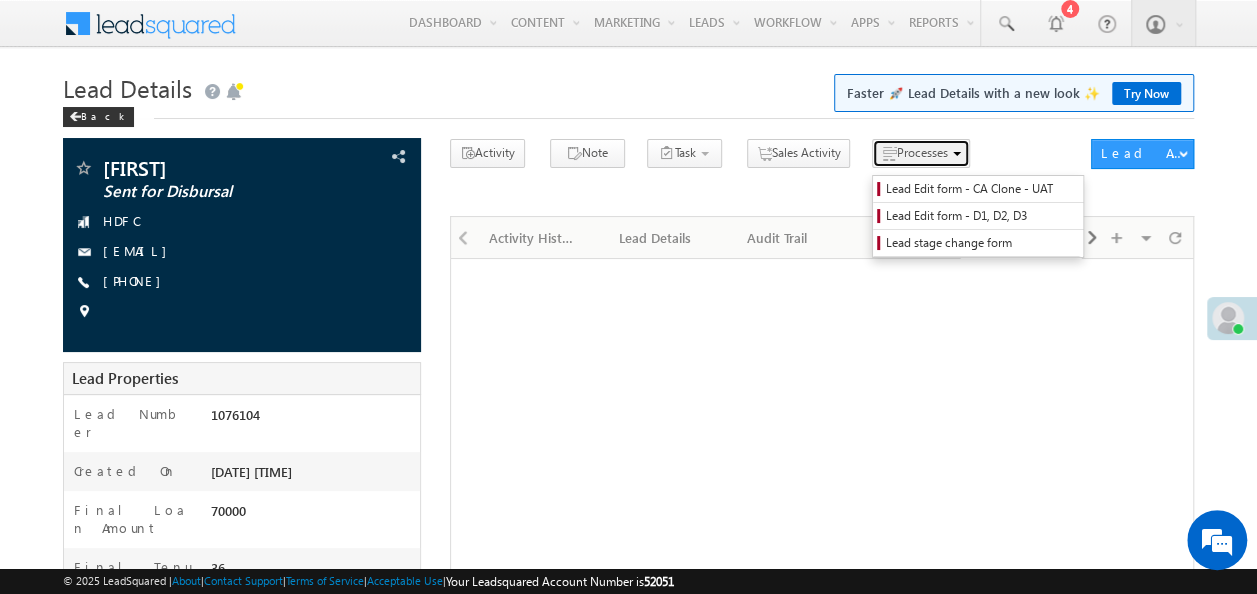 click on "Processes" at bounding box center (921, 153) 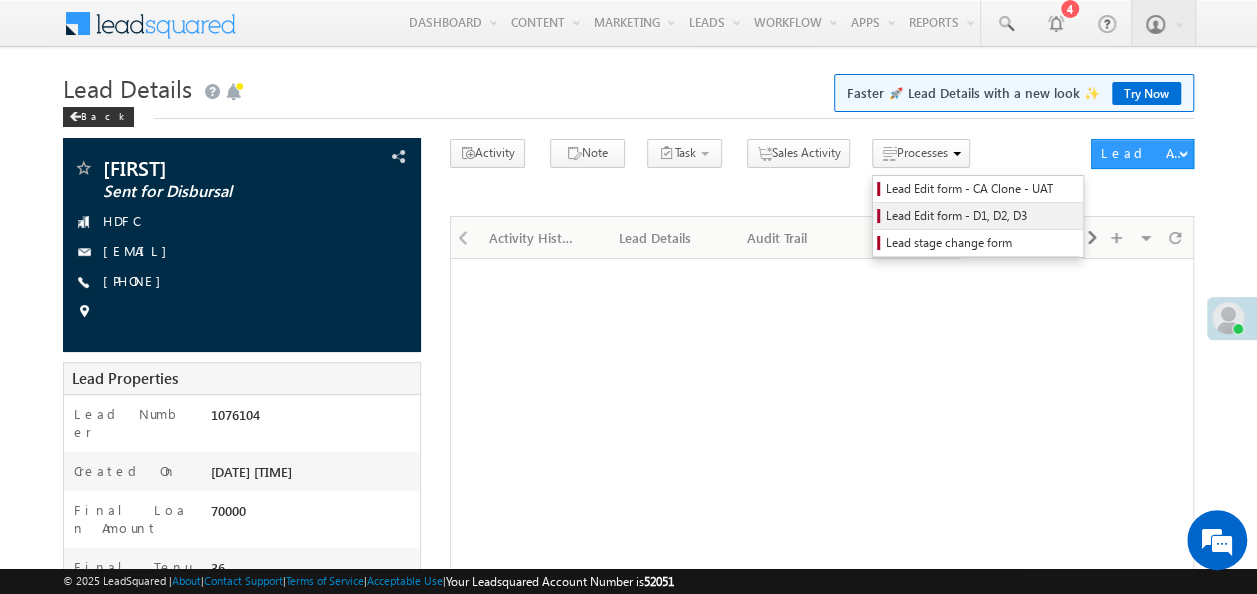 click on "Lead Edit form - D1, D2, D3" at bounding box center (981, 216) 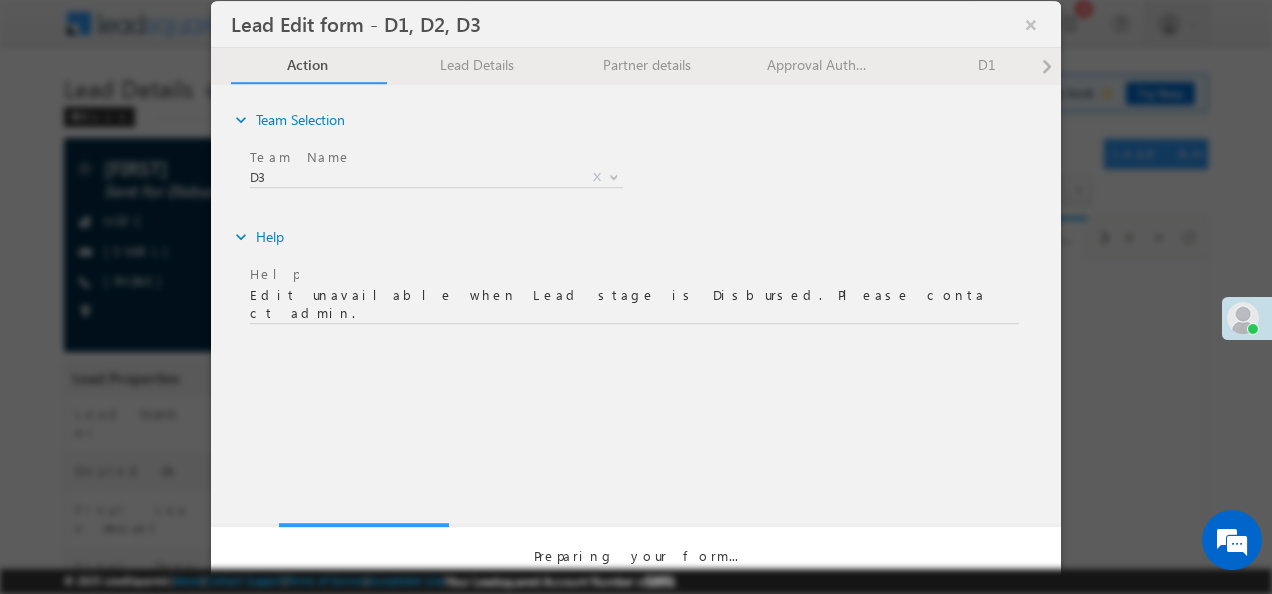 scroll, scrollTop: 0, scrollLeft: 0, axis: both 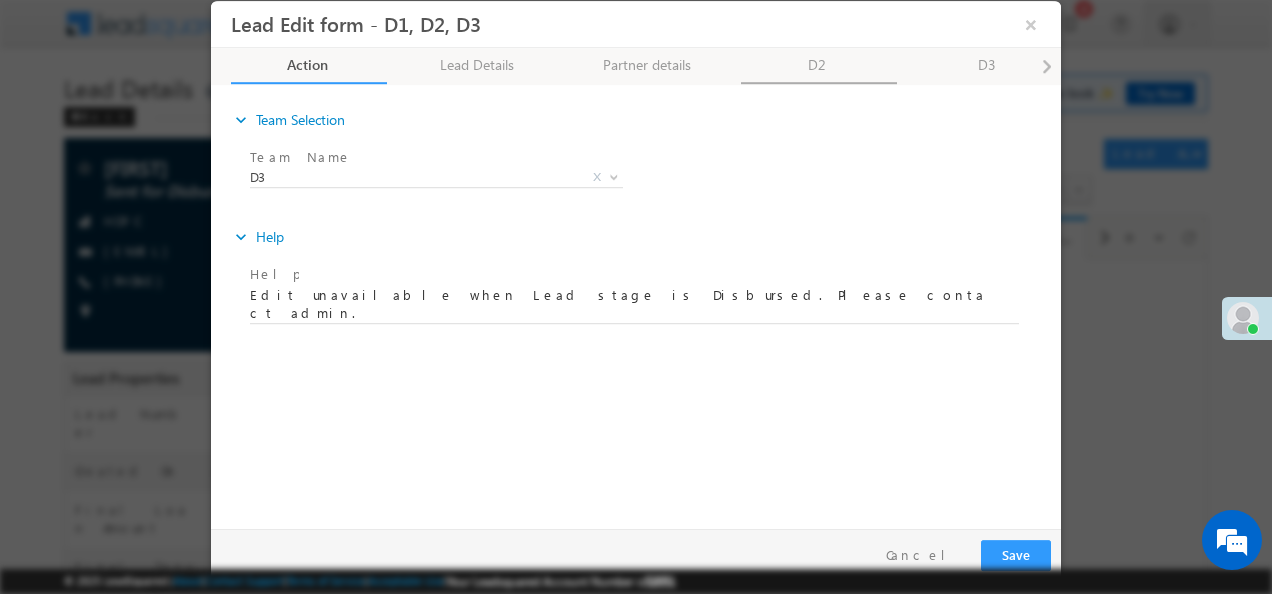 click on "D2" at bounding box center (819, 66) 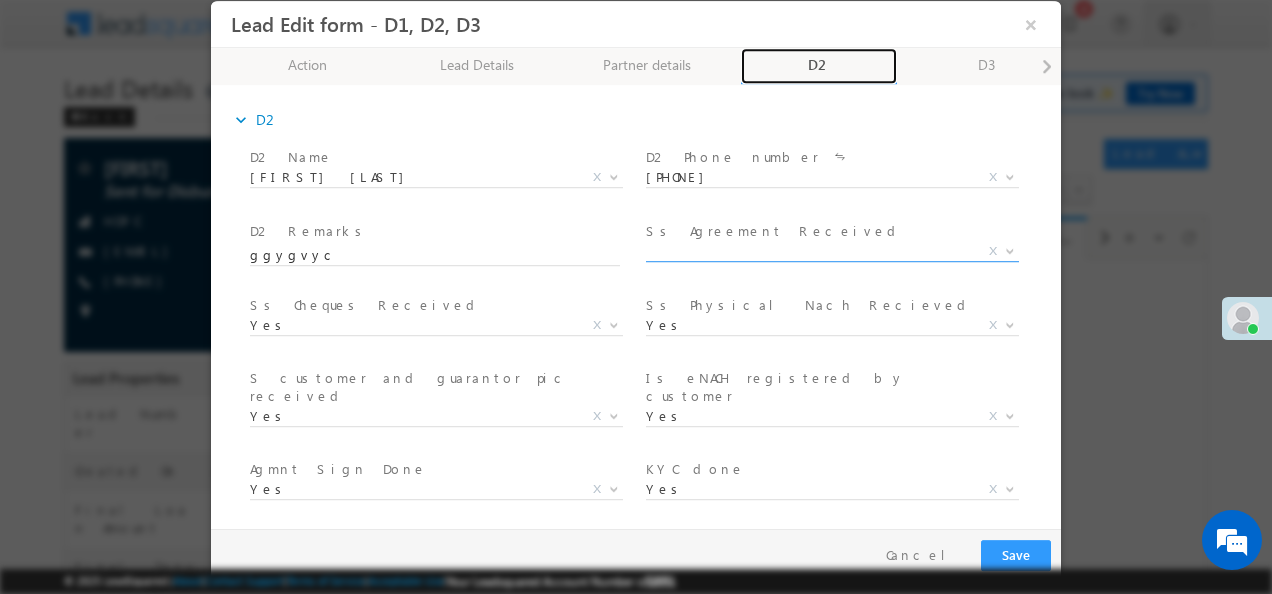 scroll, scrollTop: 369, scrollLeft: 0, axis: vertical 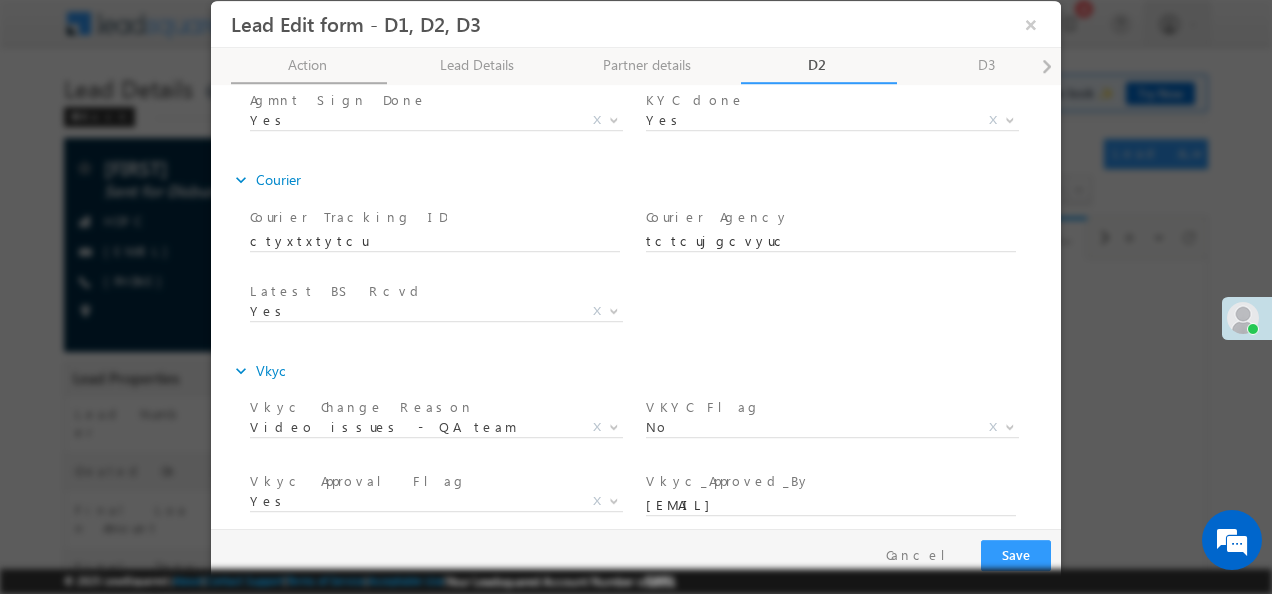 click on "Action 50% Completed" at bounding box center (309, 66) 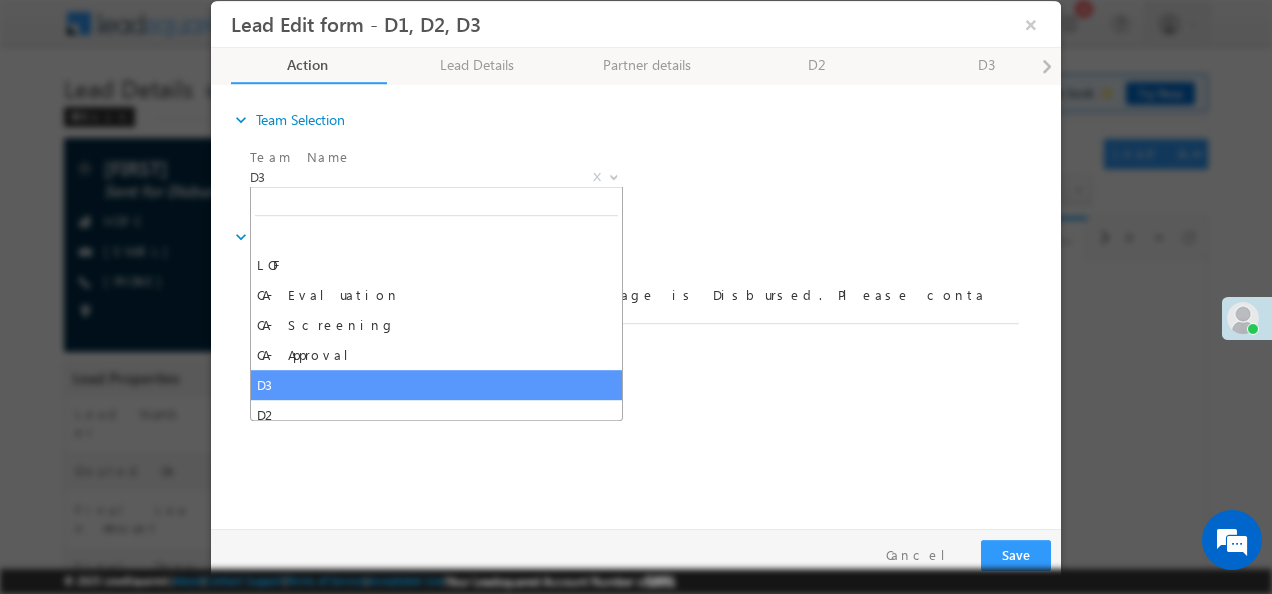 click at bounding box center (614, 176) 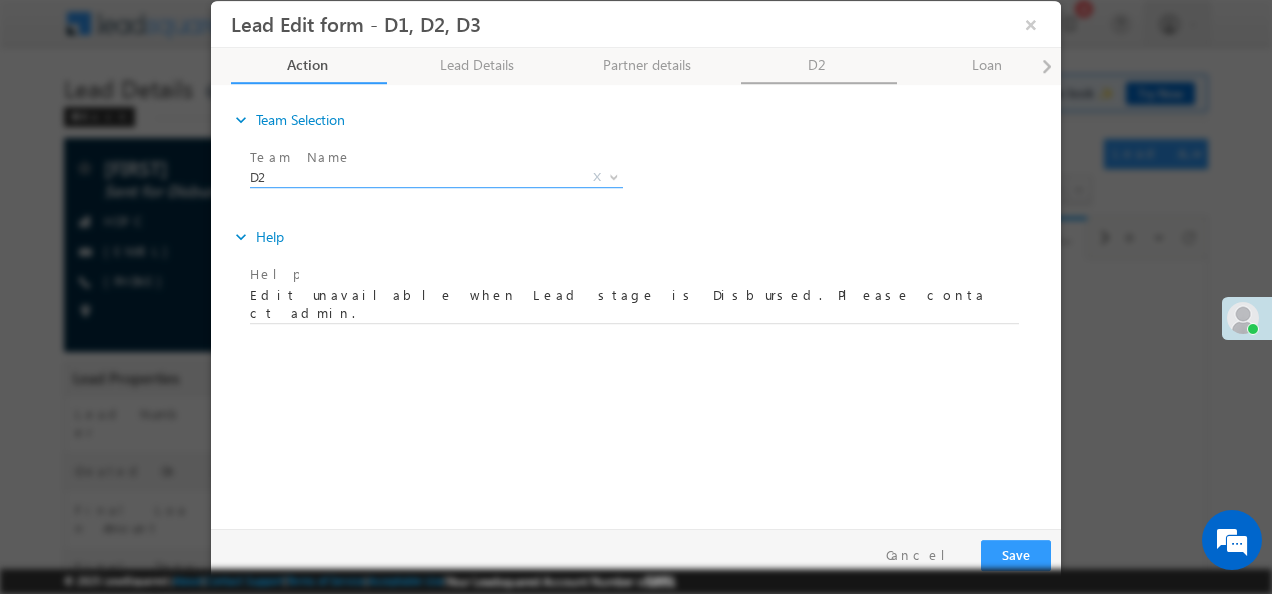 click on "D2" at bounding box center (819, 66) 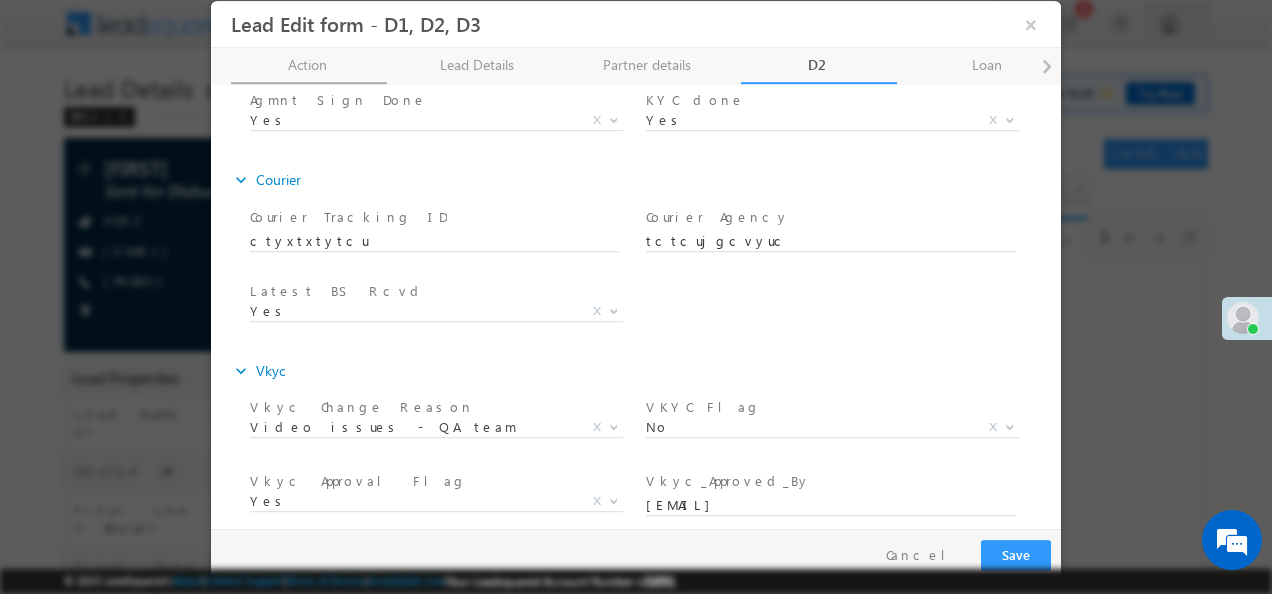 click on "Action 50% Completed" at bounding box center (309, 66) 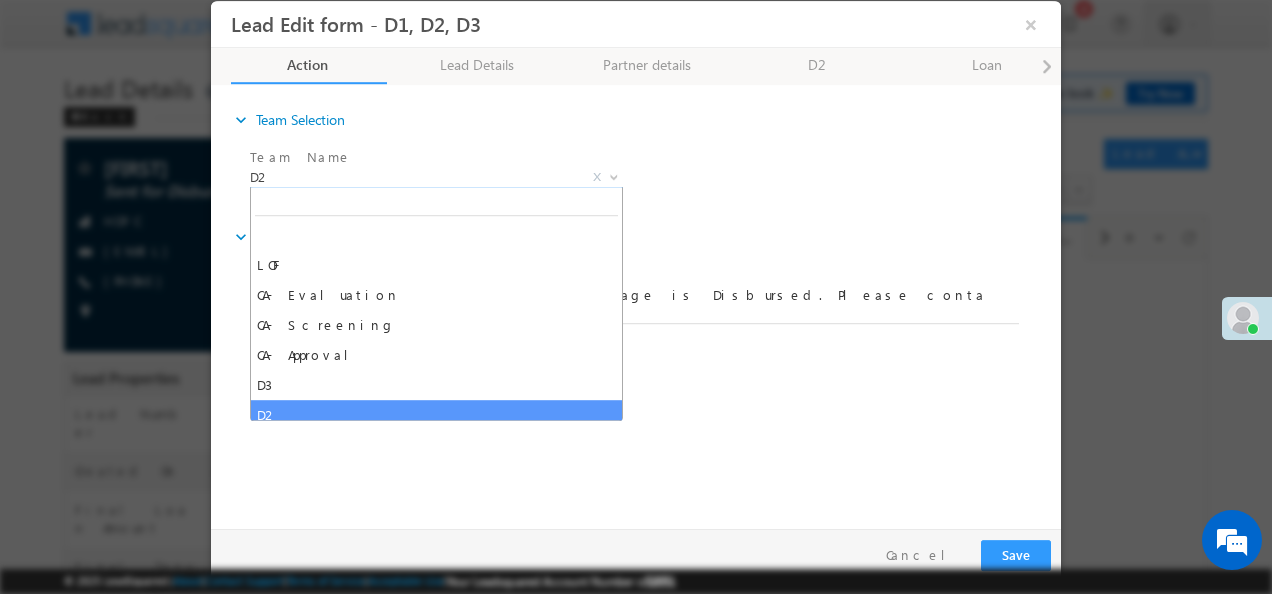 click at bounding box center [614, 176] 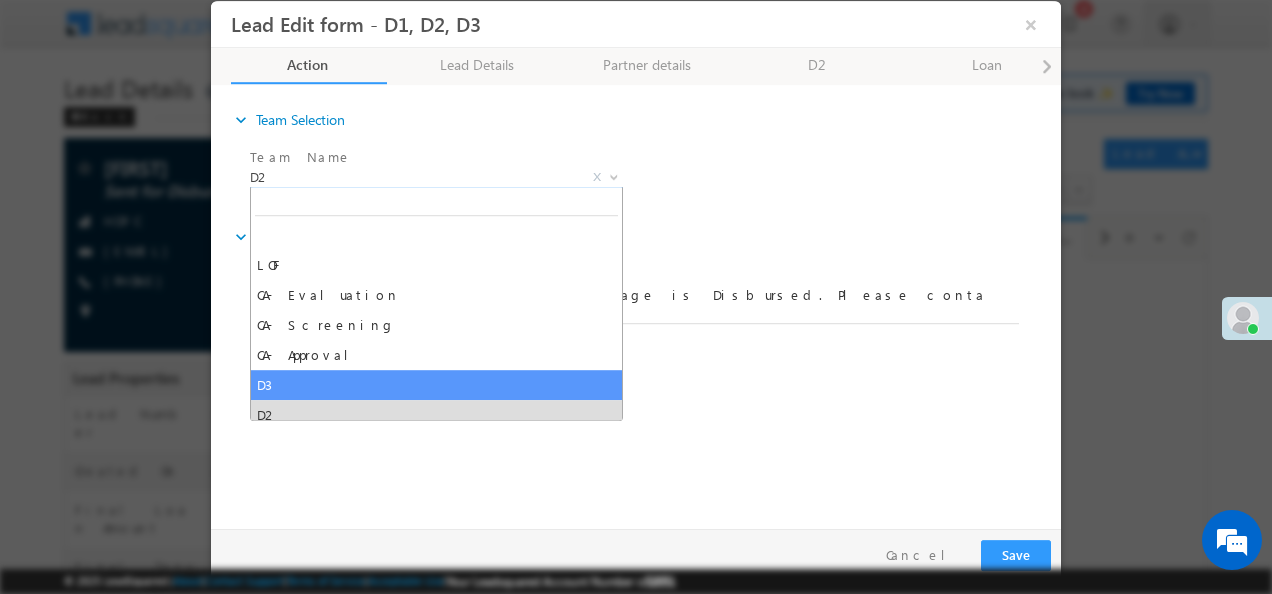 select on "D3" 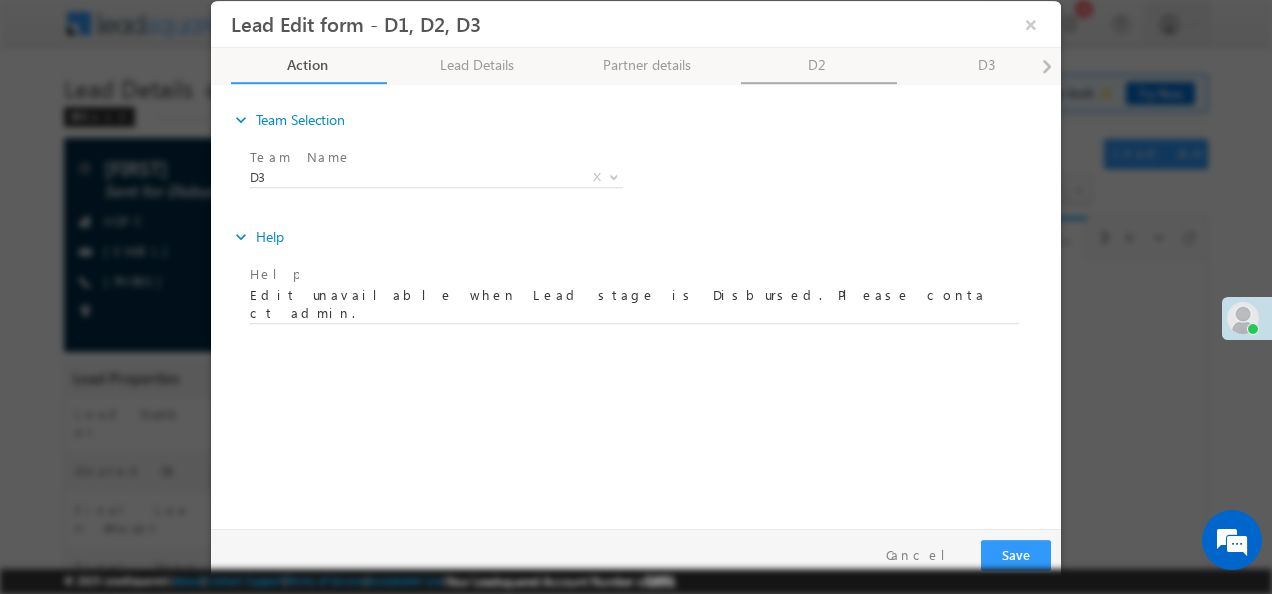 click on "D2" at bounding box center [819, 66] 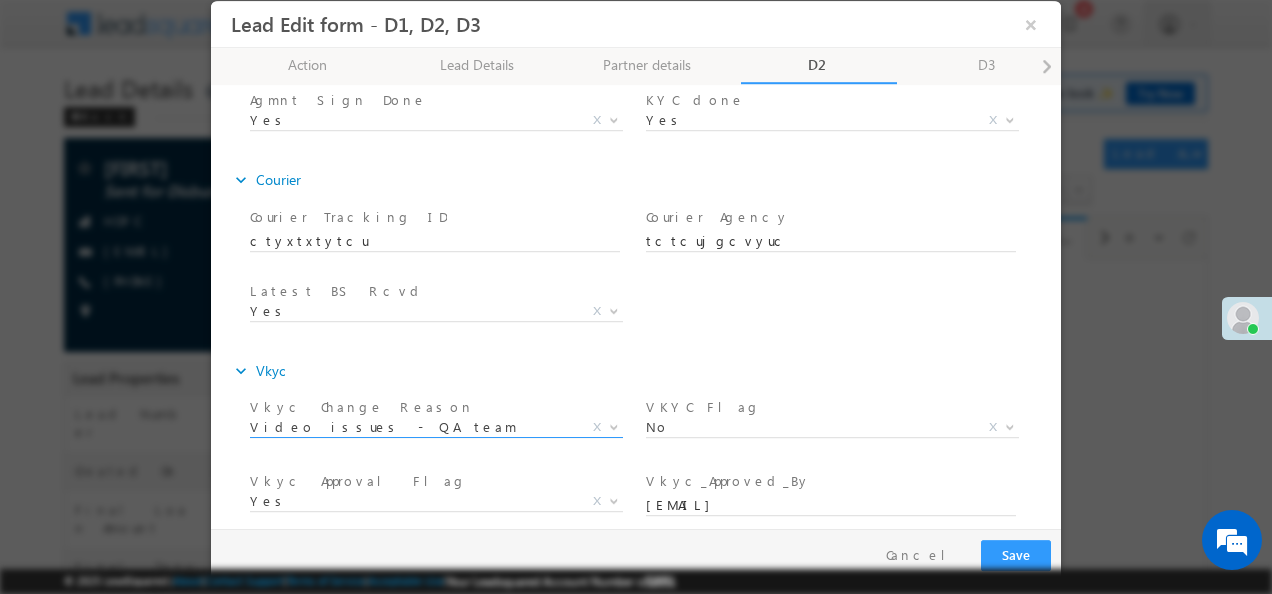 select 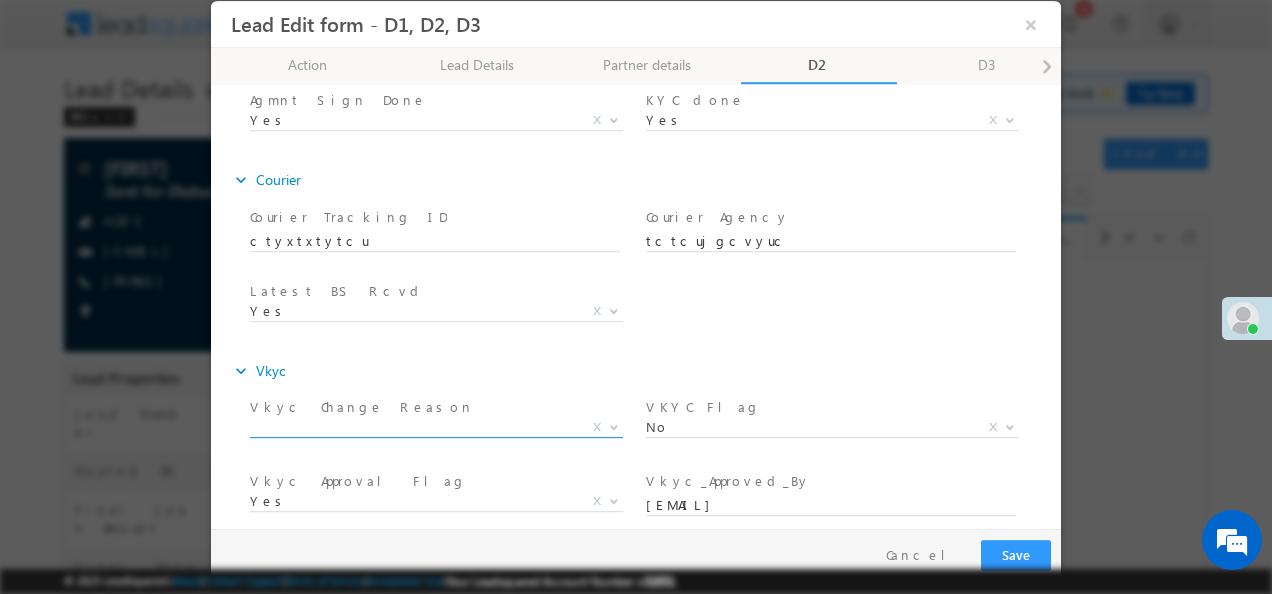 click on "X" at bounding box center [597, 428] 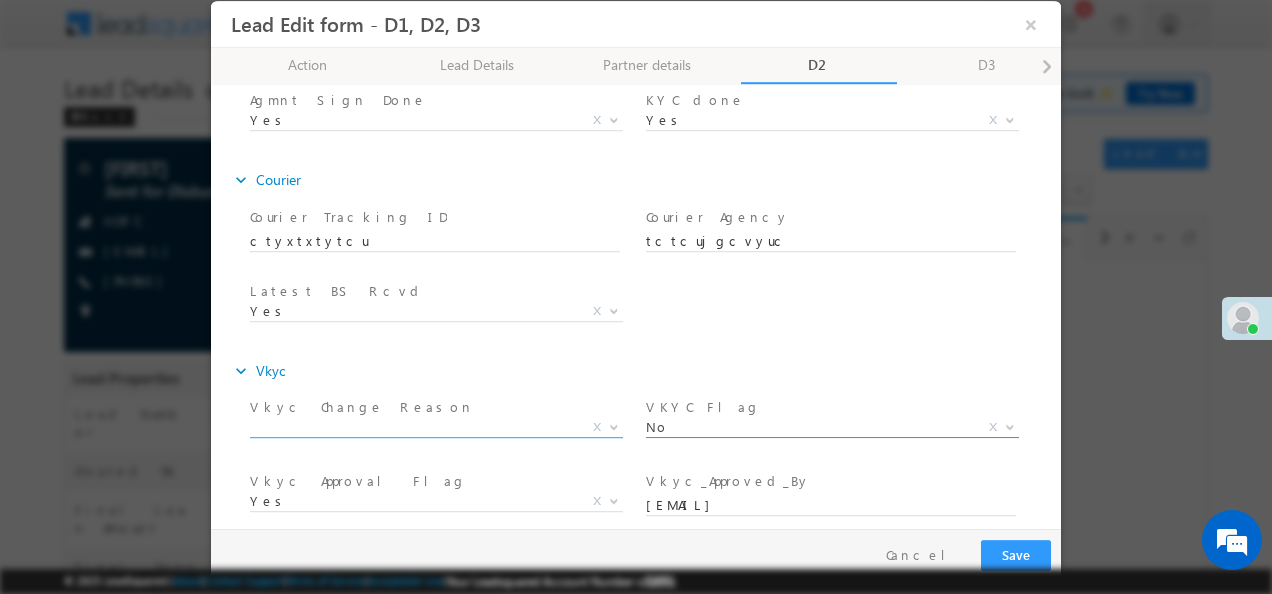 select 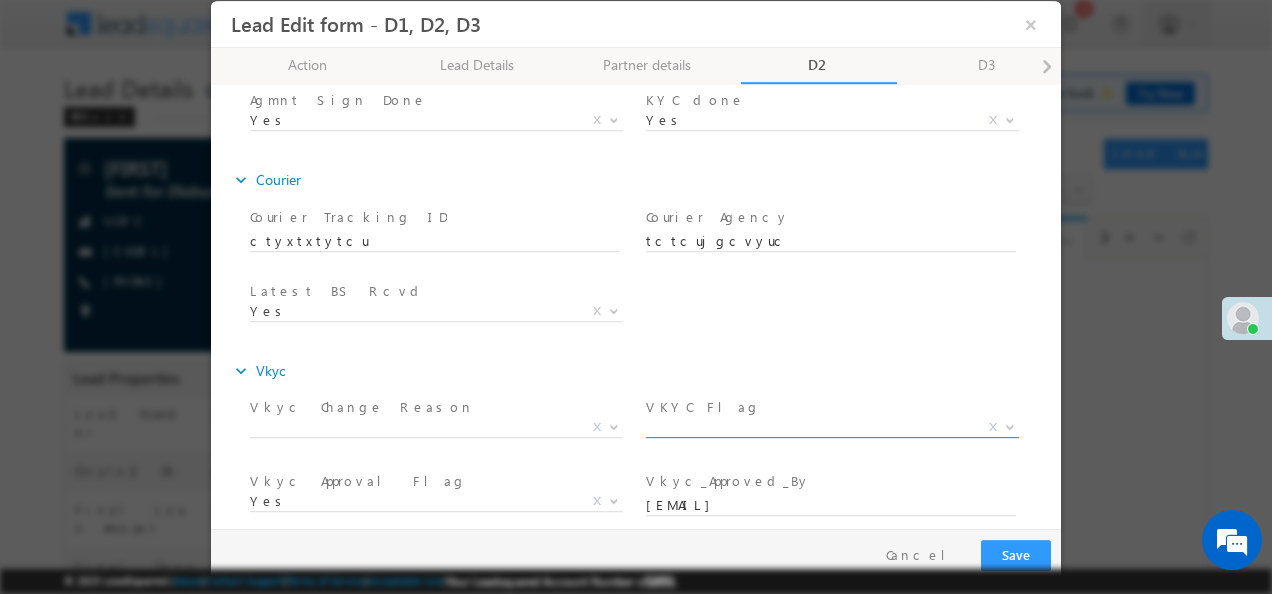 click on "X" at bounding box center [993, 428] 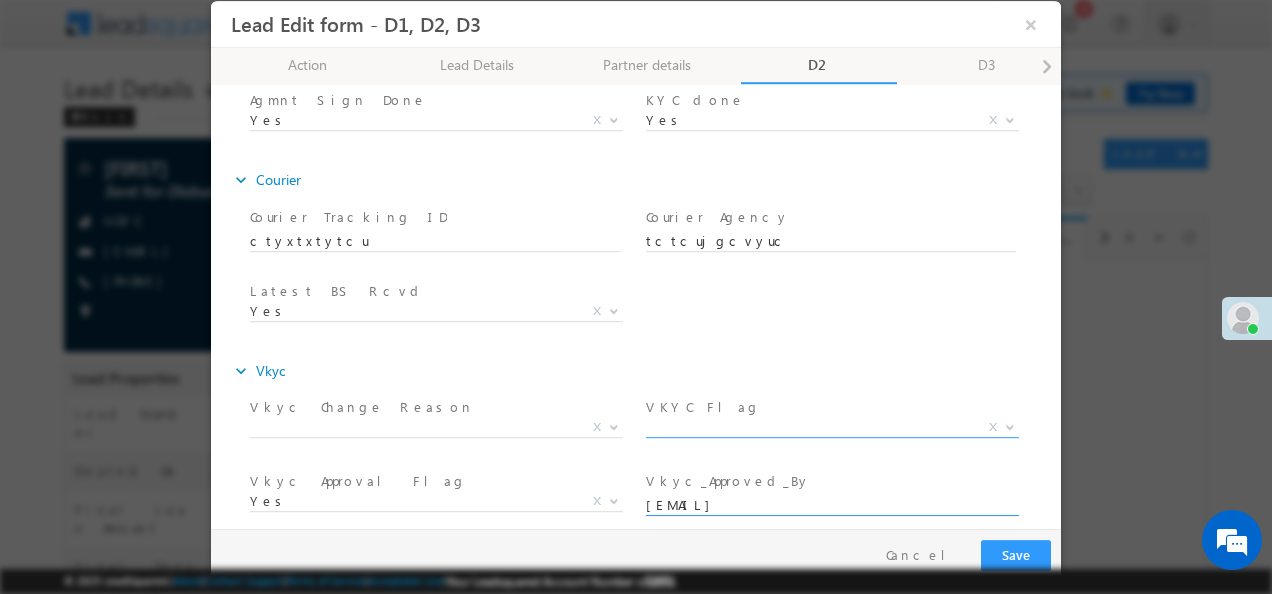 click on "jayendra.parate@moneyonclick.com" at bounding box center [831, 506] 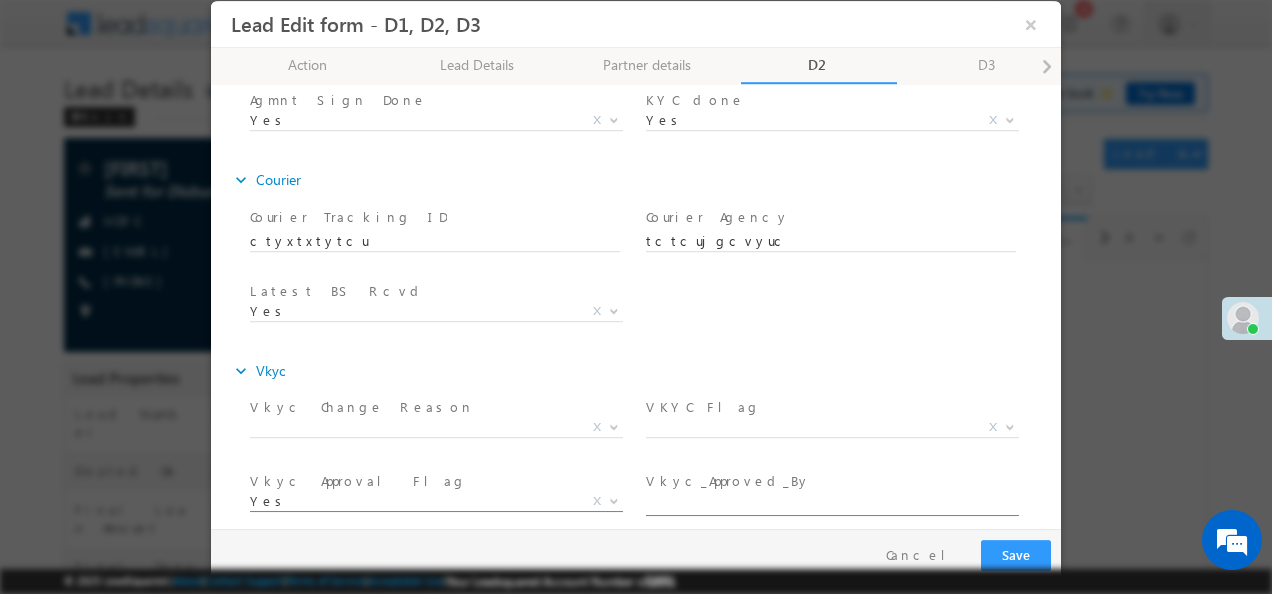type 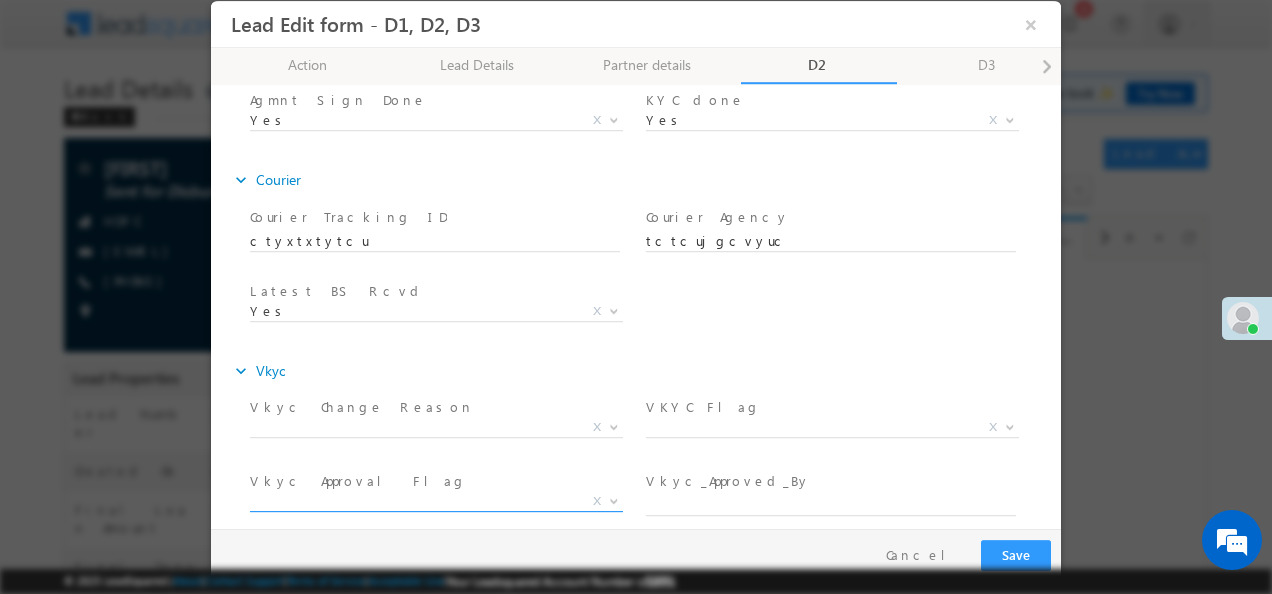 click on "X" at bounding box center (597, 501) 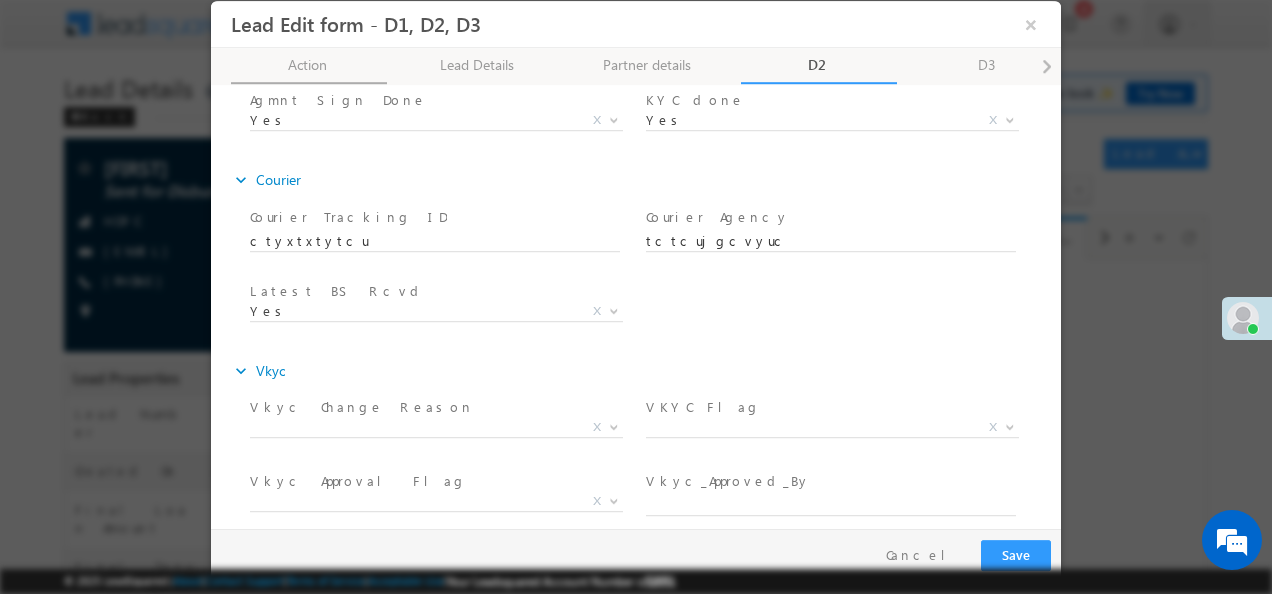 click on "Action 50% Completed" at bounding box center (309, 66) 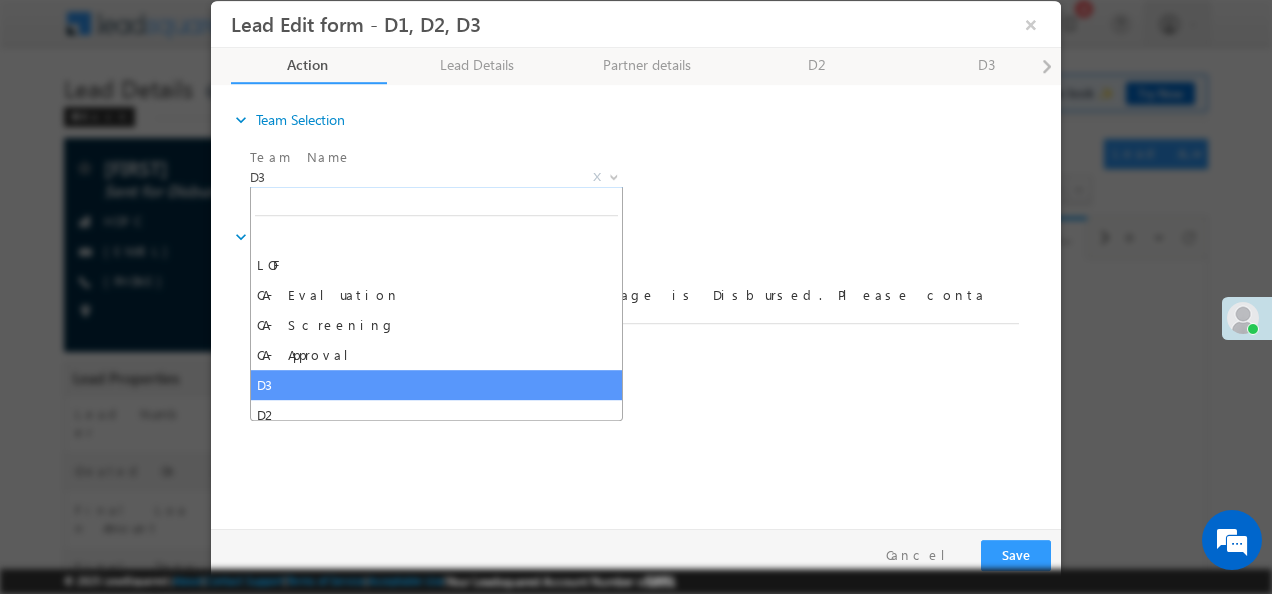 click at bounding box center (614, 176) 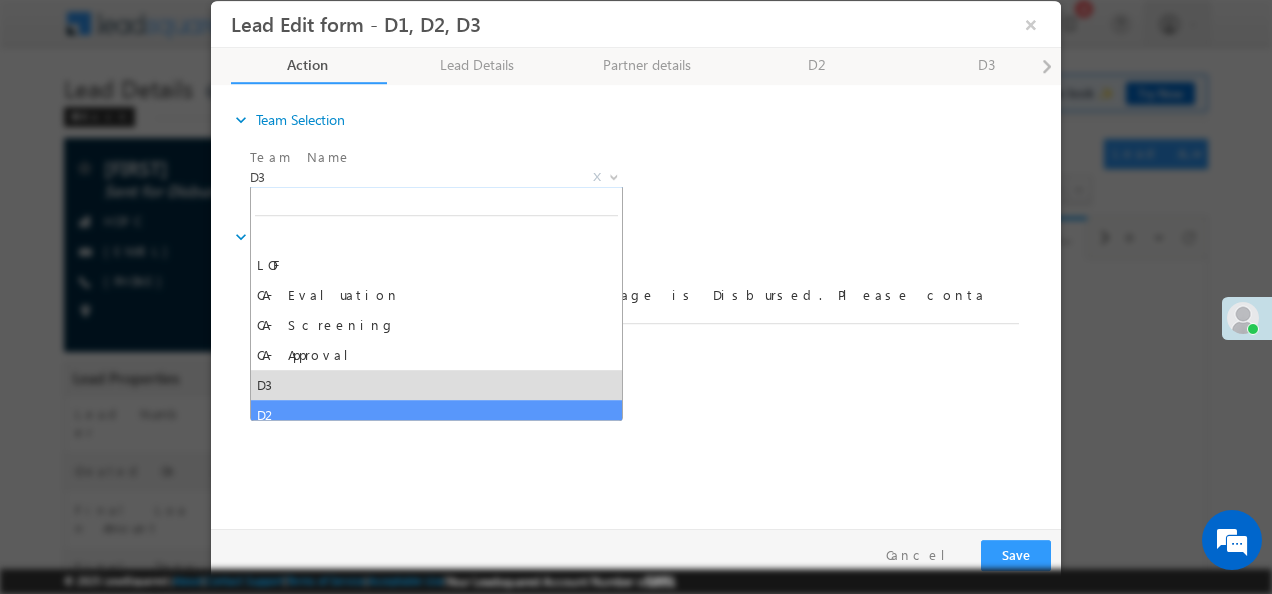 select on "D2" 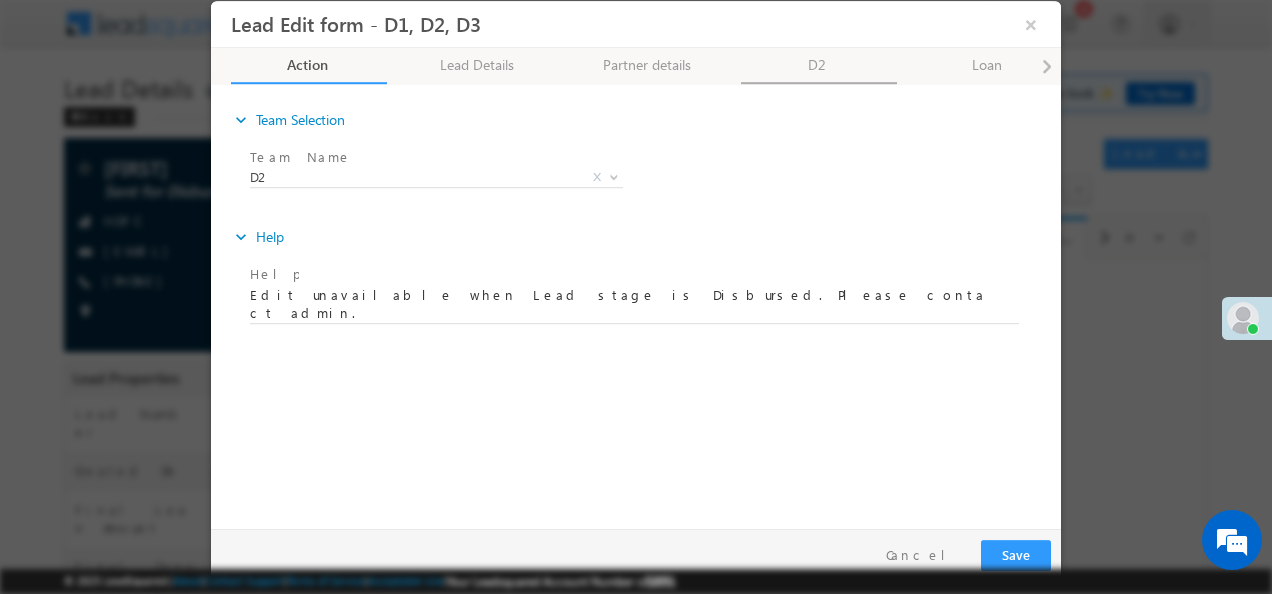 click on "D2" at bounding box center [819, 66] 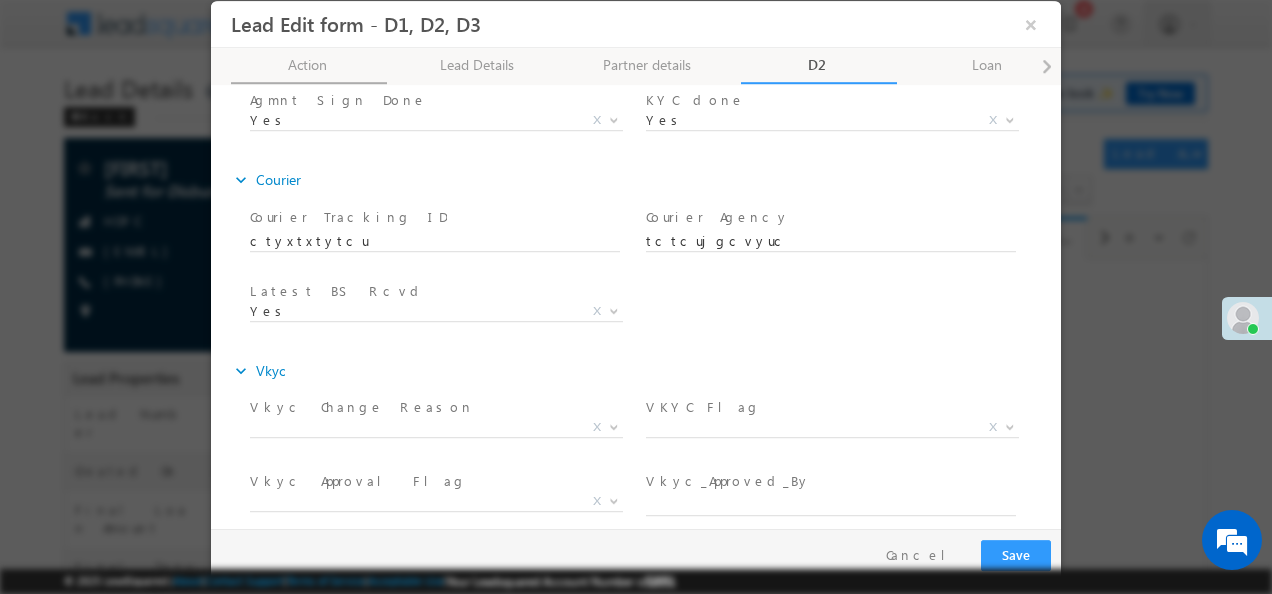 click on "Action 50% Completed" at bounding box center (309, 66) 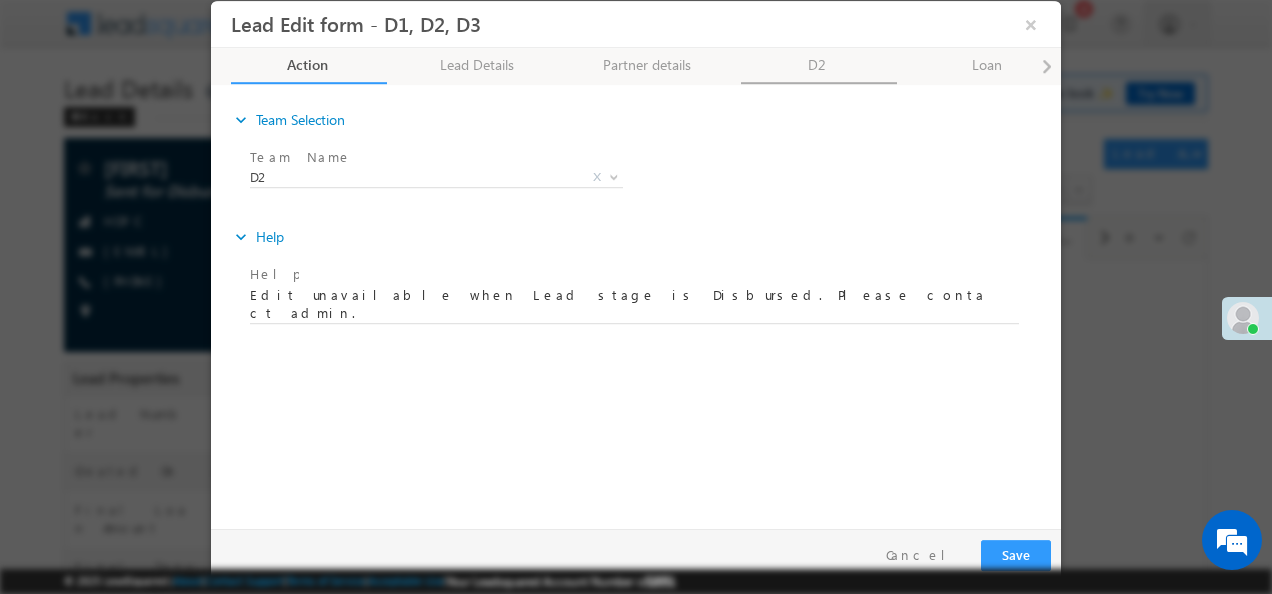 click on "D2" at bounding box center [819, 66] 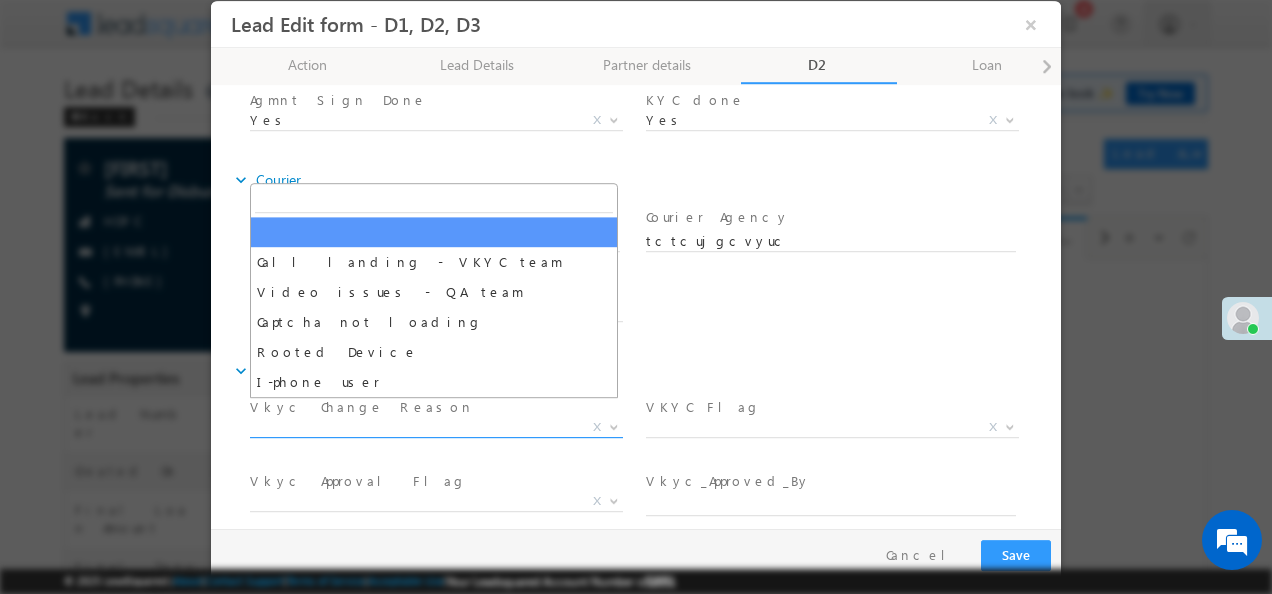 click at bounding box center [612, 427] 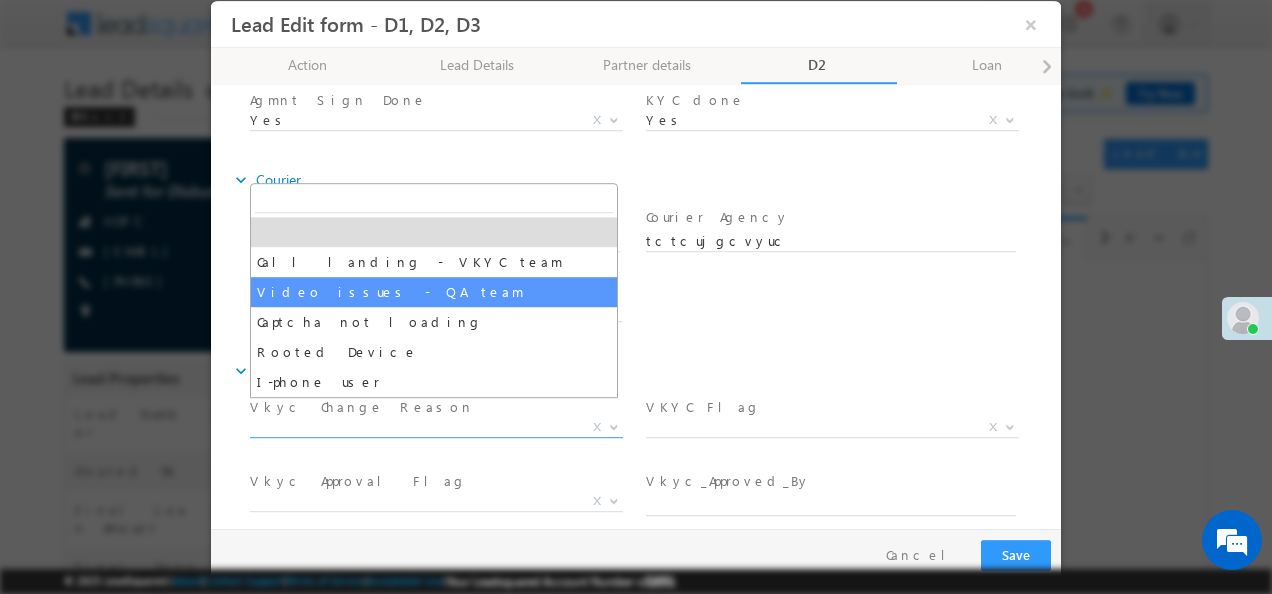 select on "Video issues - QA team" 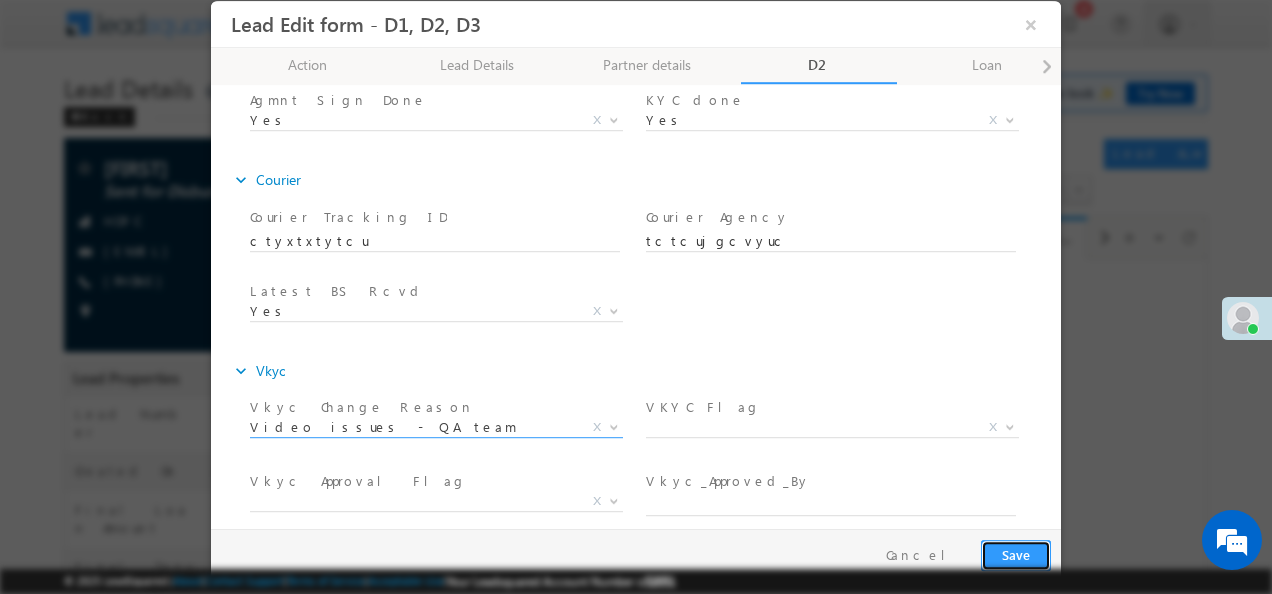 click on "Save" at bounding box center [1016, 555] 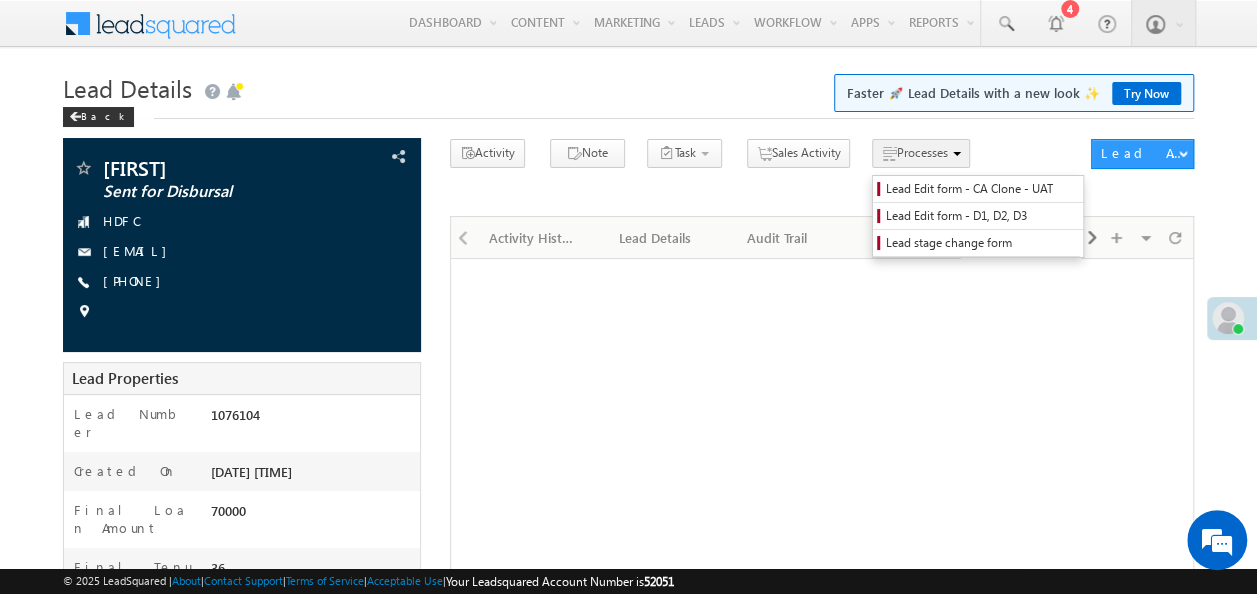 click on "Processes" at bounding box center [922, 152] 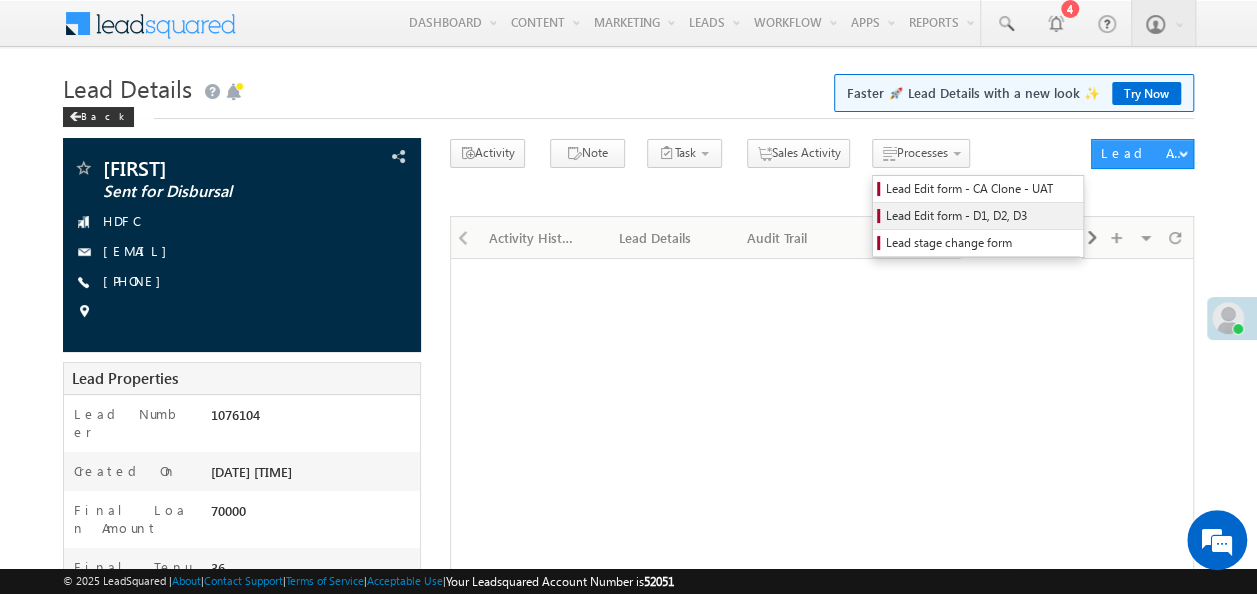 click on "Lead Edit form - D1, D2, D3" at bounding box center (981, 216) 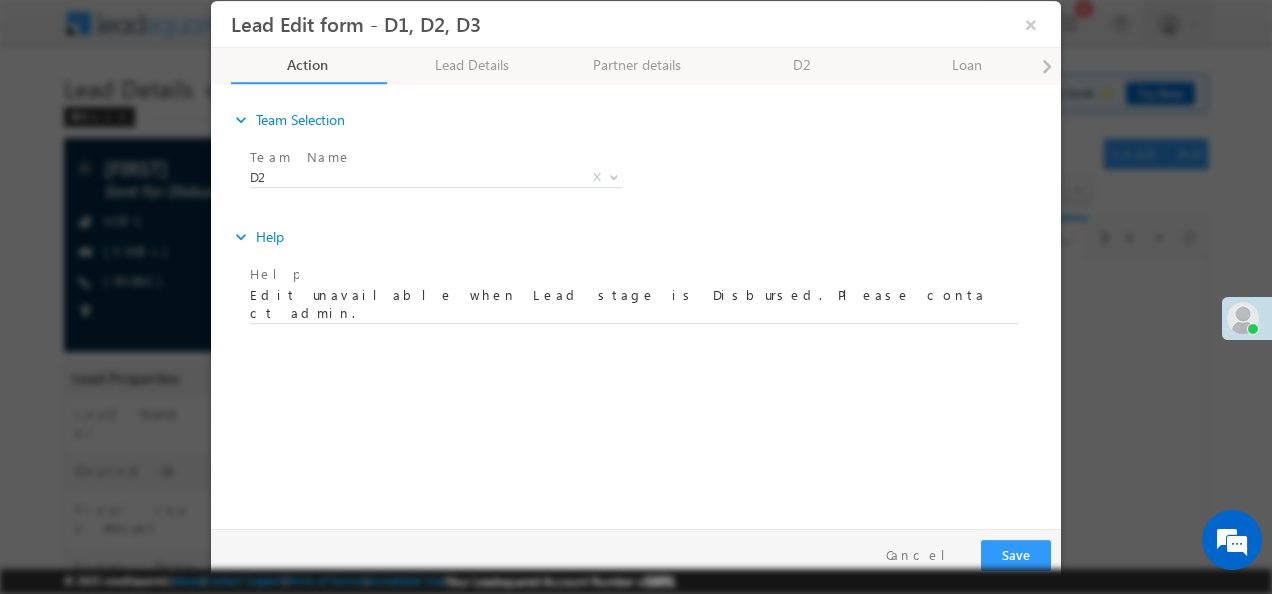 scroll, scrollTop: 0, scrollLeft: 0, axis: both 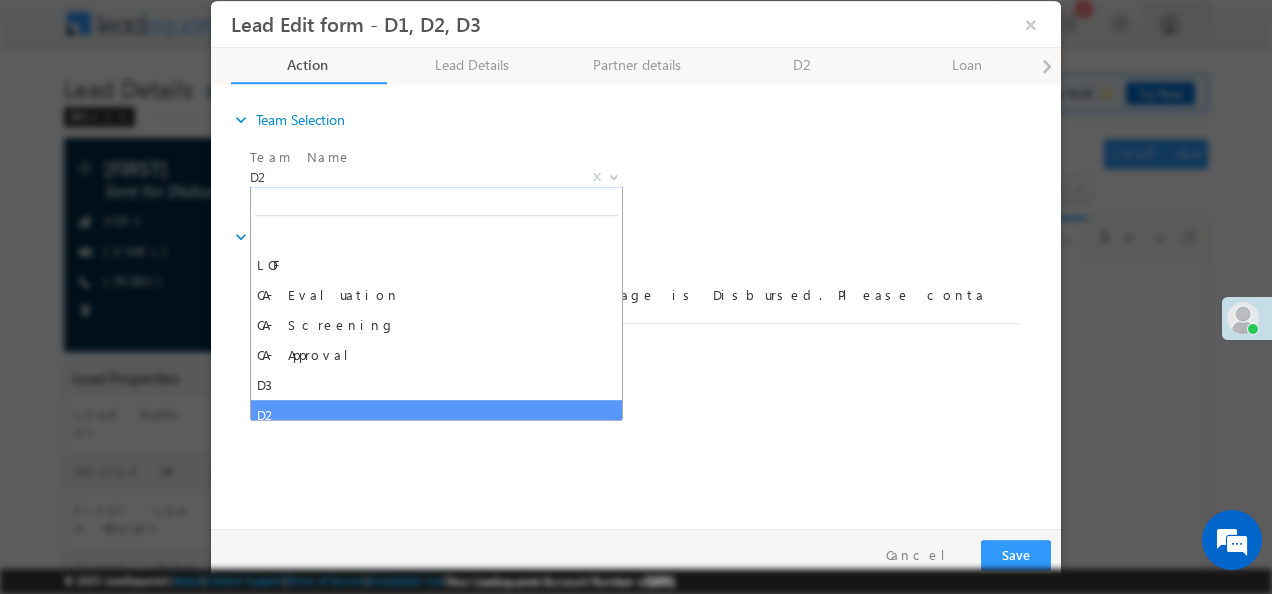 click at bounding box center (614, 176) 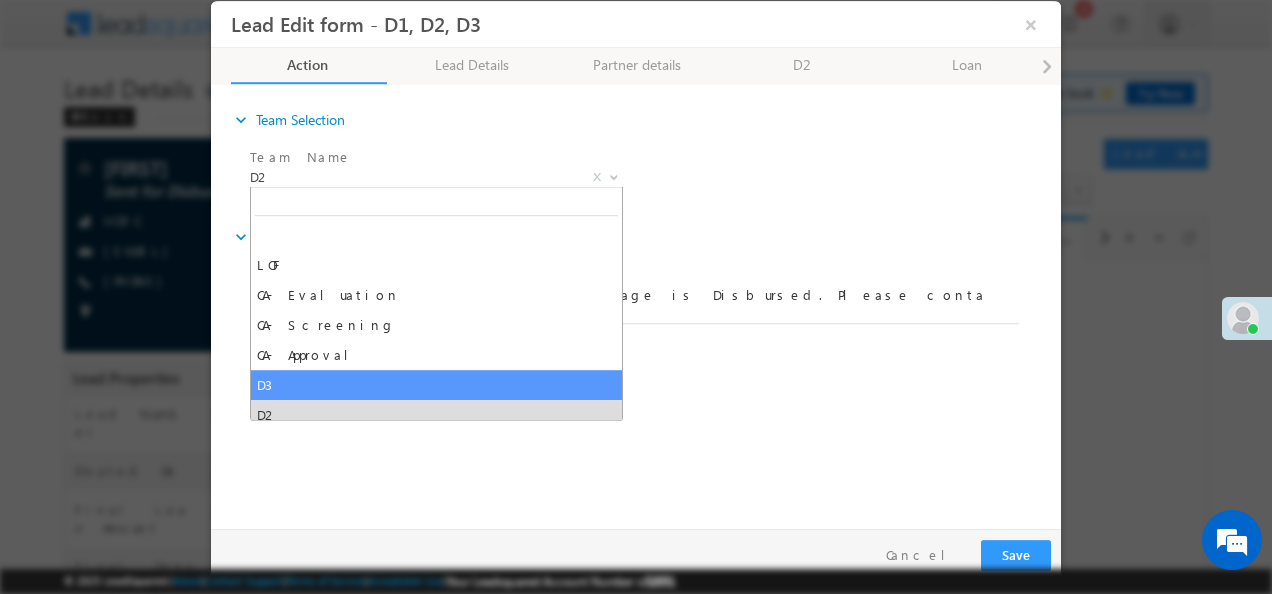 select on "D3" 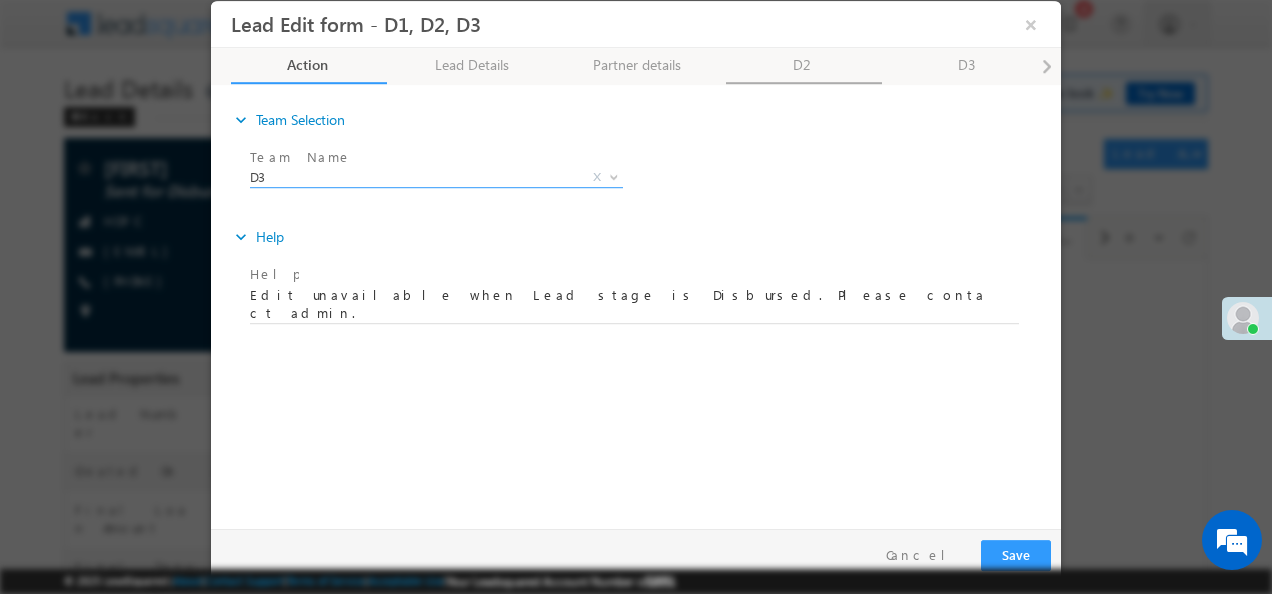 click on "D2" at bounding box center [804, 66] 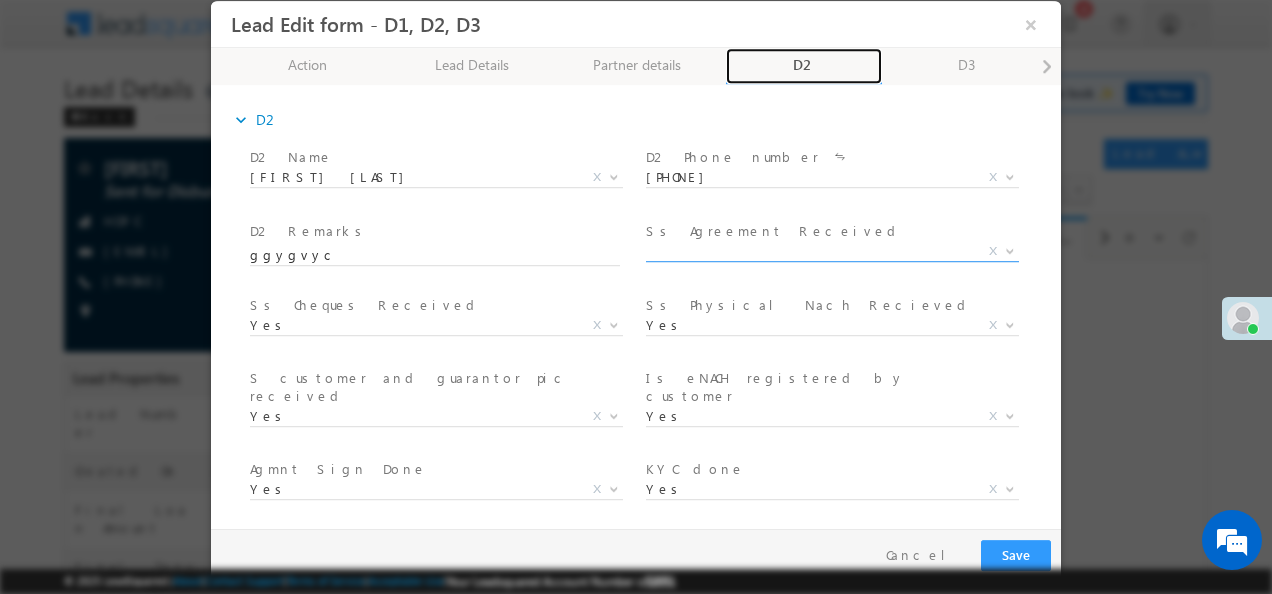 scroll, scrollTop: 369, scrollLeft: 0, axis: vertical 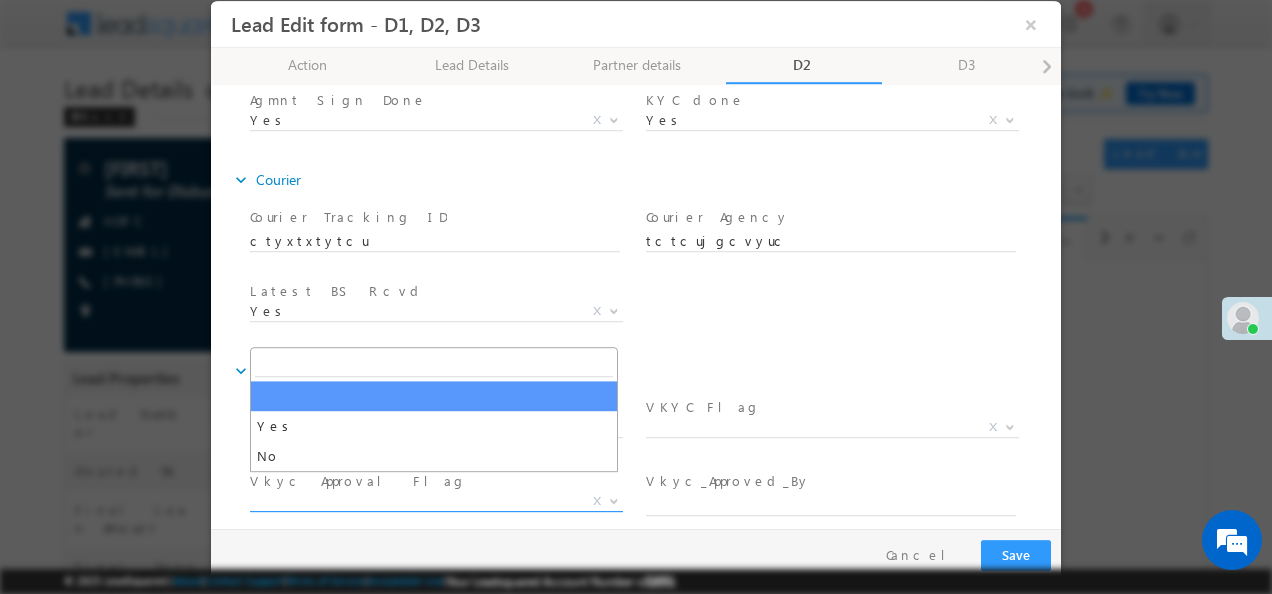 click at bounding box center (614, 500) 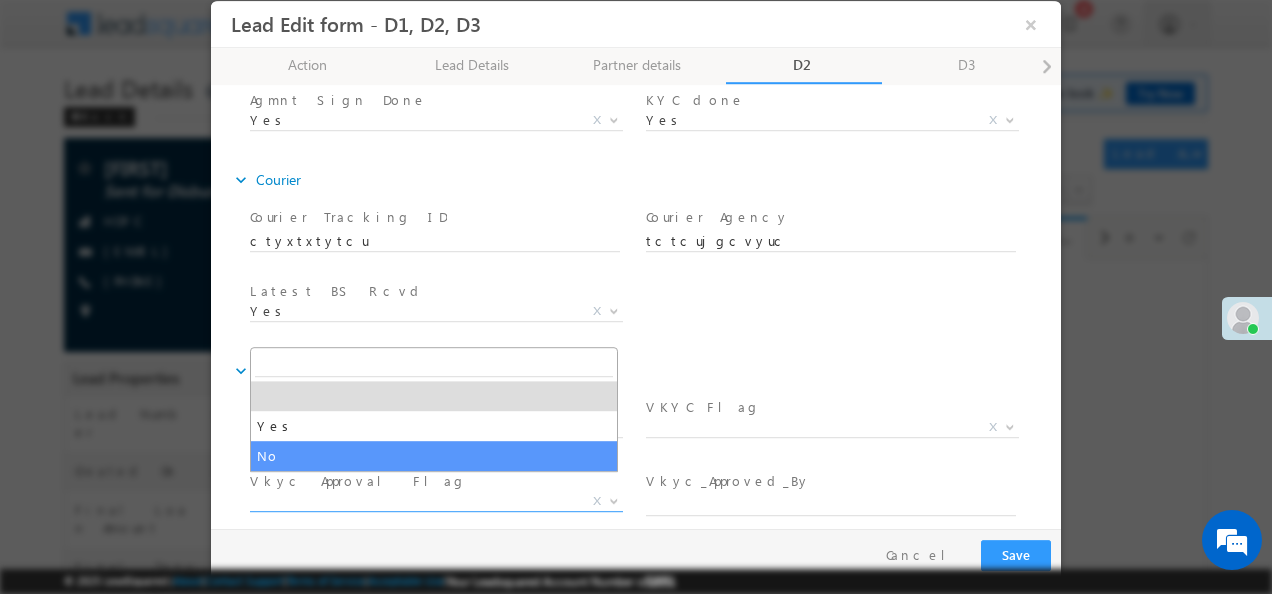 select on "No" 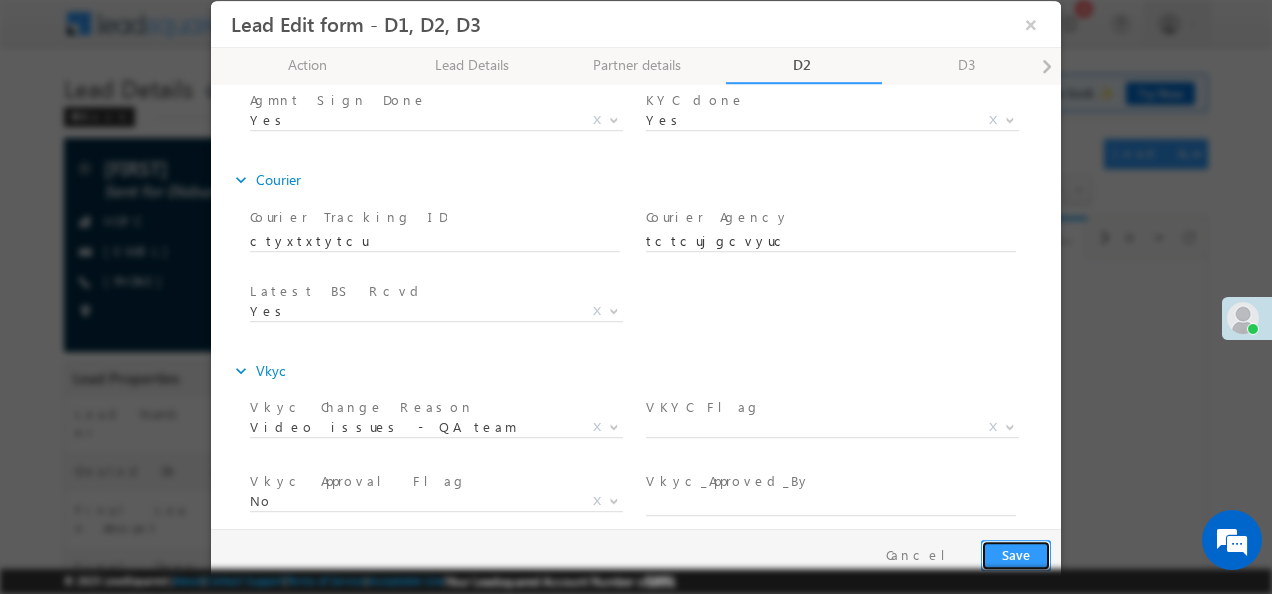 click on "Save" at bounding box center [1016, 555] 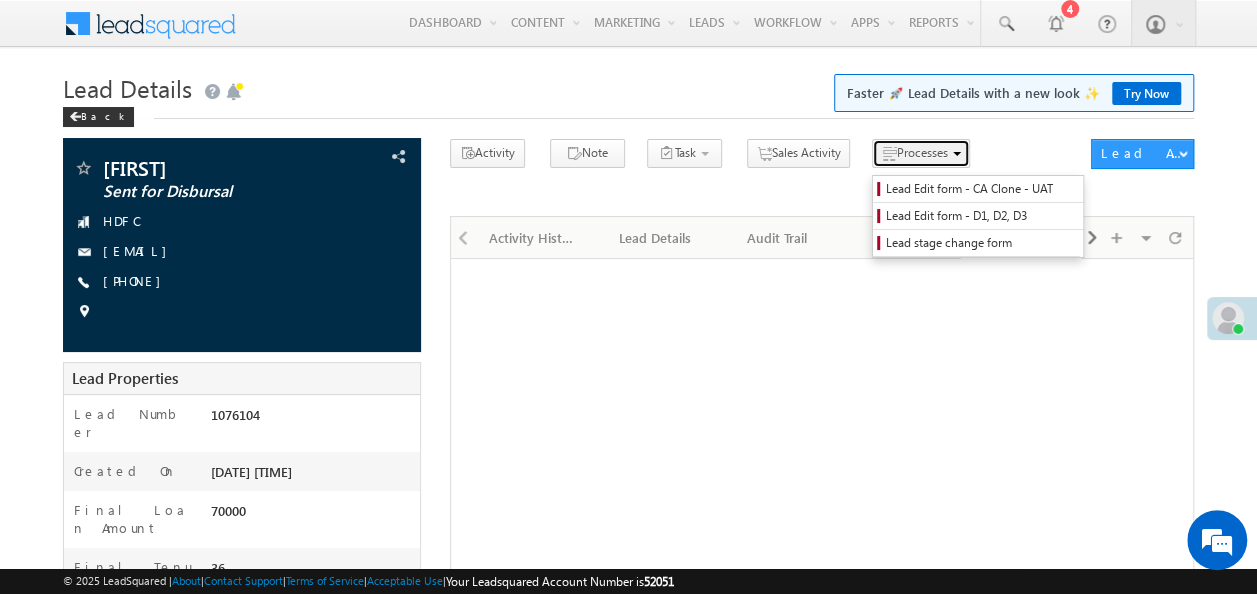 click on "Processes" at bounding box center (922, 152) 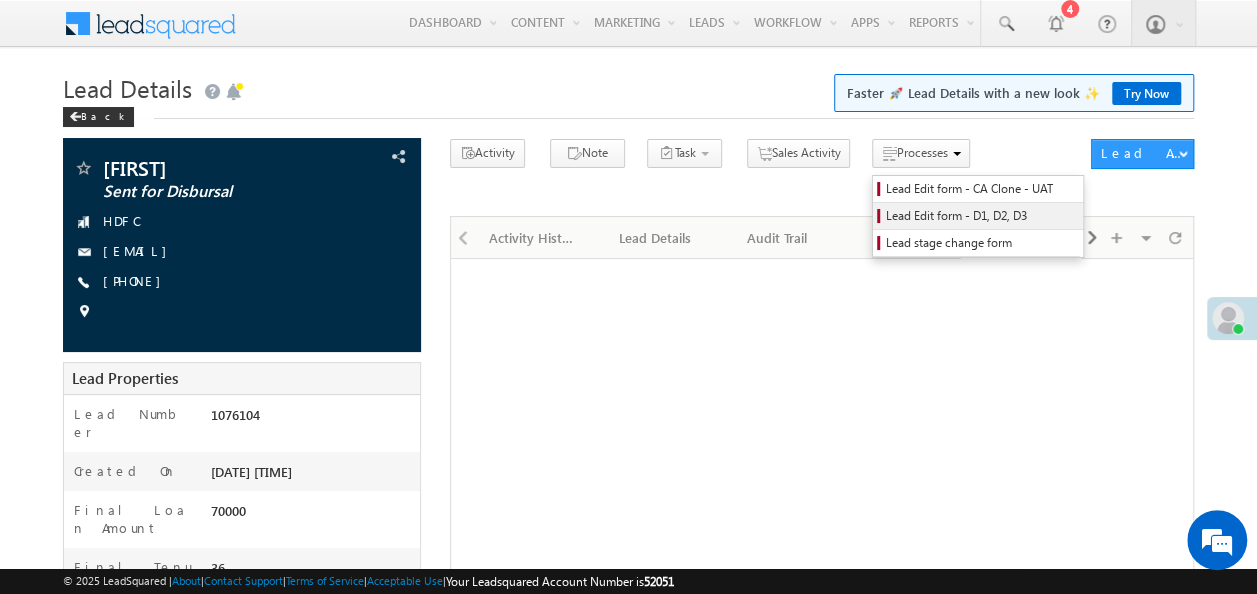 click on "Lead Edit form - D1, D2, D3" at bounding box center [981, 216] 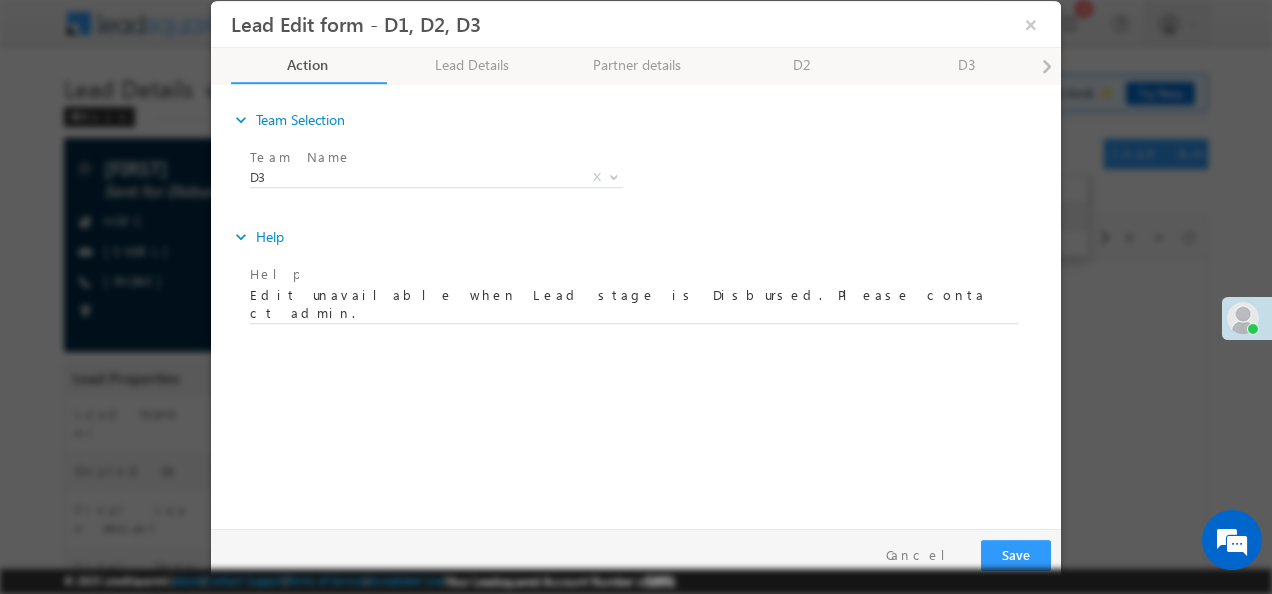 scroll, scrollTop: 0, scrollLeft: 0, axis: both 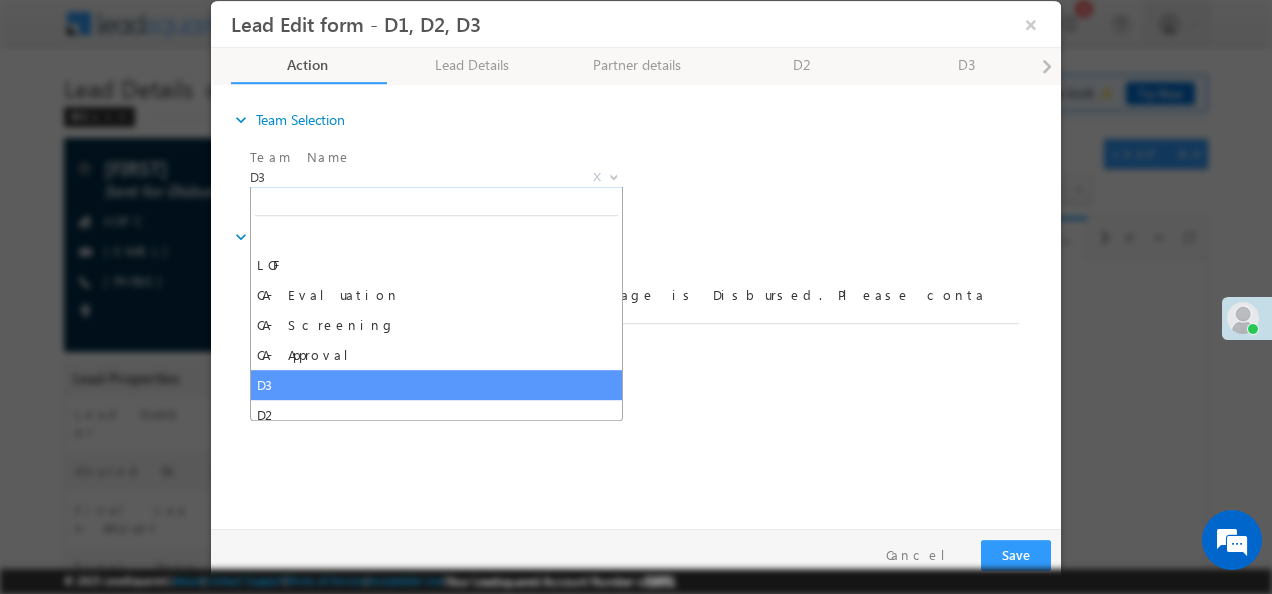 click on "LOF
CA- Evaluation
CA- Screening
CA- Approval
D3
D2
D1
Disbursal
Risk
Post-approval Credit
Welcome Calling
Insurance PC
PSM_Premium
D3 X" at bounding box center [444, 181] 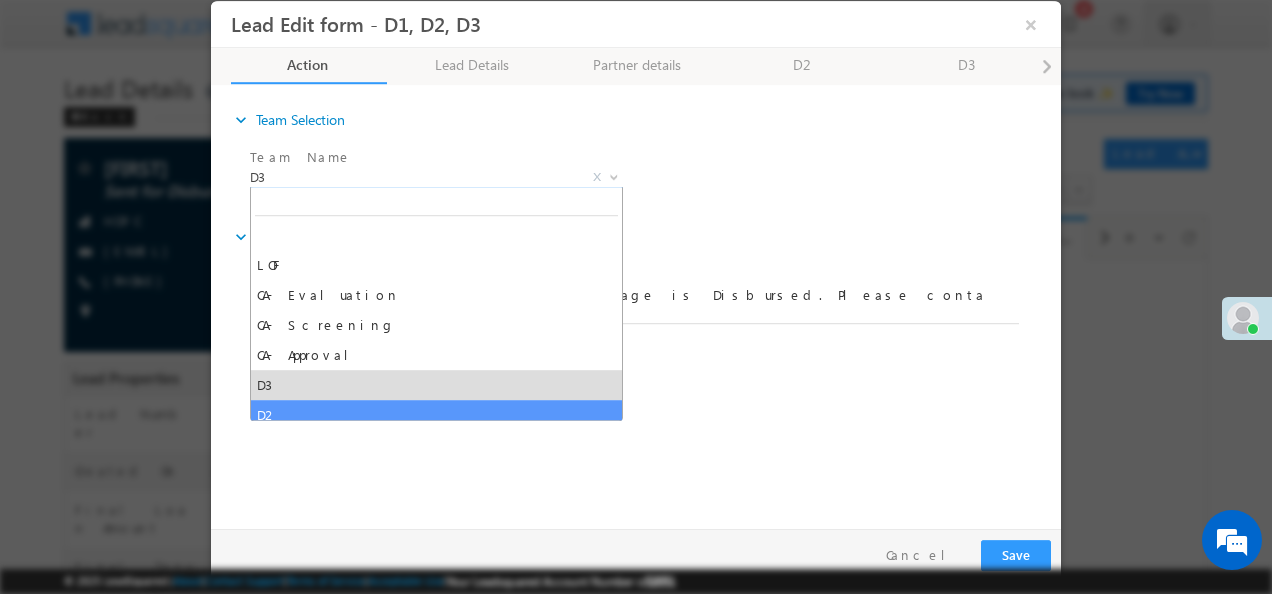 select on "D2" 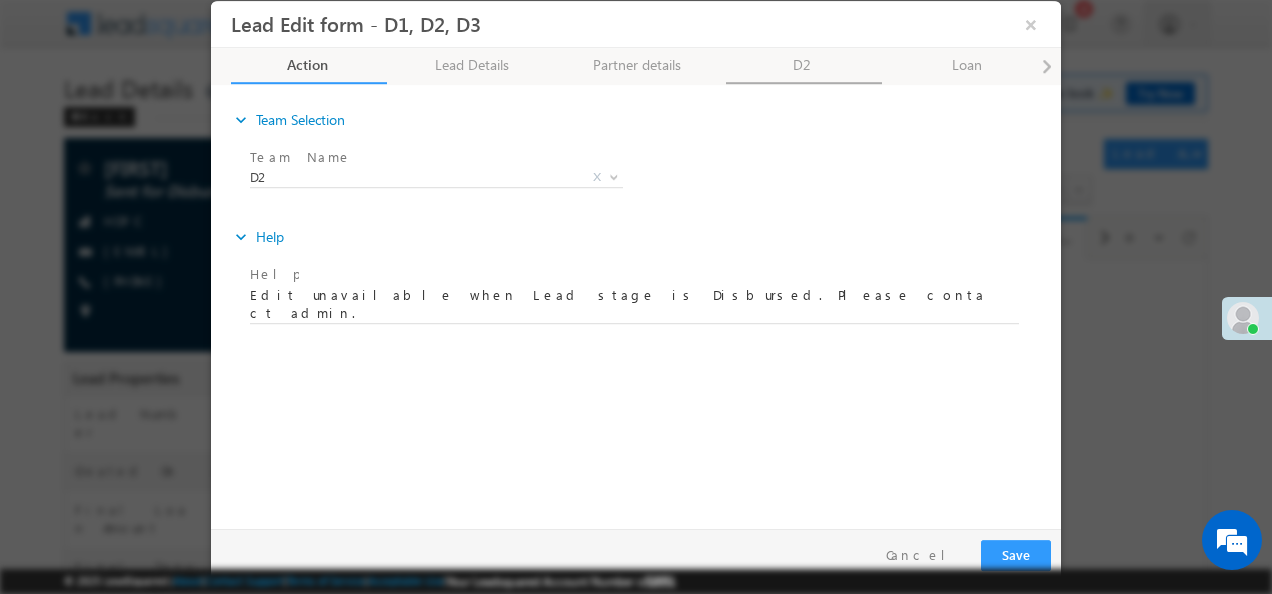 click on "D2" at bounding box center [804, 66] 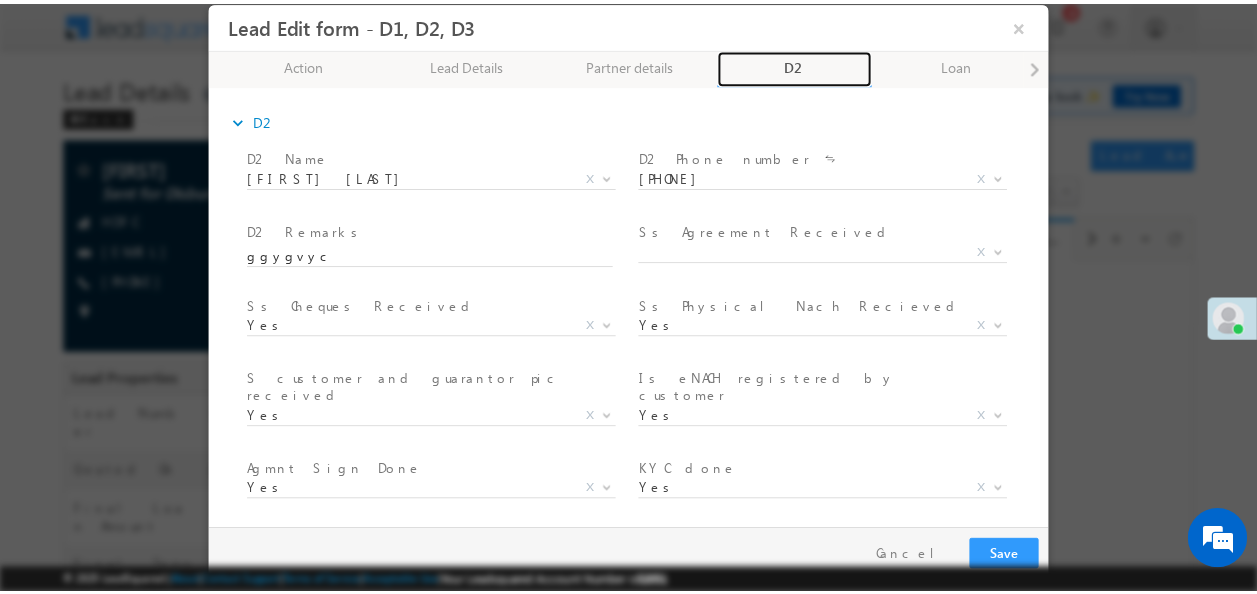 scroll, scrollTop: 369, scrollLeft: 0, axis: vertical 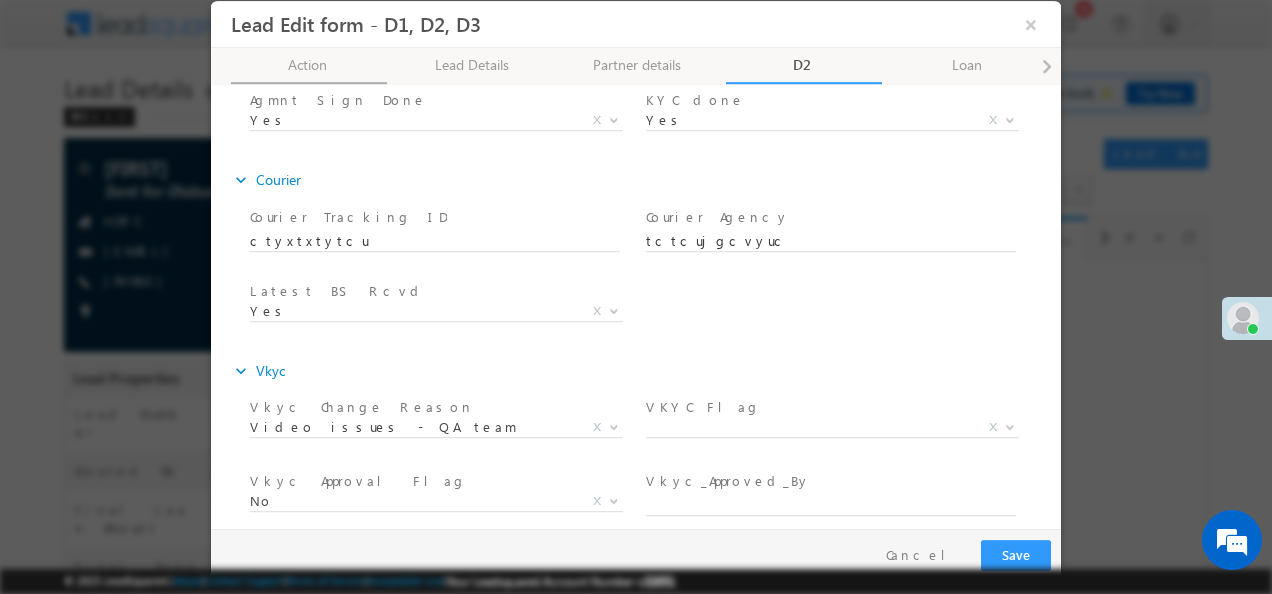 click on "Action 50% Completed" at bounding box center (309, 66) 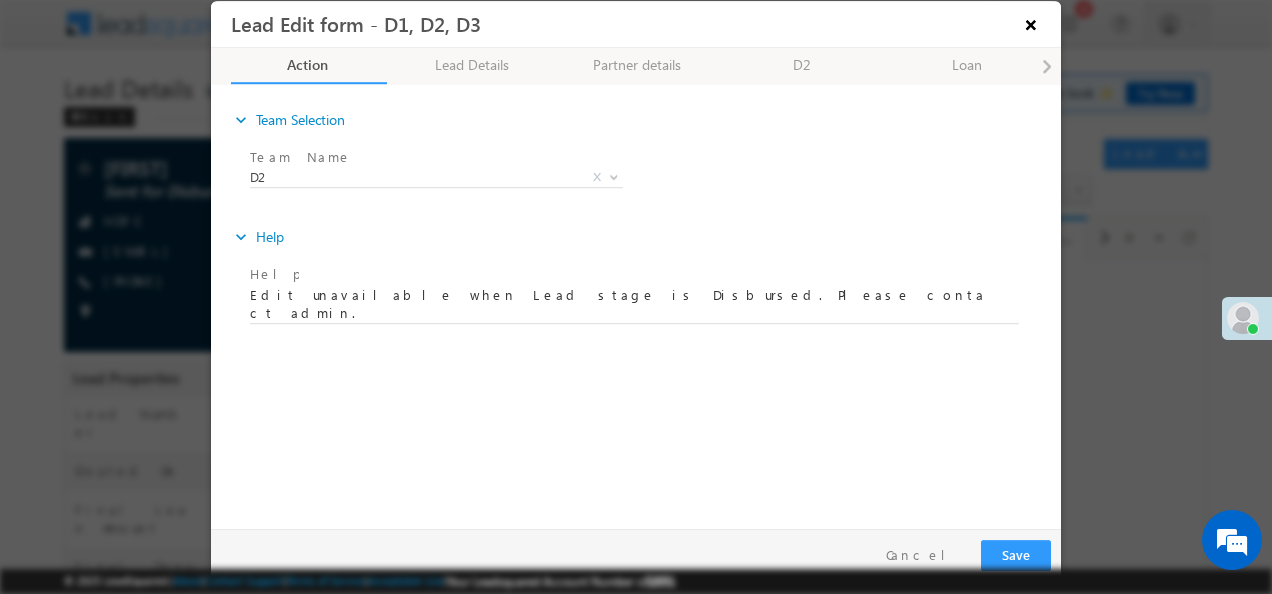 click on "×" at bounding box center [1031, 24] 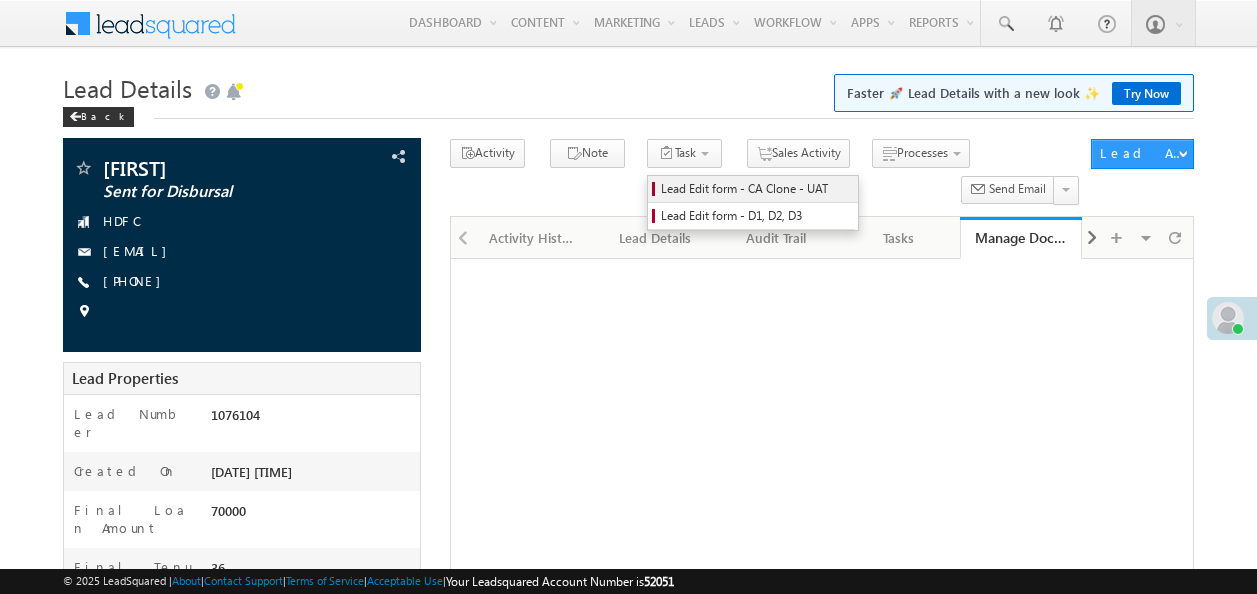scroll, scrollTop: 0, scrollLeft: 0, axis: both 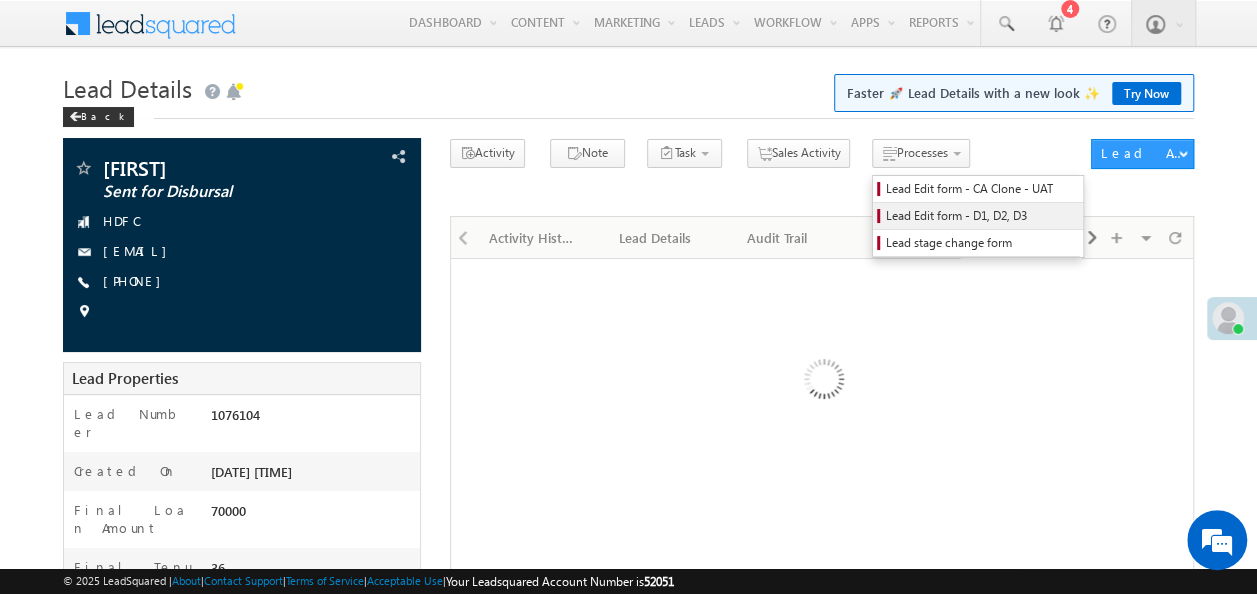 click on "Lead Edit form - D1, D2, D3" at bounding box center [981, 216] 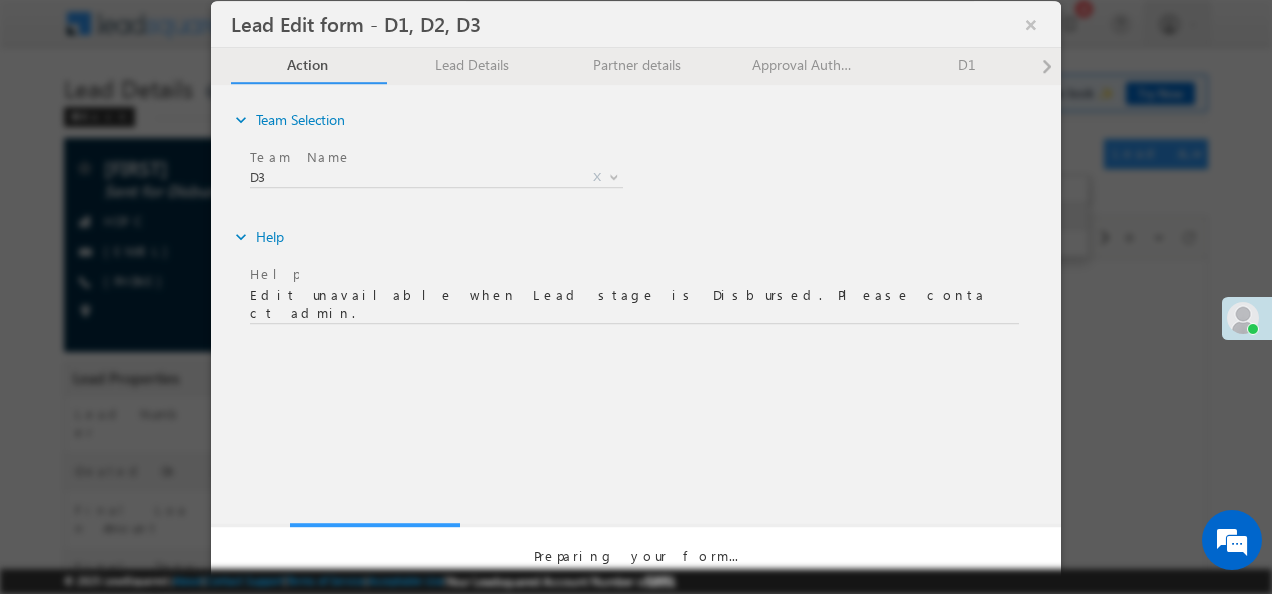 scroll, scrollTop: 0, scrollLeft: 0, axis: both 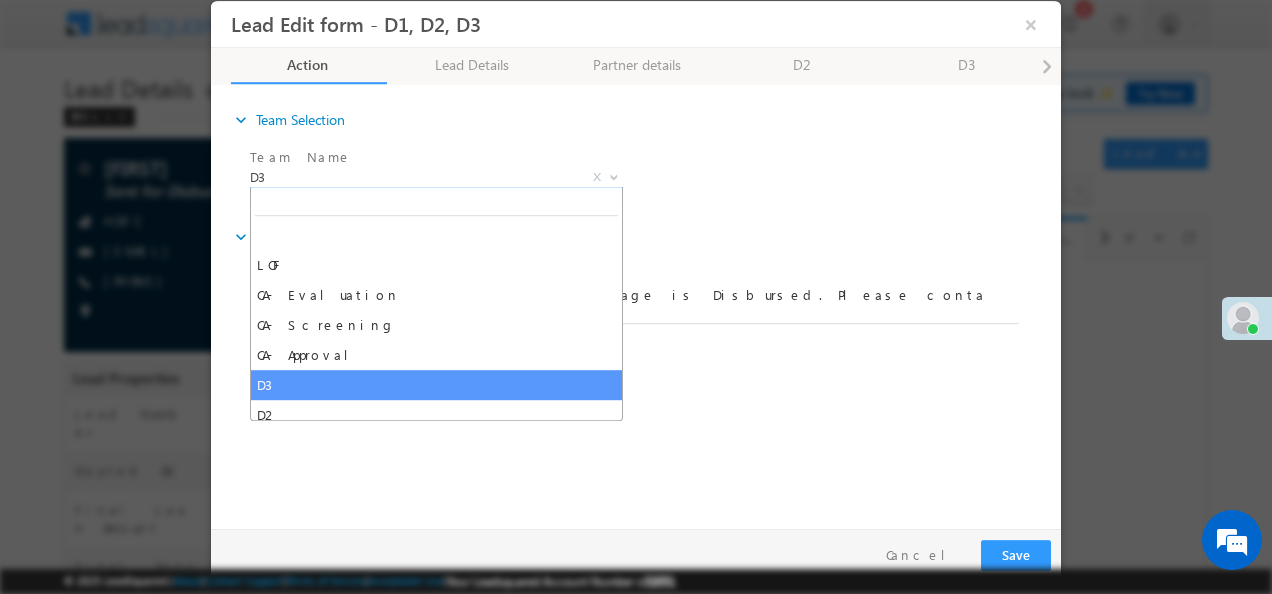 click at bounding box center (614, 176) 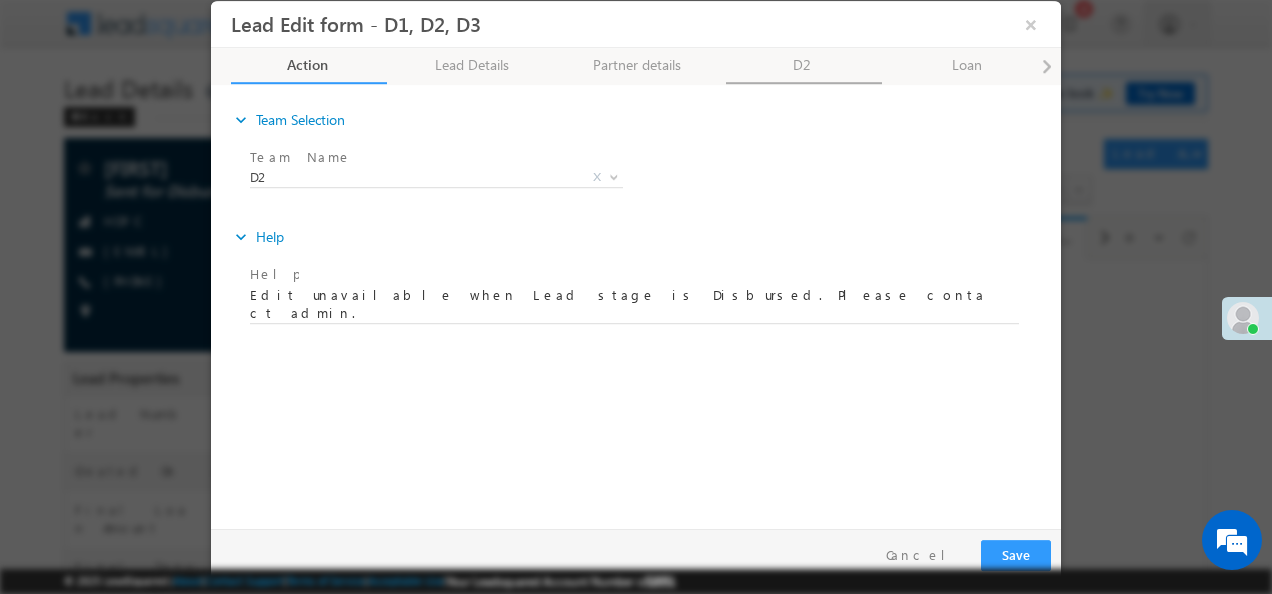 click on "D2" at bounding box center (804, 66) 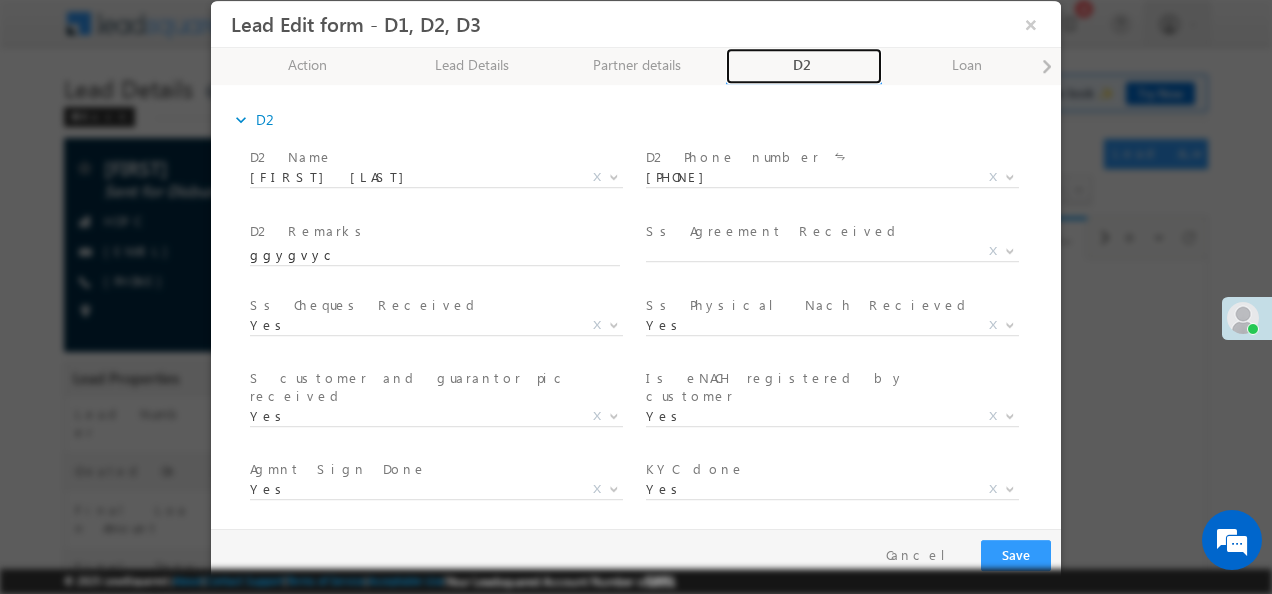 scroll, scrollTop: 369, scrollLeft: 0, axis: vertical 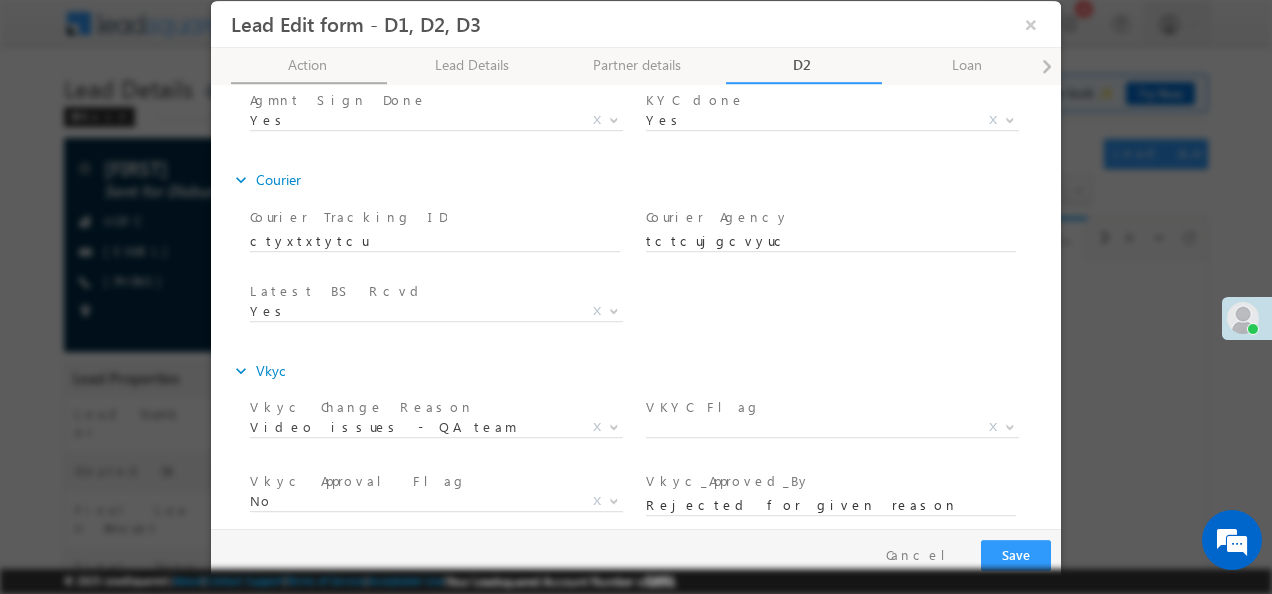 click on "Action 50% Completed" at bounding box center (309, 66) 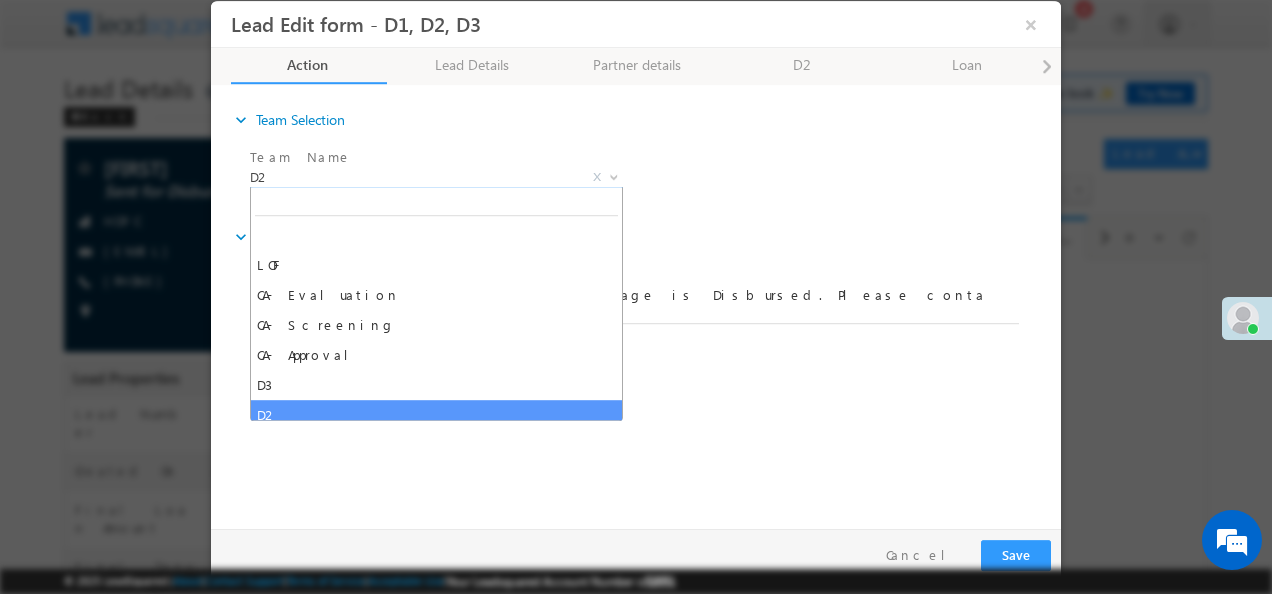 click at bounding box center (614, 176) 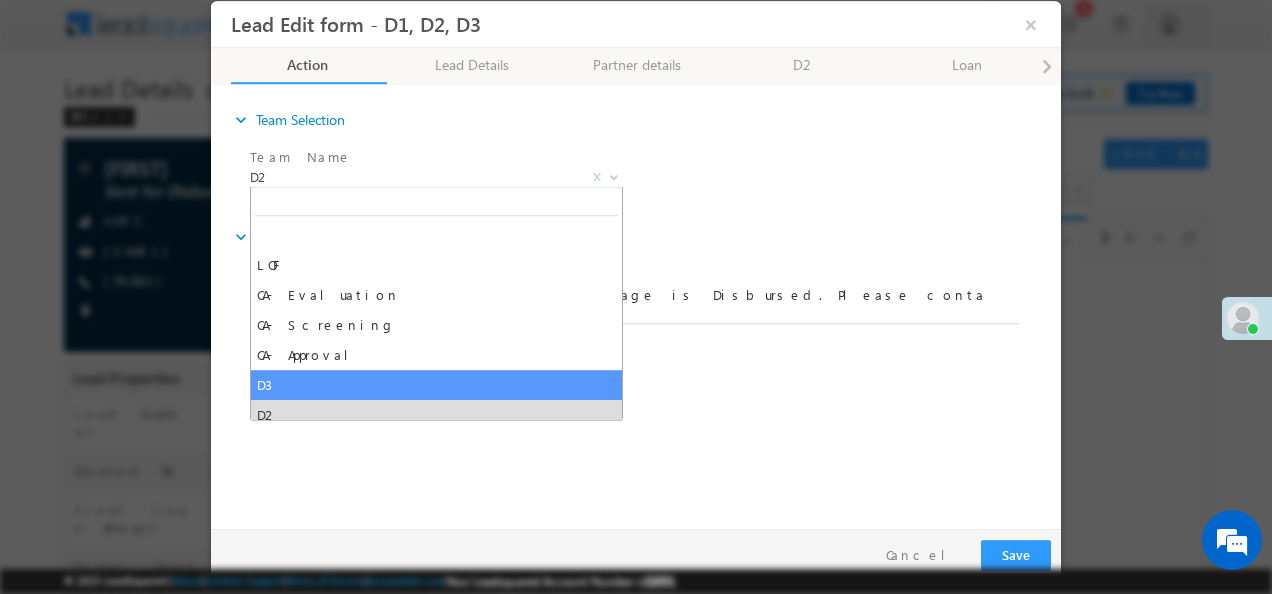 select on "D3" 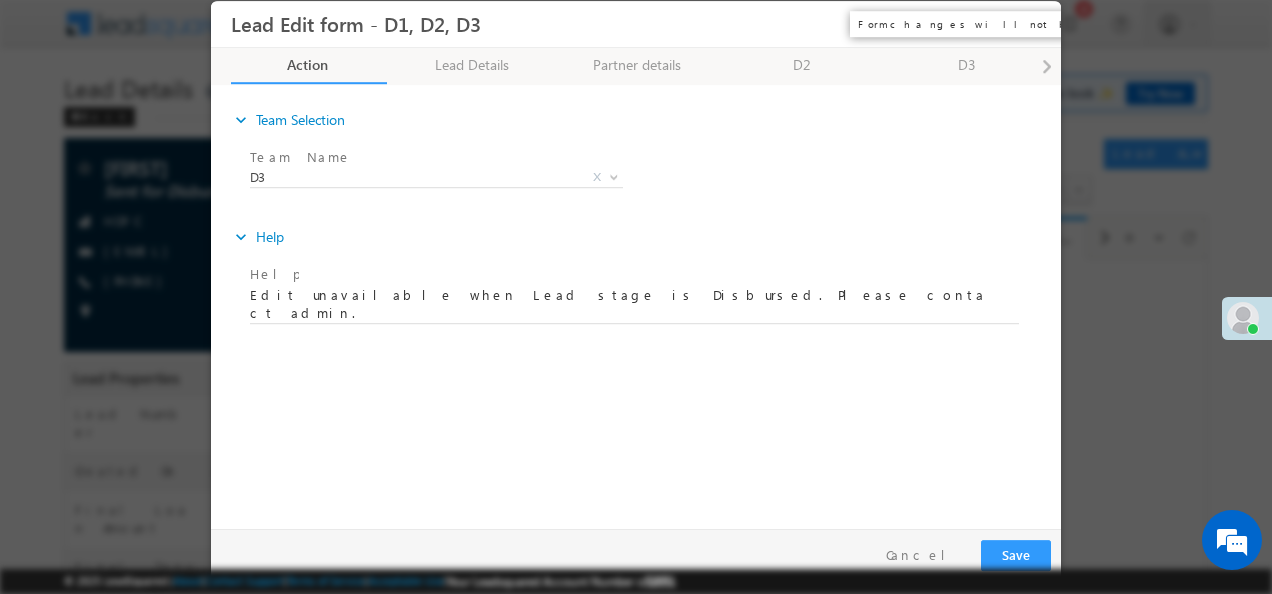 click on "×" at bounding box center [1031, 24] 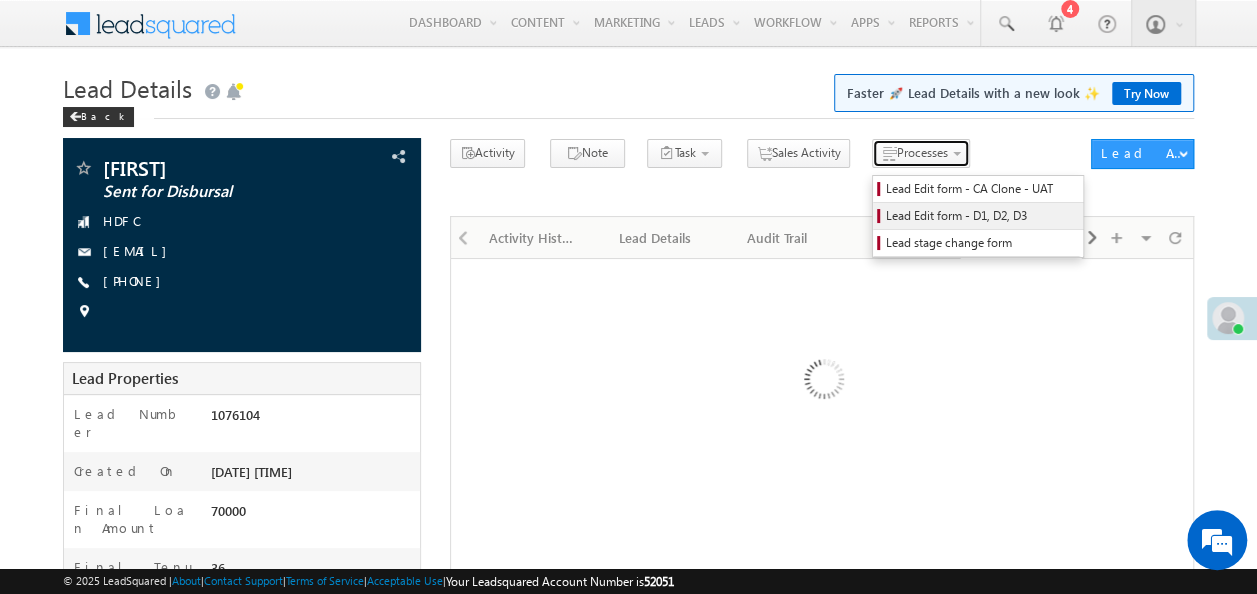 drag, startPoint x: 908, startPoint y: 152, endPoint x: 882, endPoint y: 213, distance: 66.309875 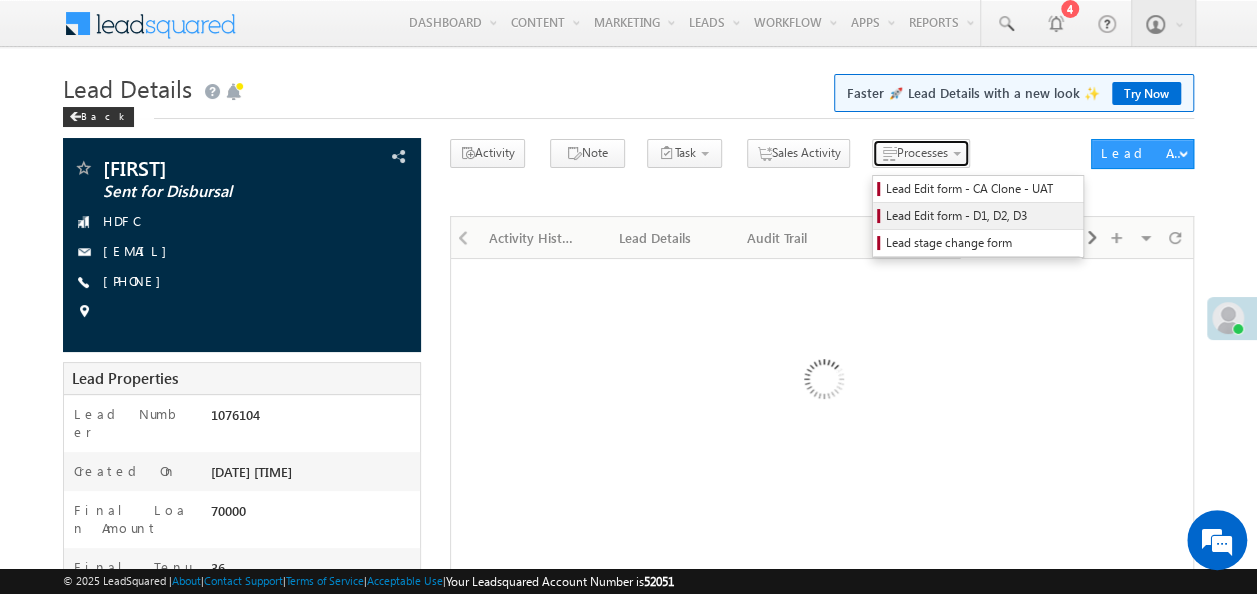 click on "Processes Lead Edit form - CA  Clone - UAT Lead Edit form - D1, D2, D3 Lead stage change form" at bounding box center [924, 157] 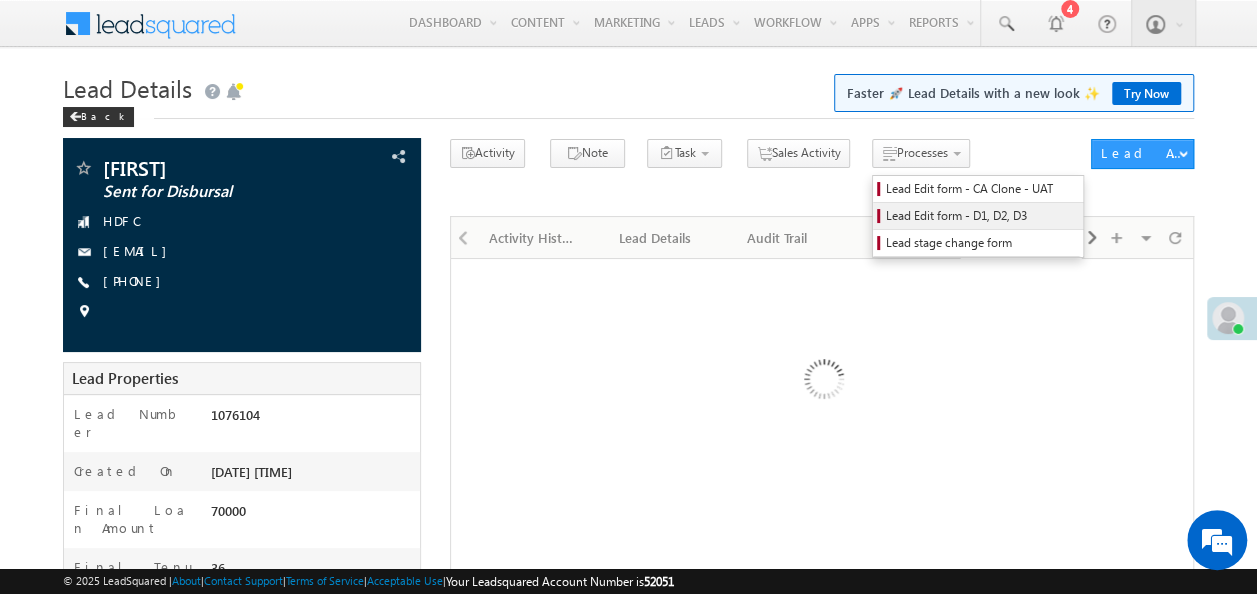 click on "Lead Edit form - D1, D2, D3" at bounding box center [981, 216] 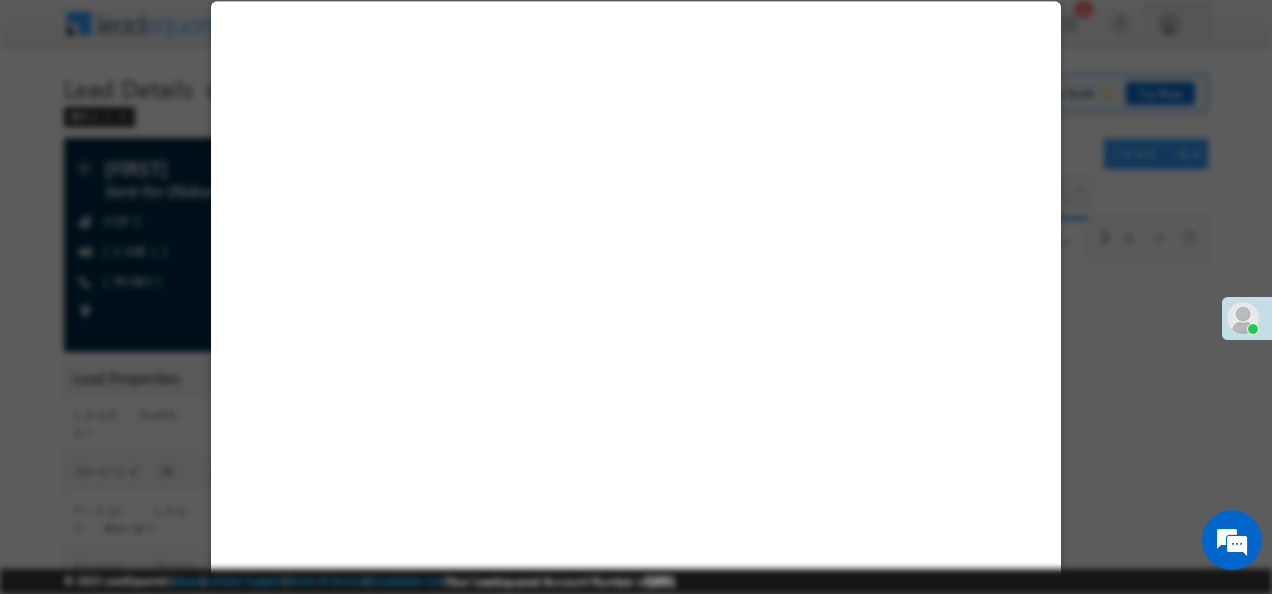 select on "D3" 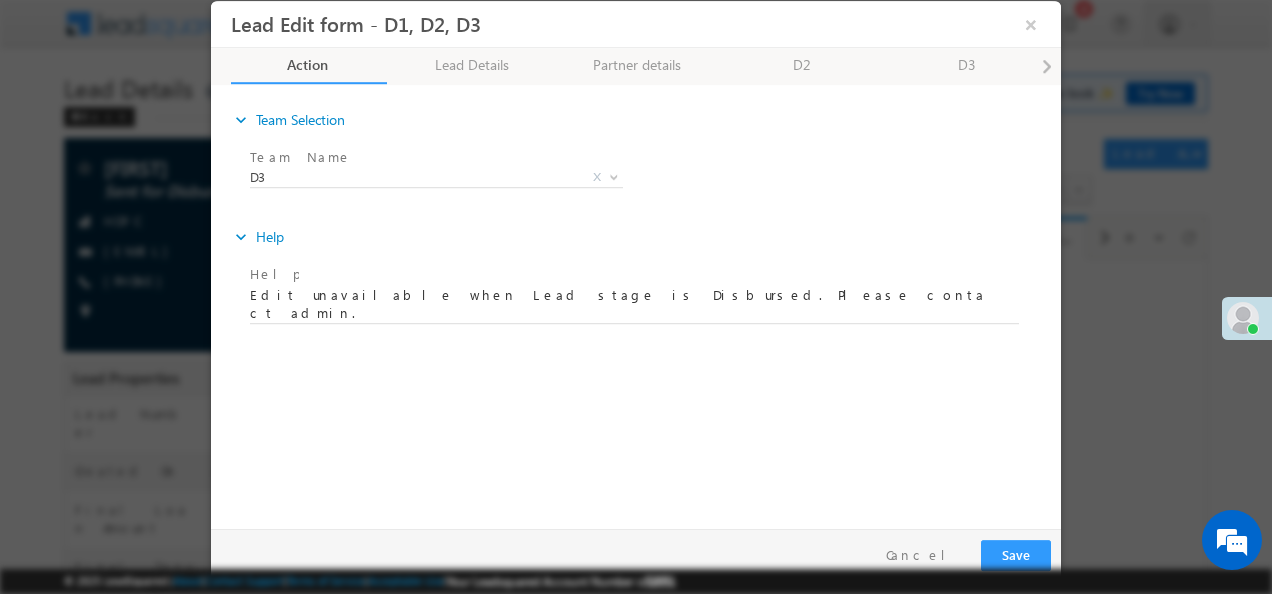 scroll, scrollTop: 0, scrollLeft: 0, axis: both 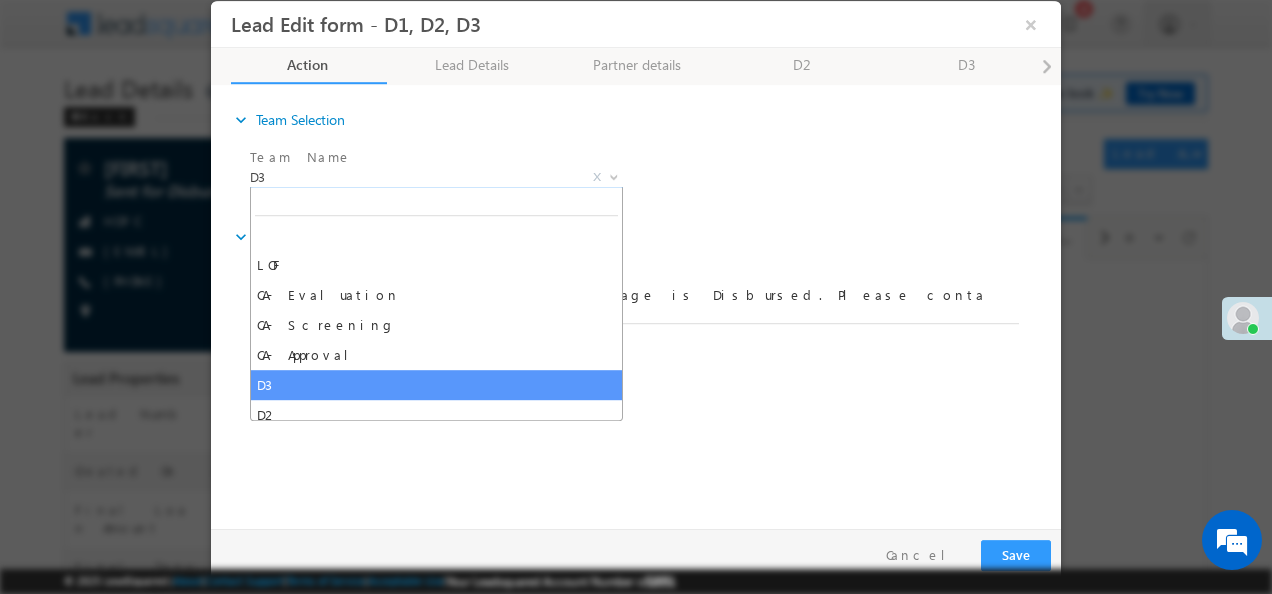click at bounding box center (612, 177) 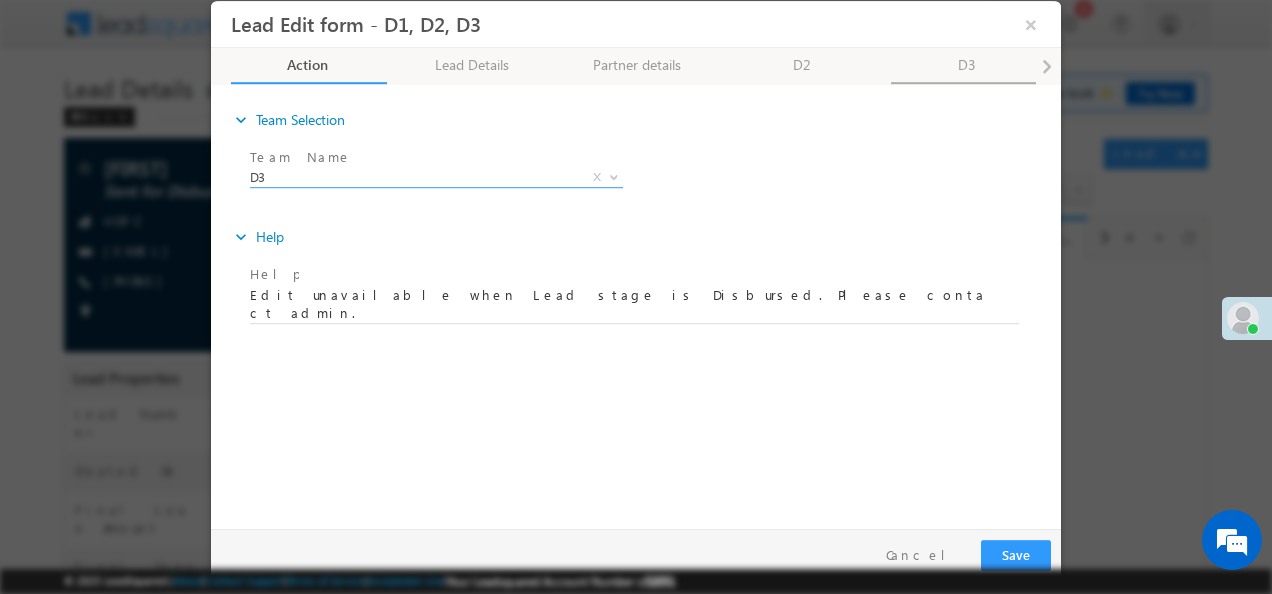 click on "D3" at bounding box center [969, 66] 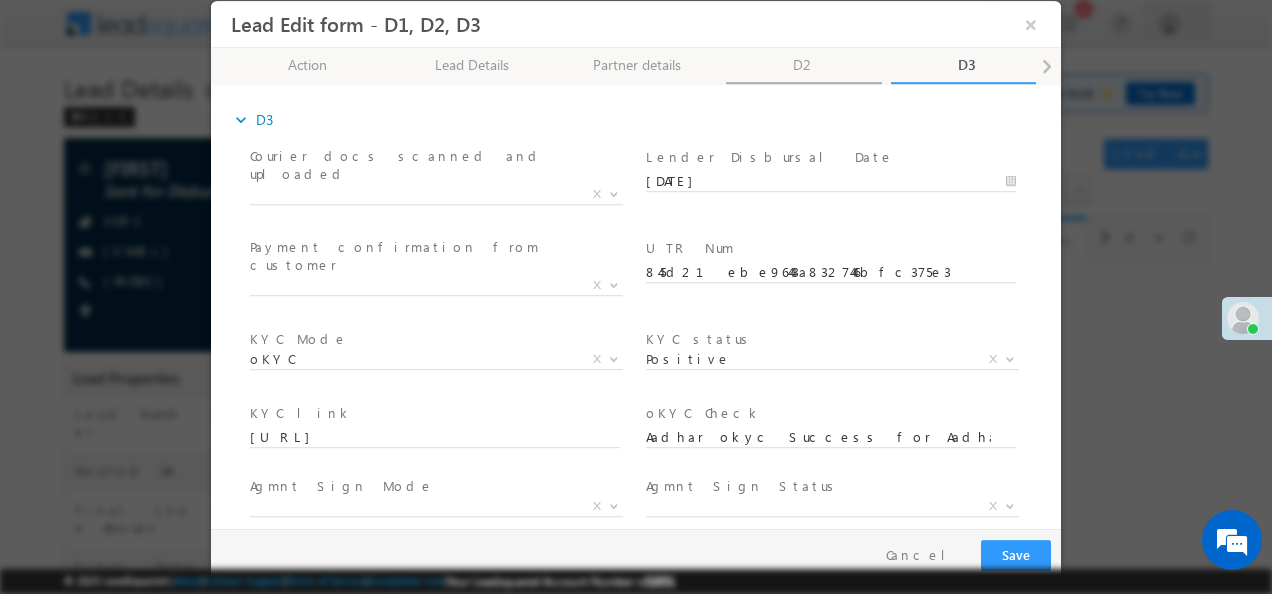 click on "D2" at bounding box center (804, 66) 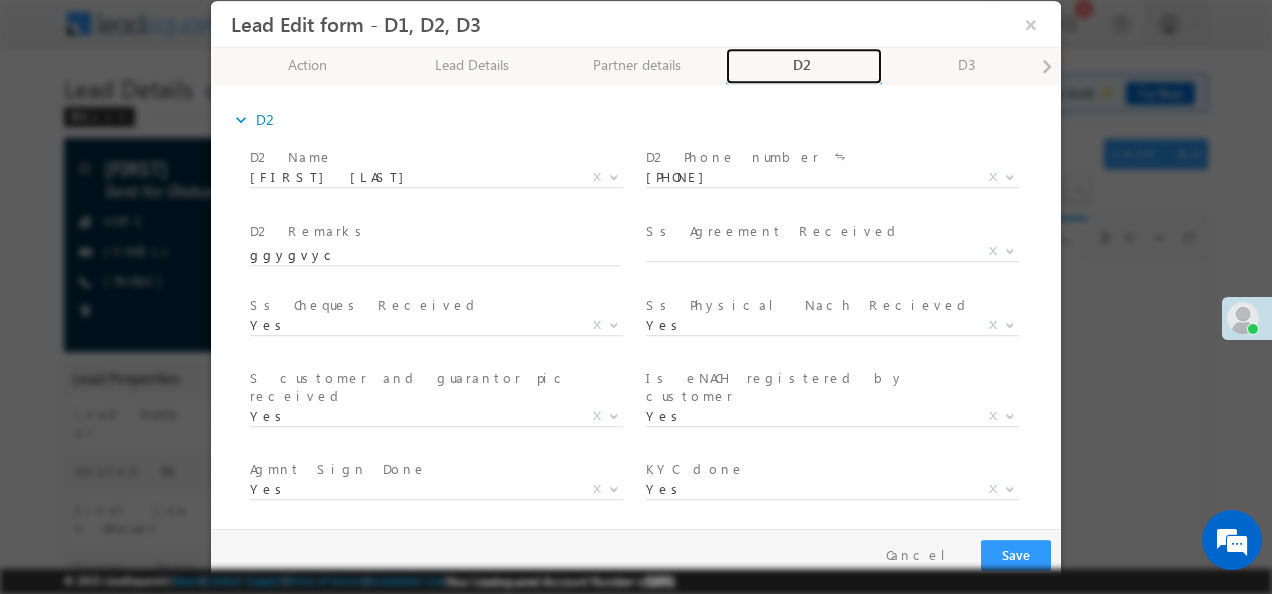scroll, scrollTop: 369, scrollLeft: 0, axis: vertical 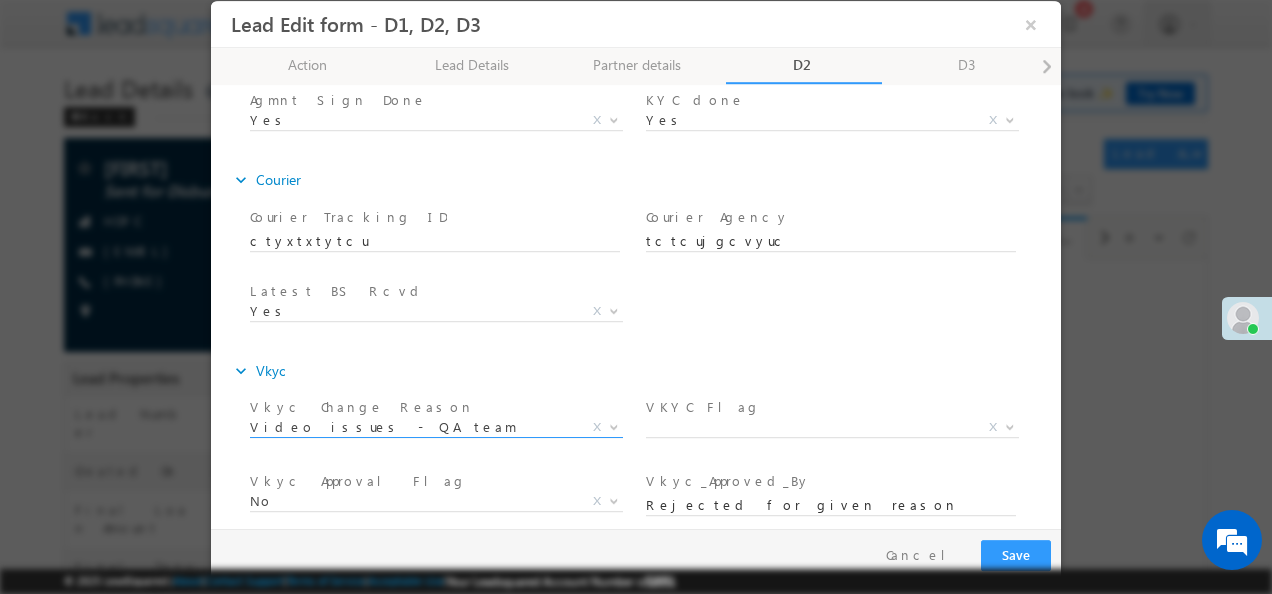select 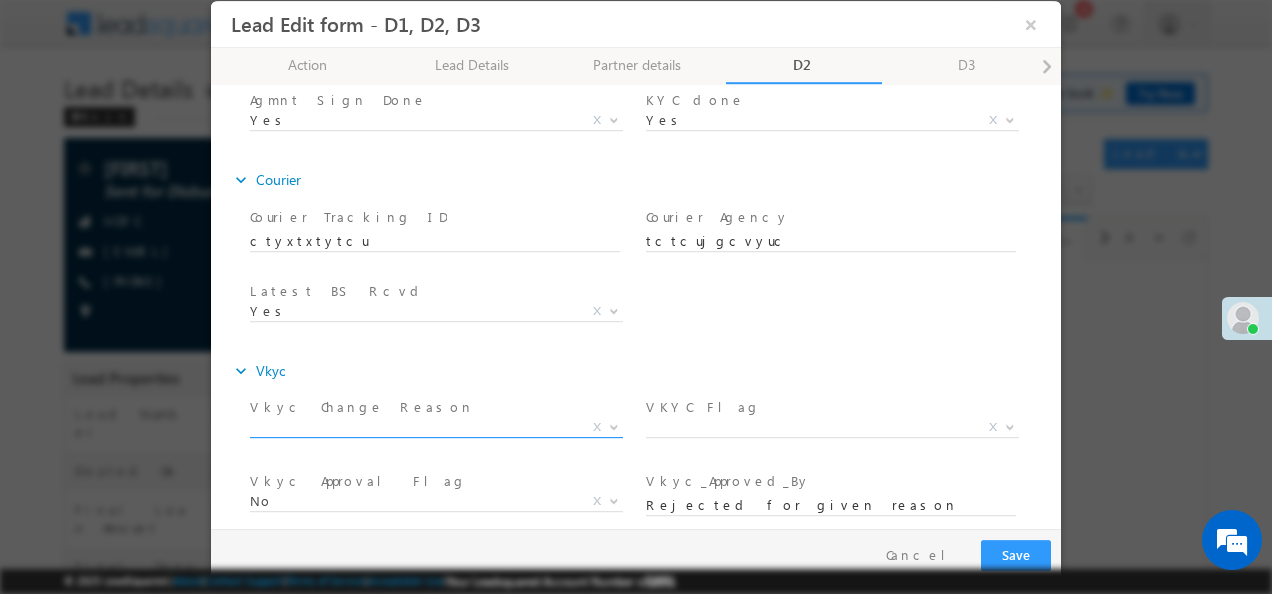 click on "X" at bounding box center (597, 428) 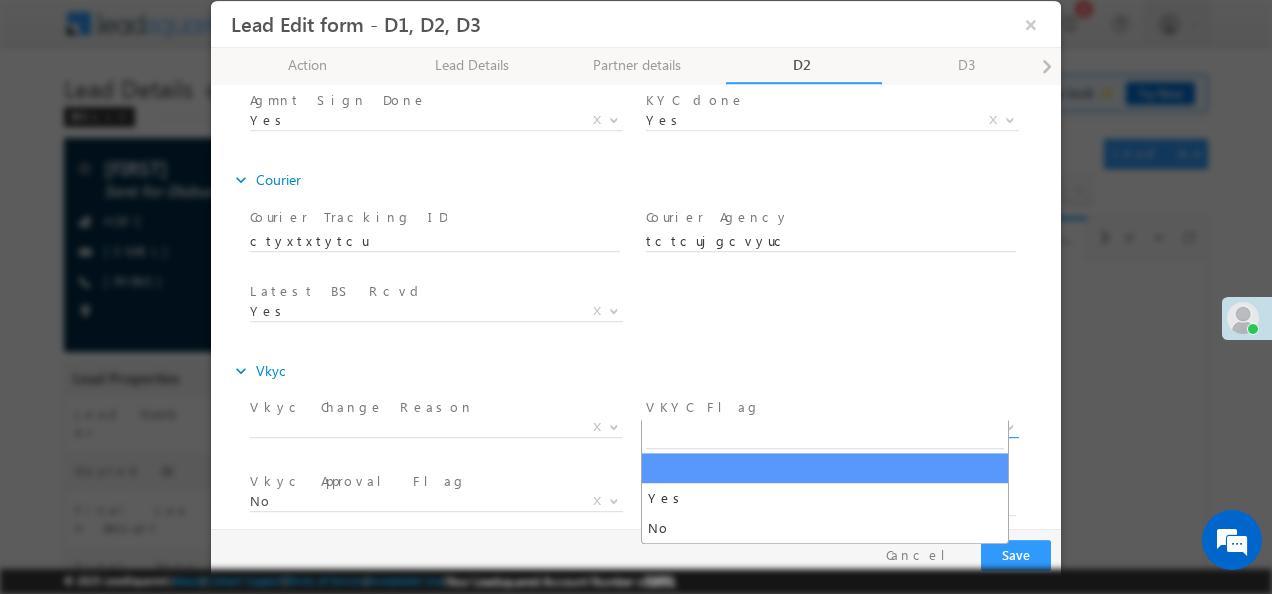 click at bounding box center [1008, 427] 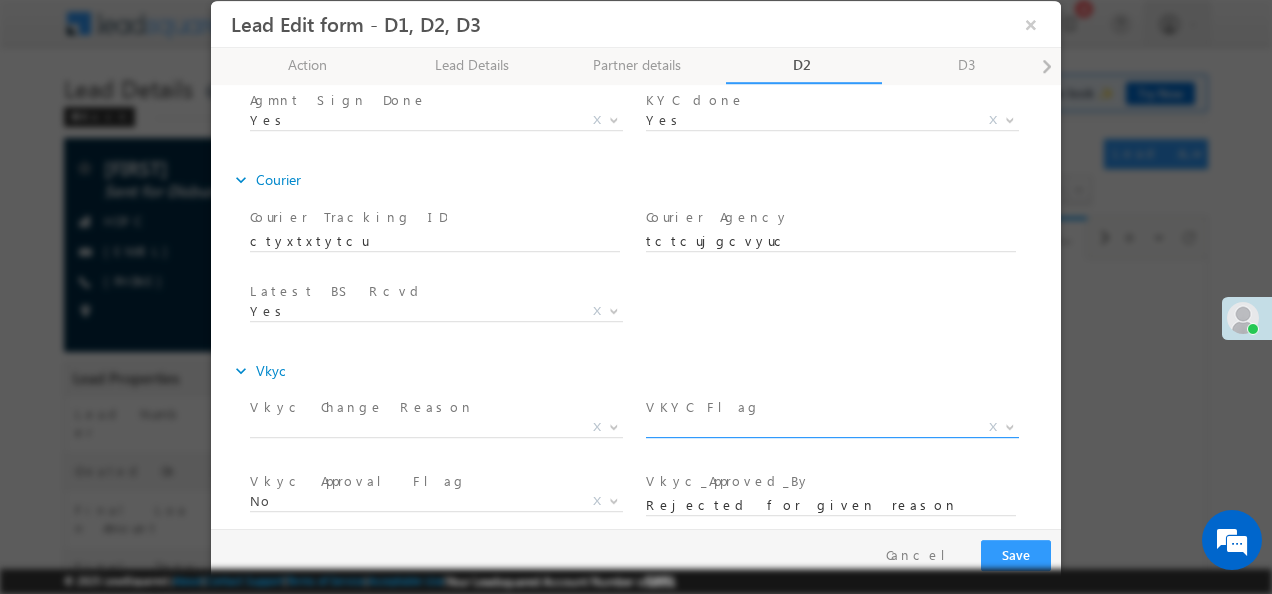 click on "X" at bounding box center [993, 428] 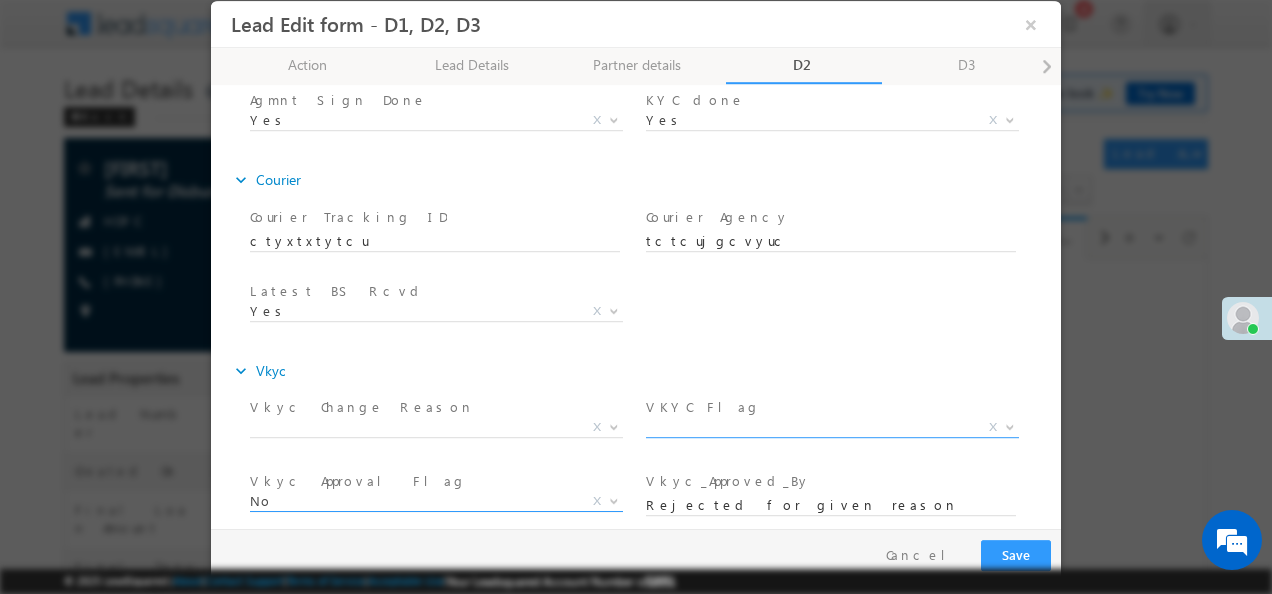 select 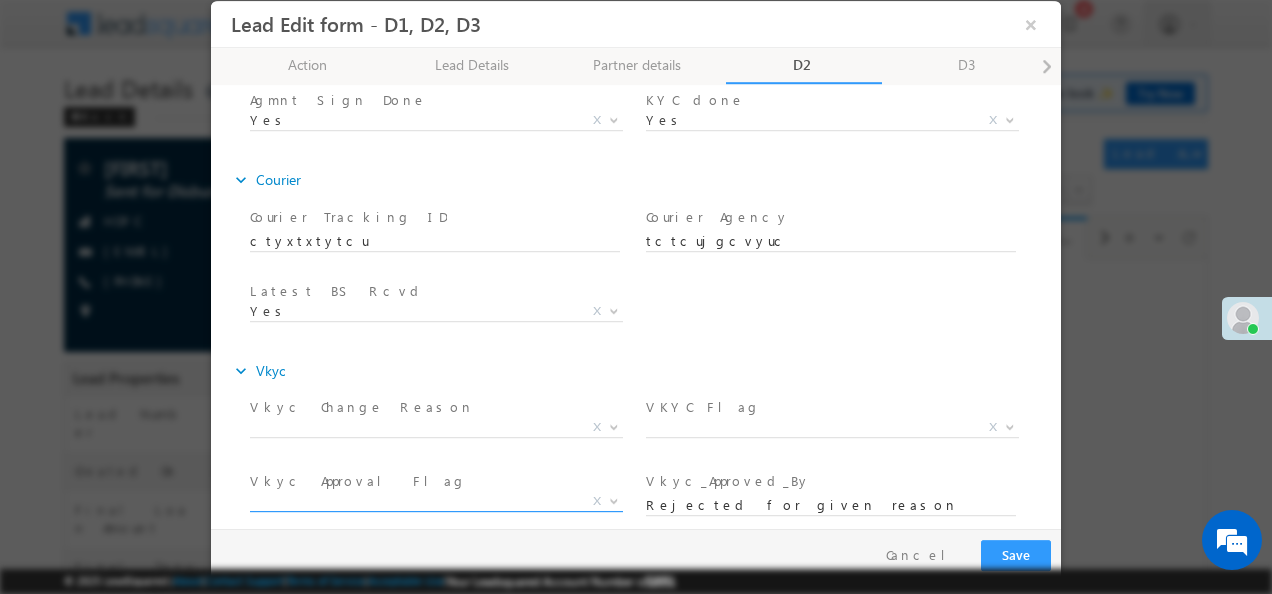 click on "X" at bounding box center [597, 501] 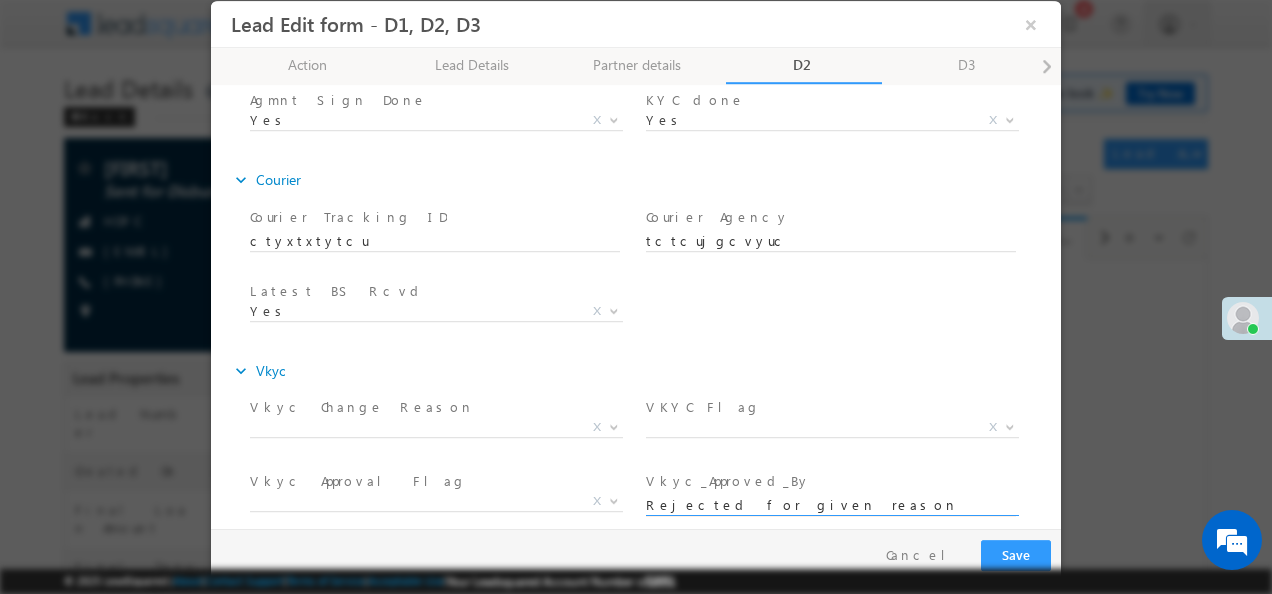 click on "Rejected for given reason" at bounding box center (831, 506) 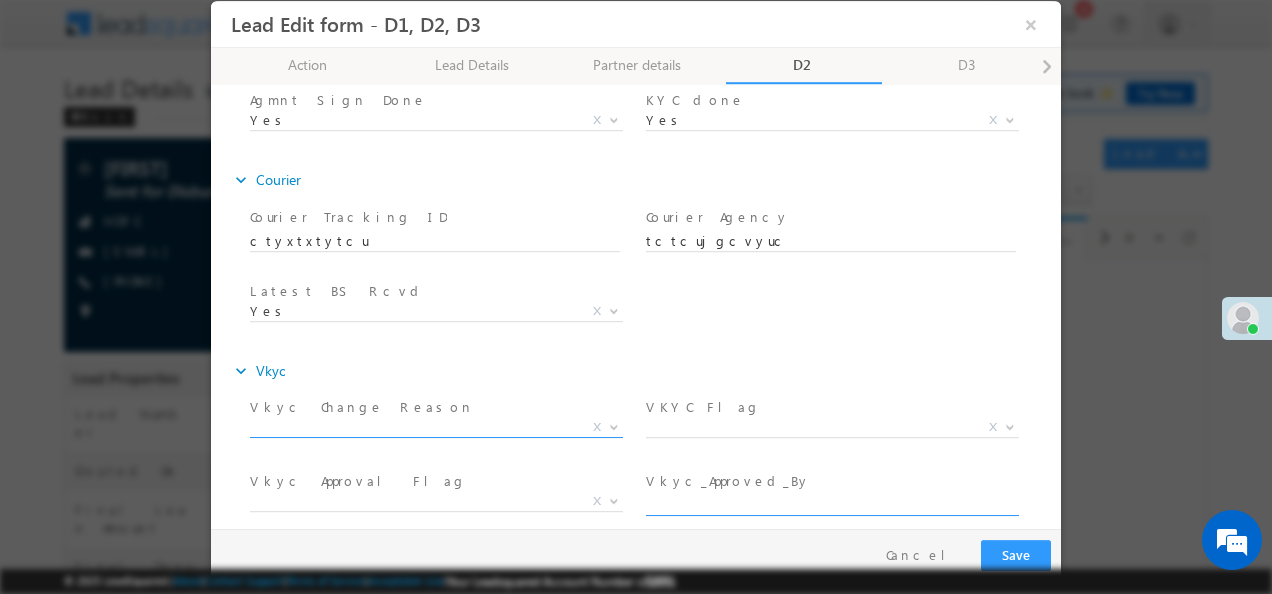 type 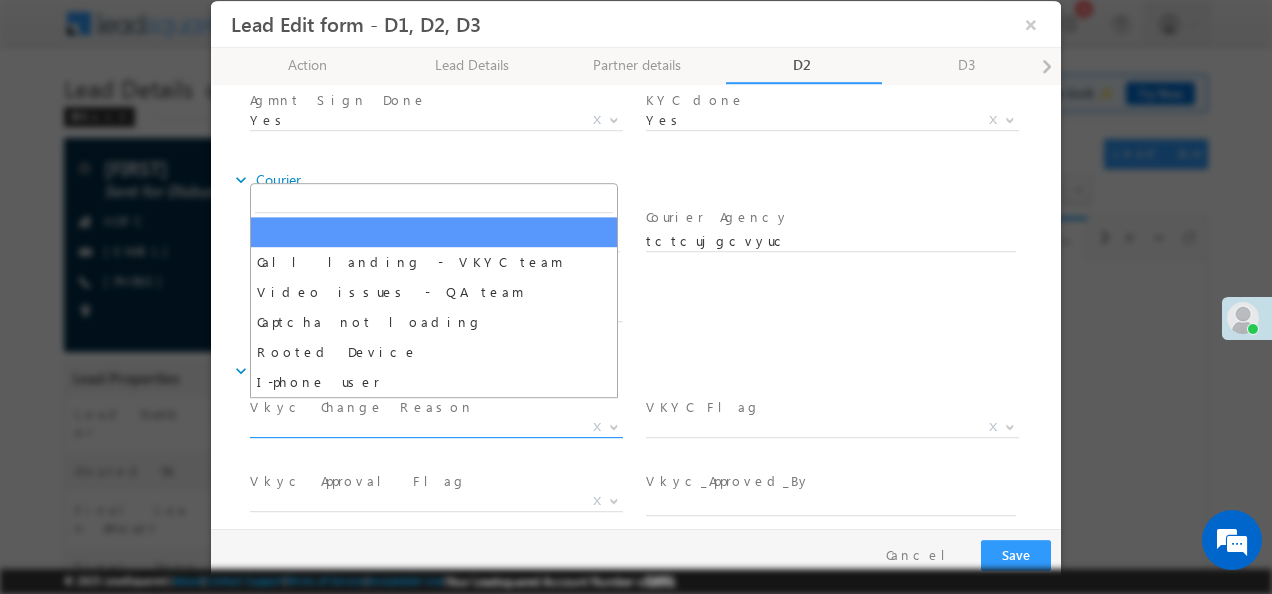 click at bounding box center [614, 426] 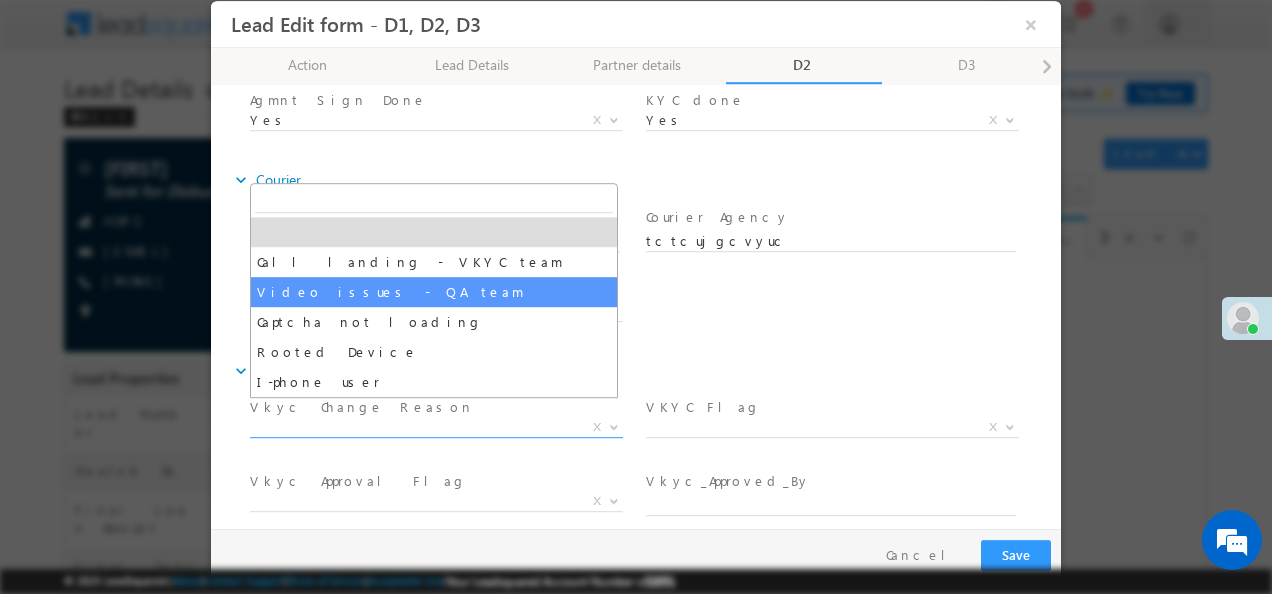 select on "Video issues - QA team" 